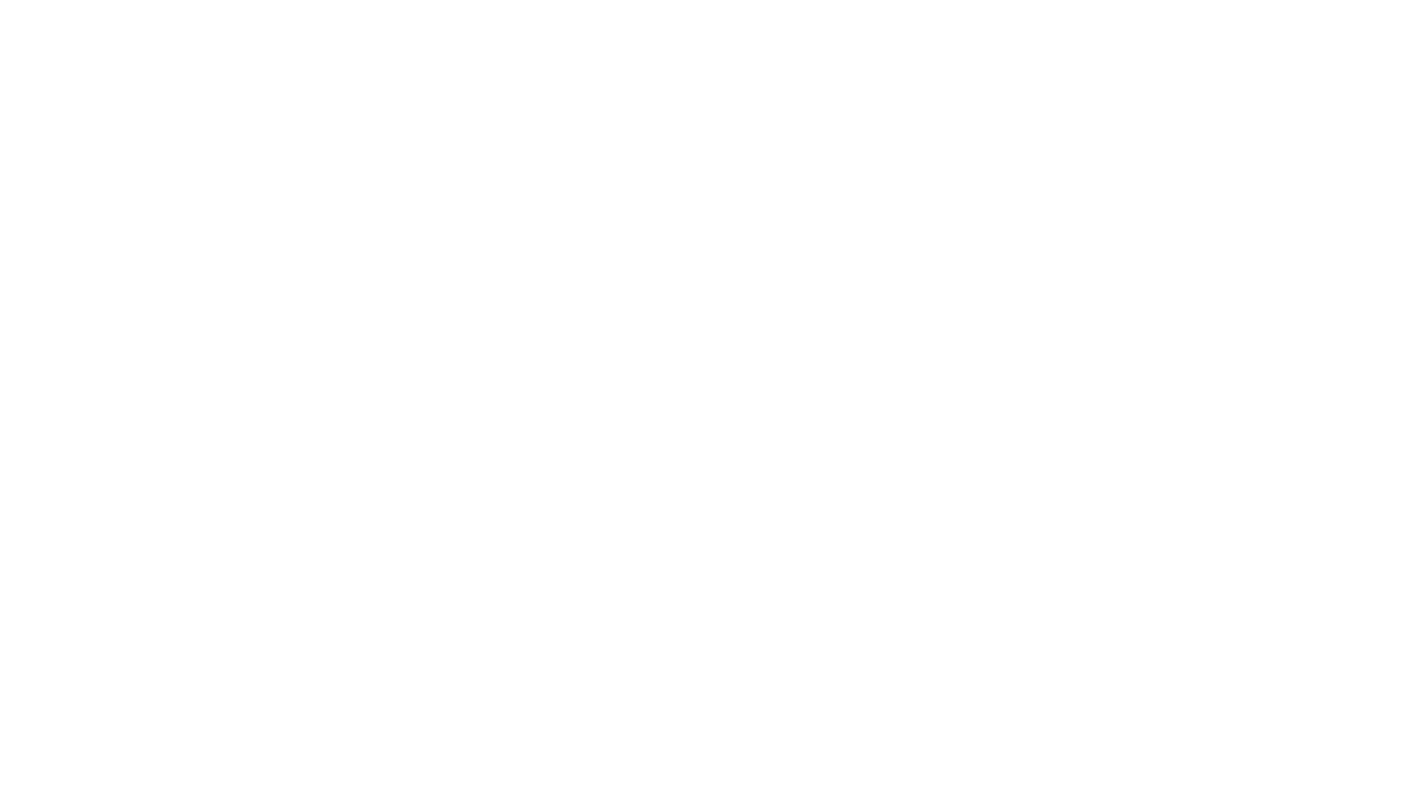 scroll, scrollTop: 0, scrollLeft: 0, axis: both 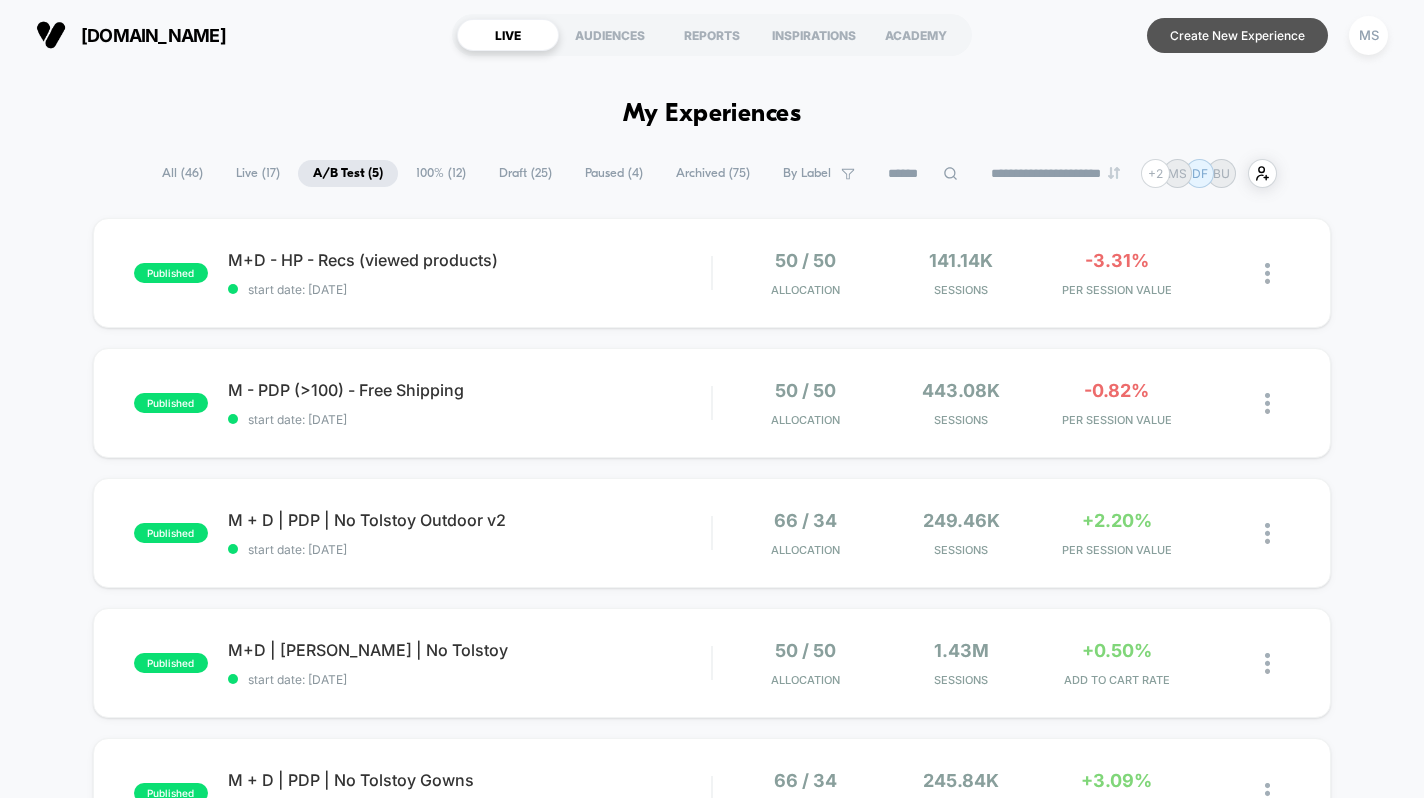 click on "Create New Experience" at bounding box center (1237, 35) 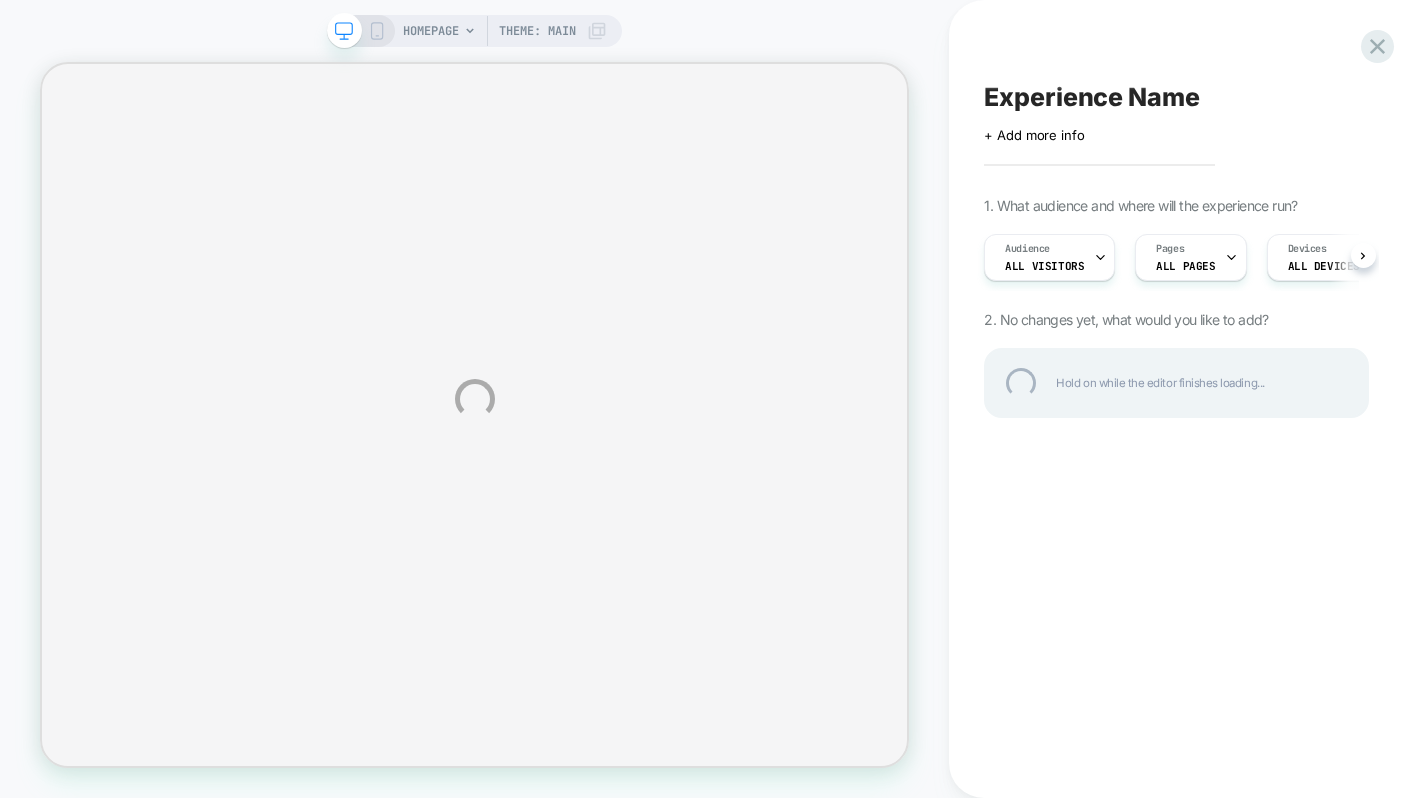 click on "Experience Name" at bounding box center (1176, 97) 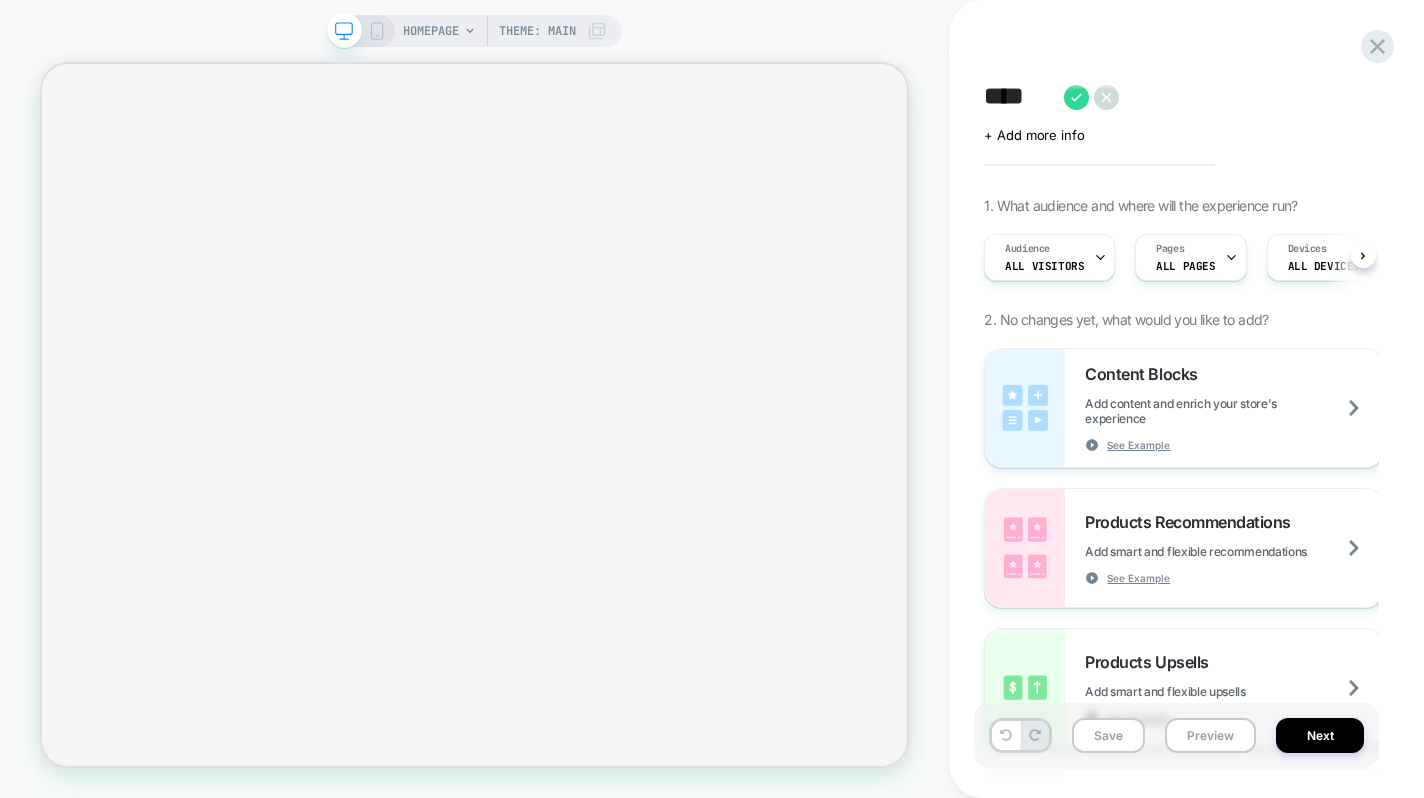 scroll, scrollTop: 0, scrollLeft: 1, axis: horizontal 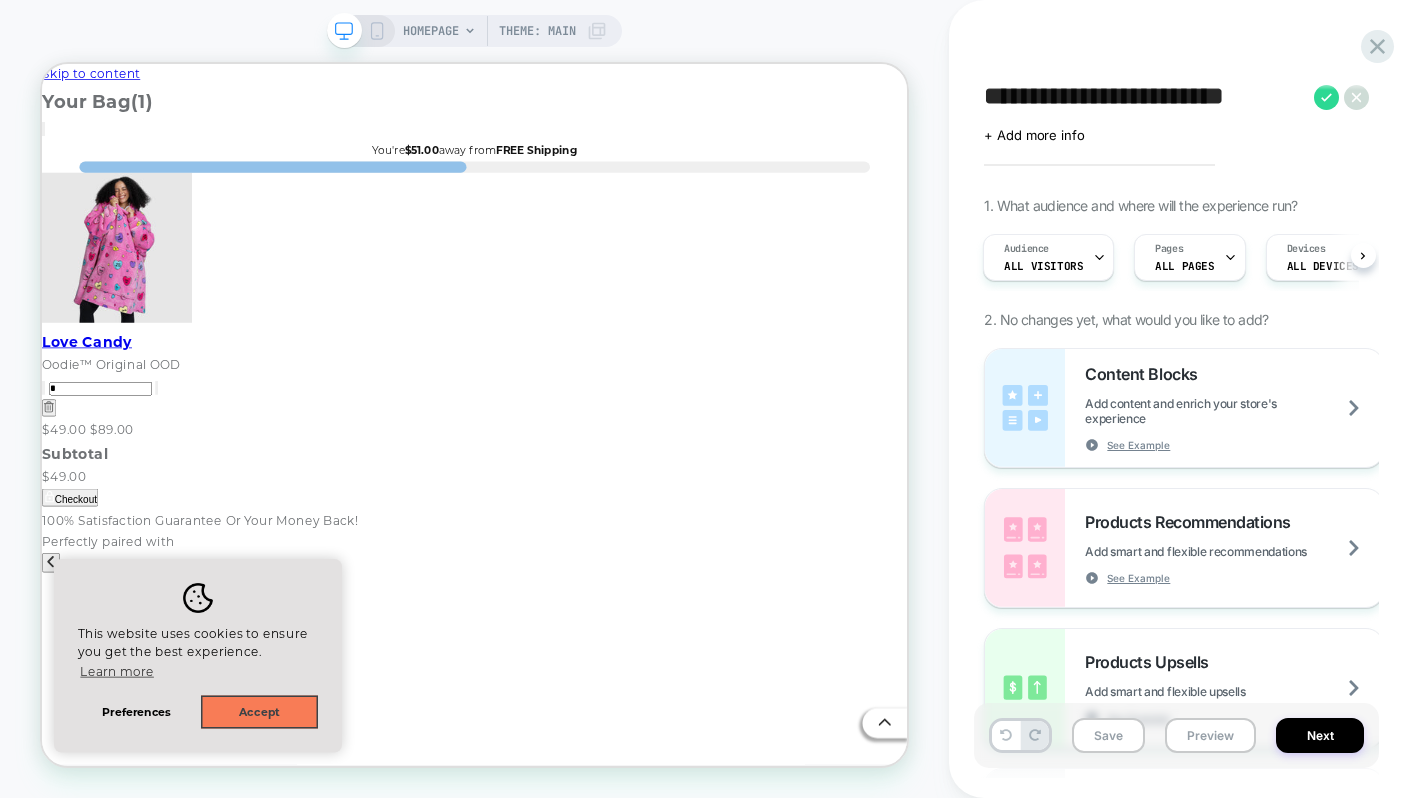 type on "**********" 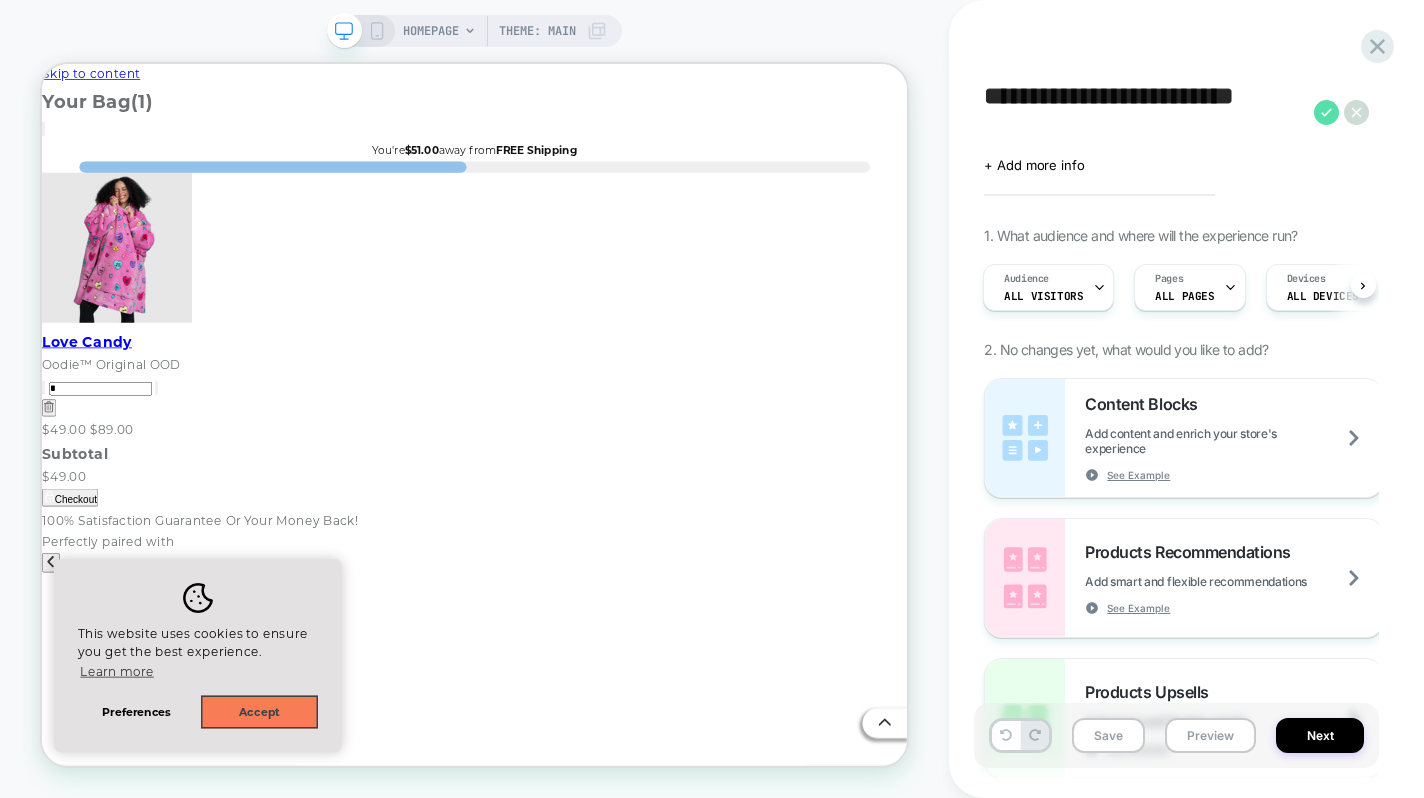 click 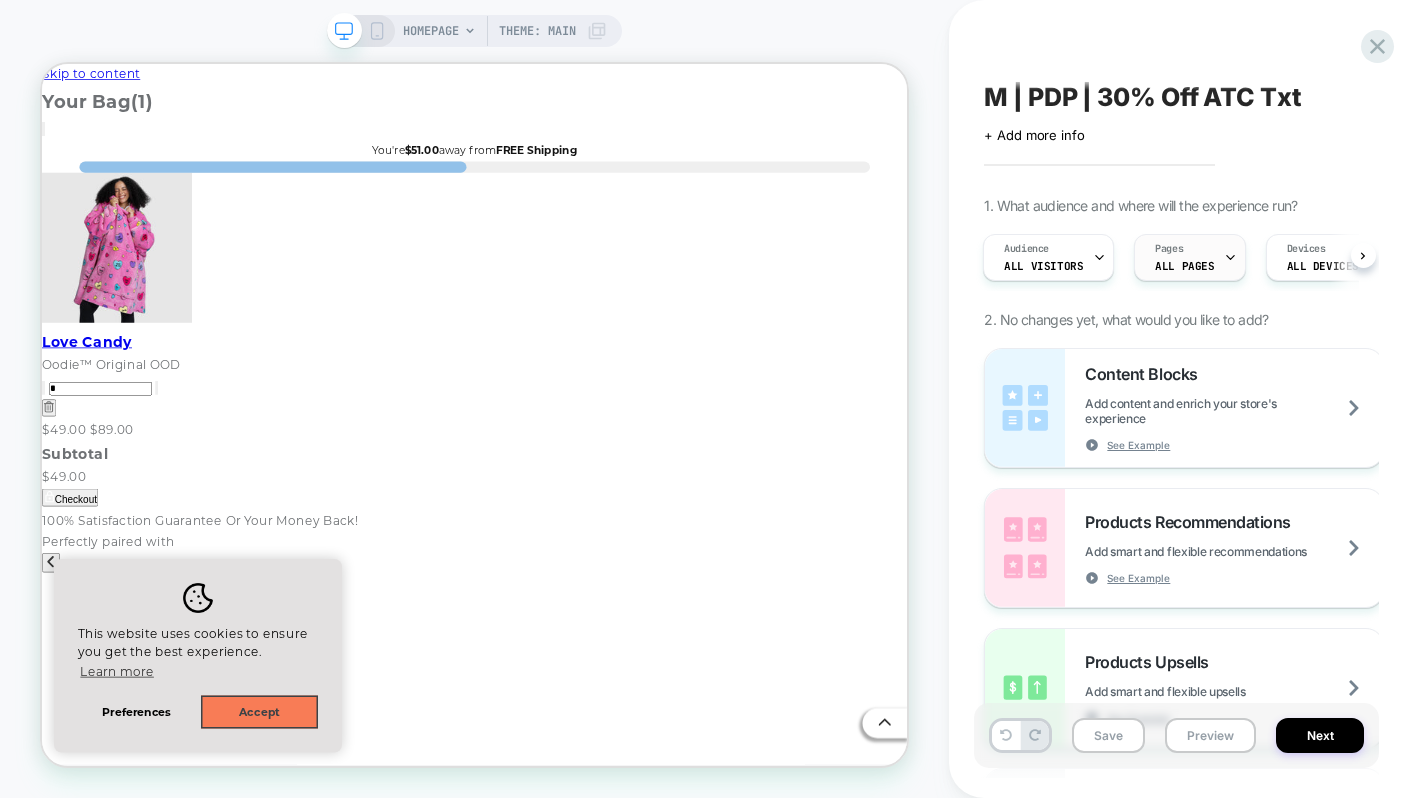 click on "ALL PAGES" at bounding box center (1184, 266) 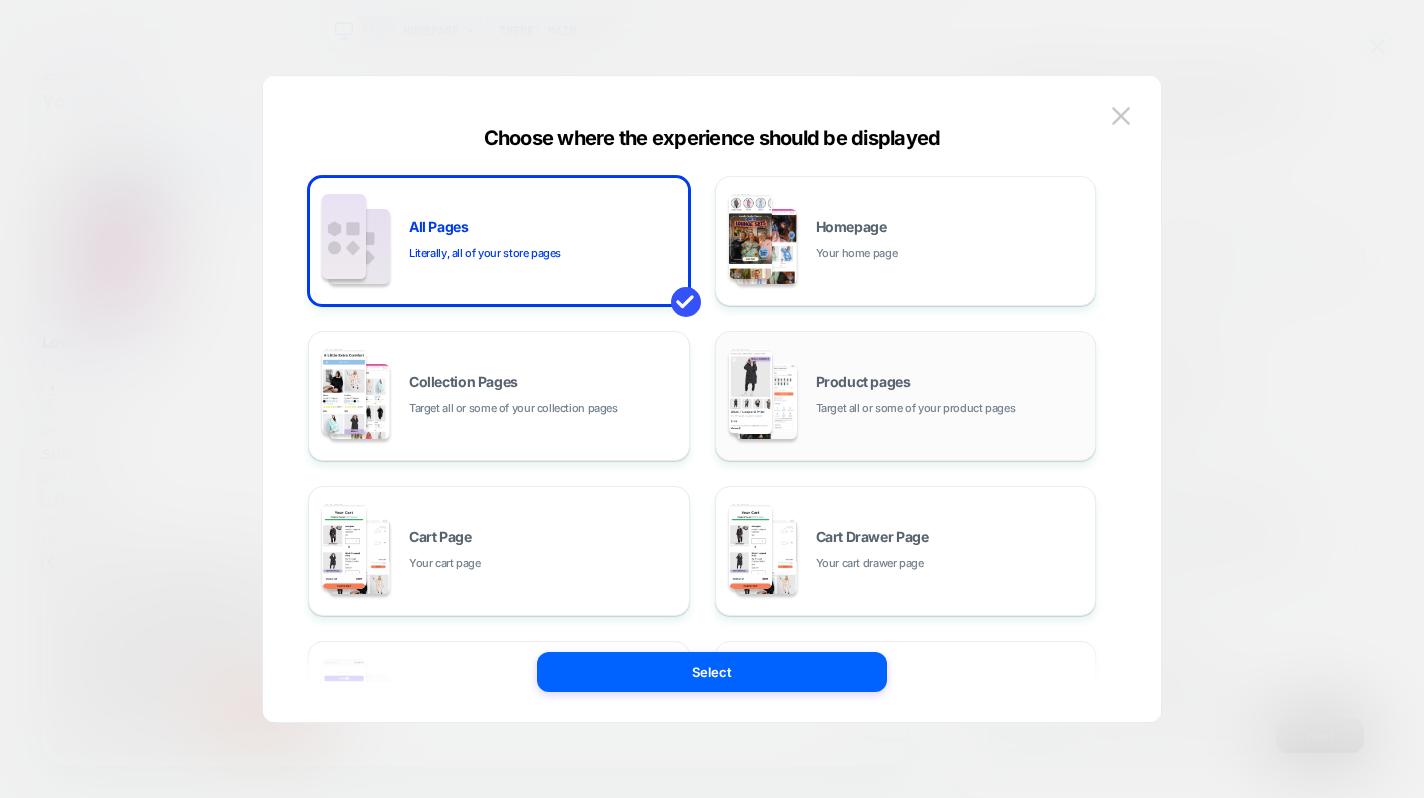 click on "Product pages" at bounding box center (863, 382) 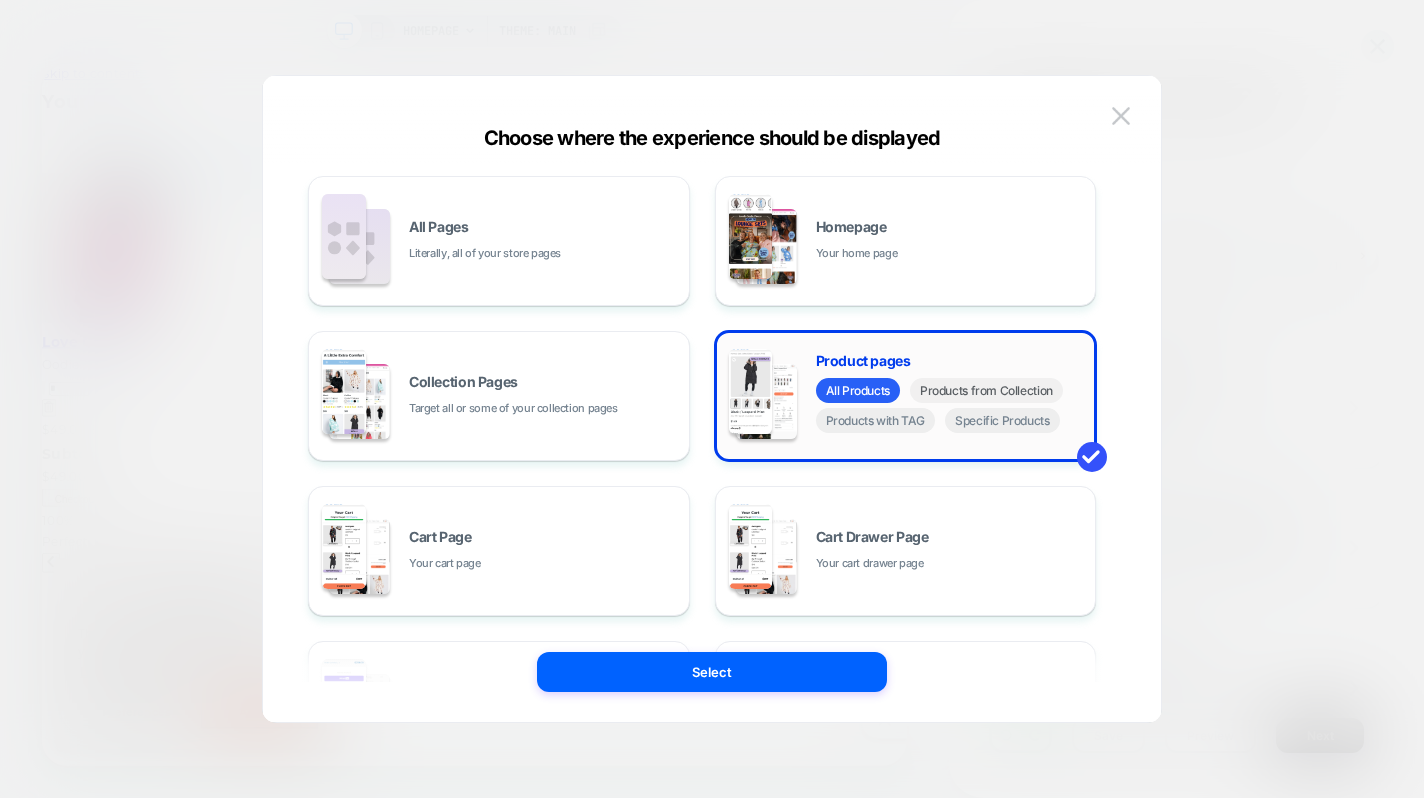 click on "Products from Collection" at bounding box center (986, 390) 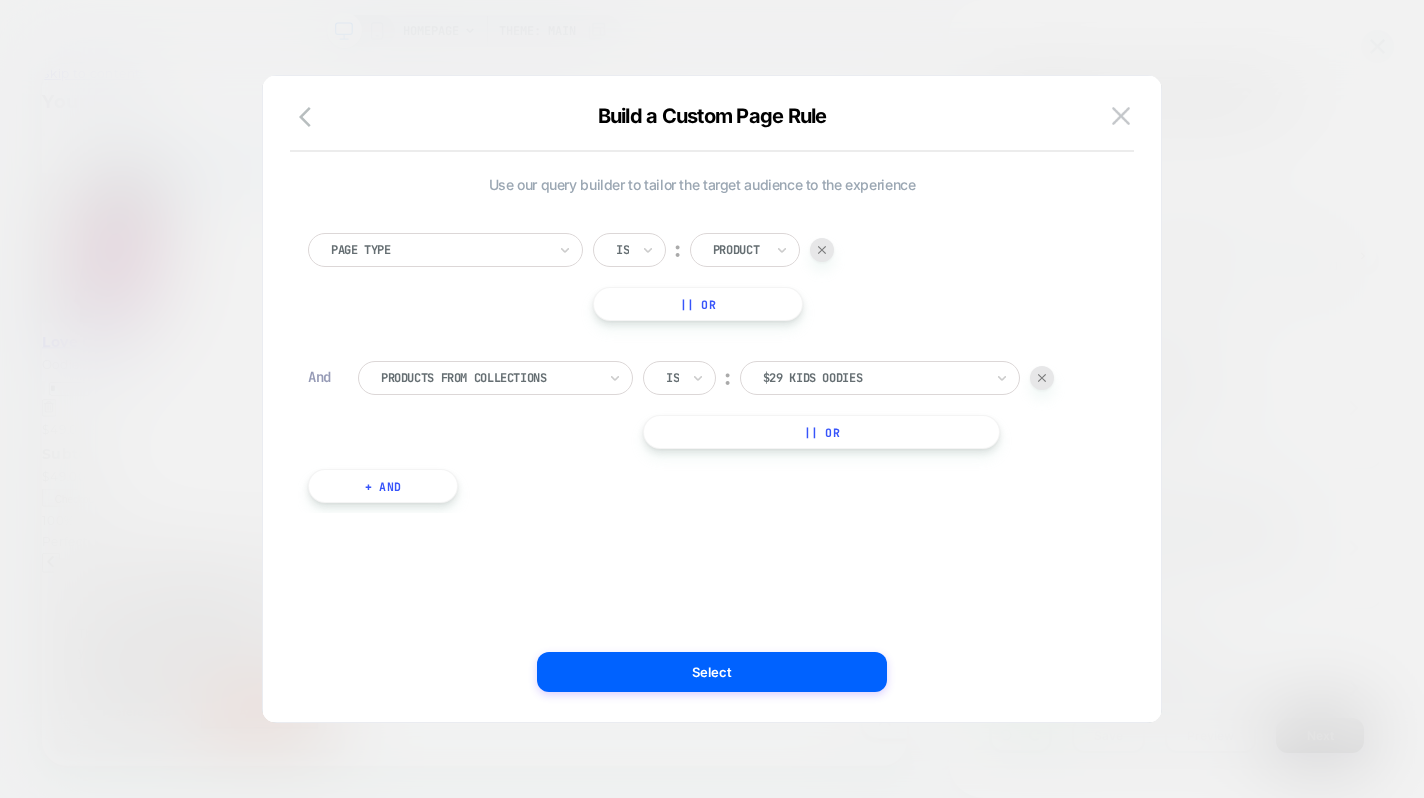 click at bounding box center [873, 378] 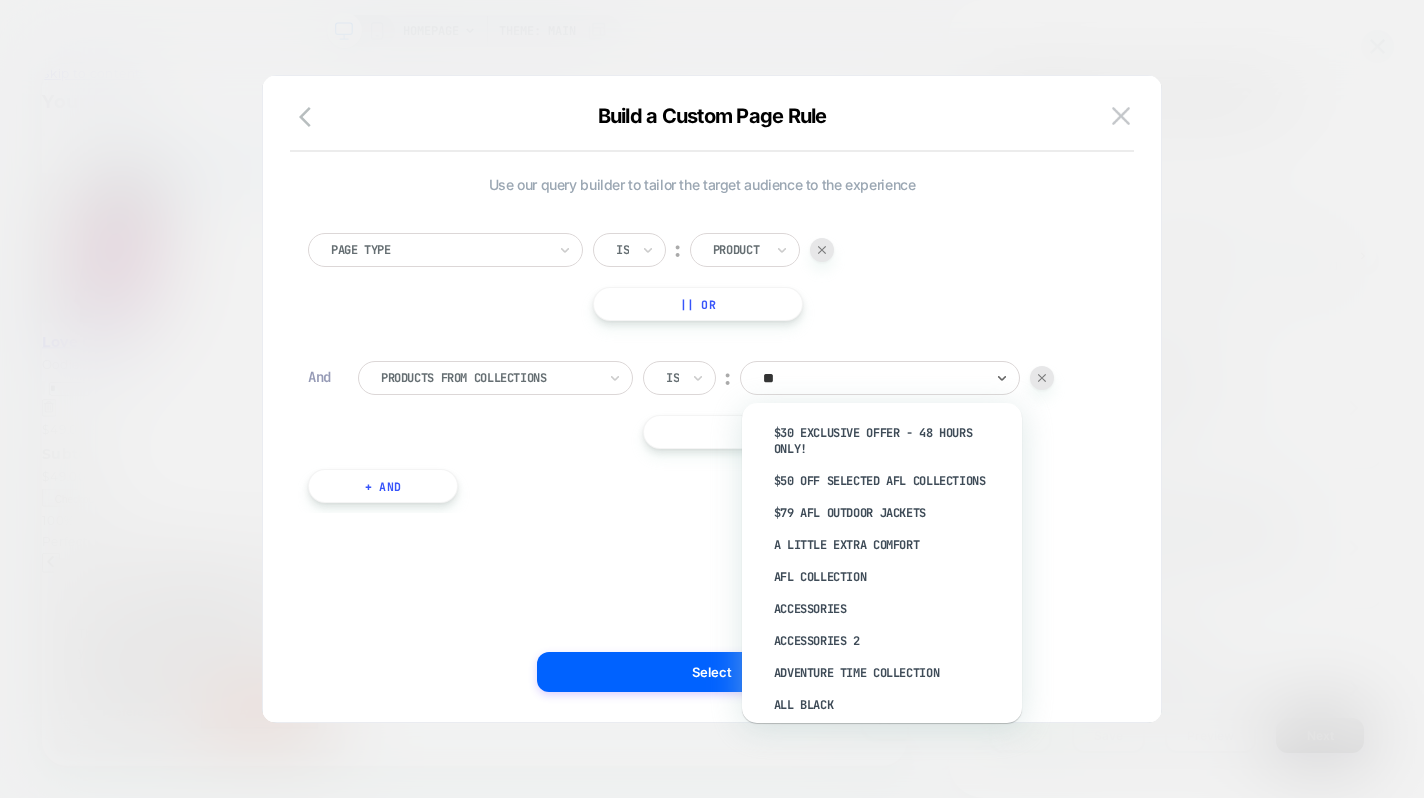 type on "***" 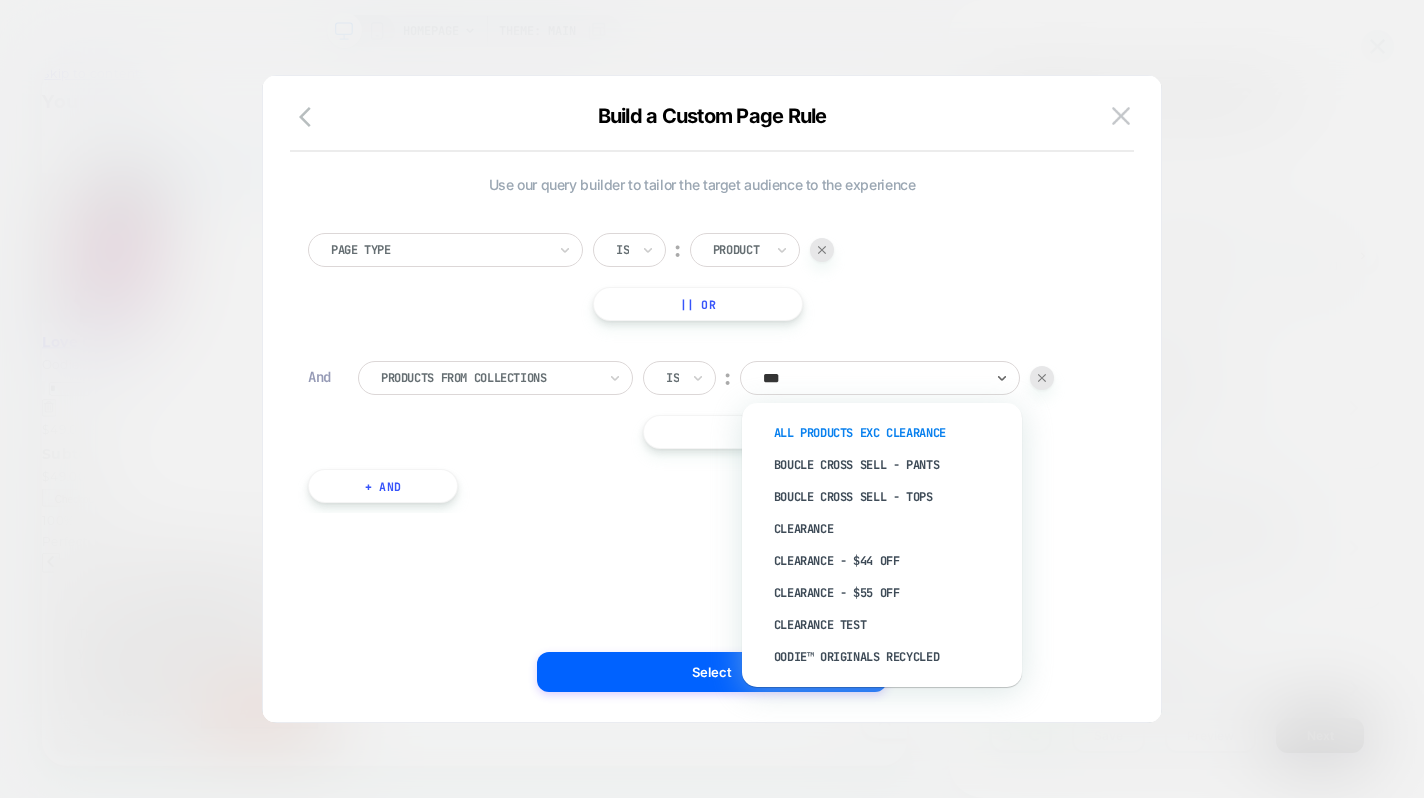 click on "All Products Exc Clearance" at bounding box center (892, 433) 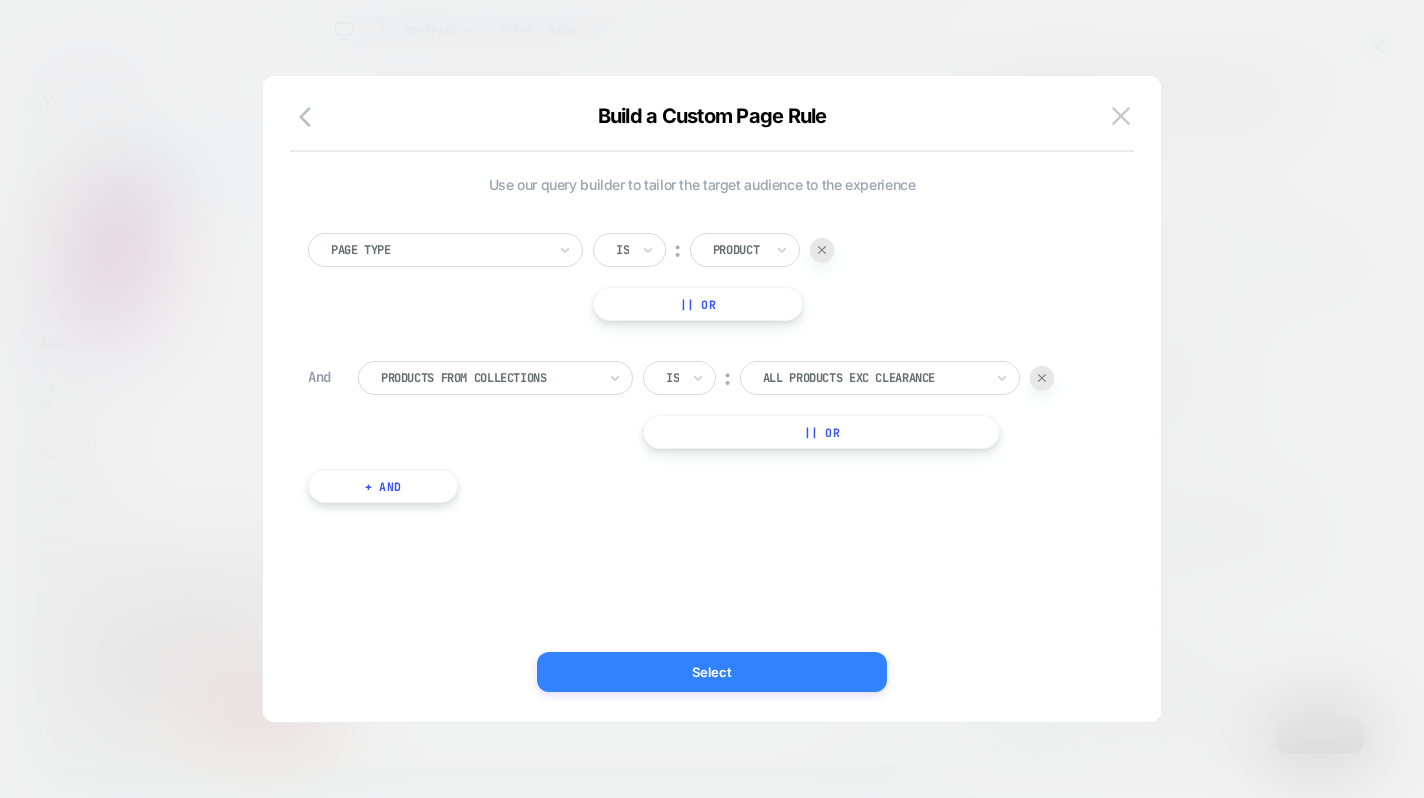 click on "Select" at bounding box center (712, 672) 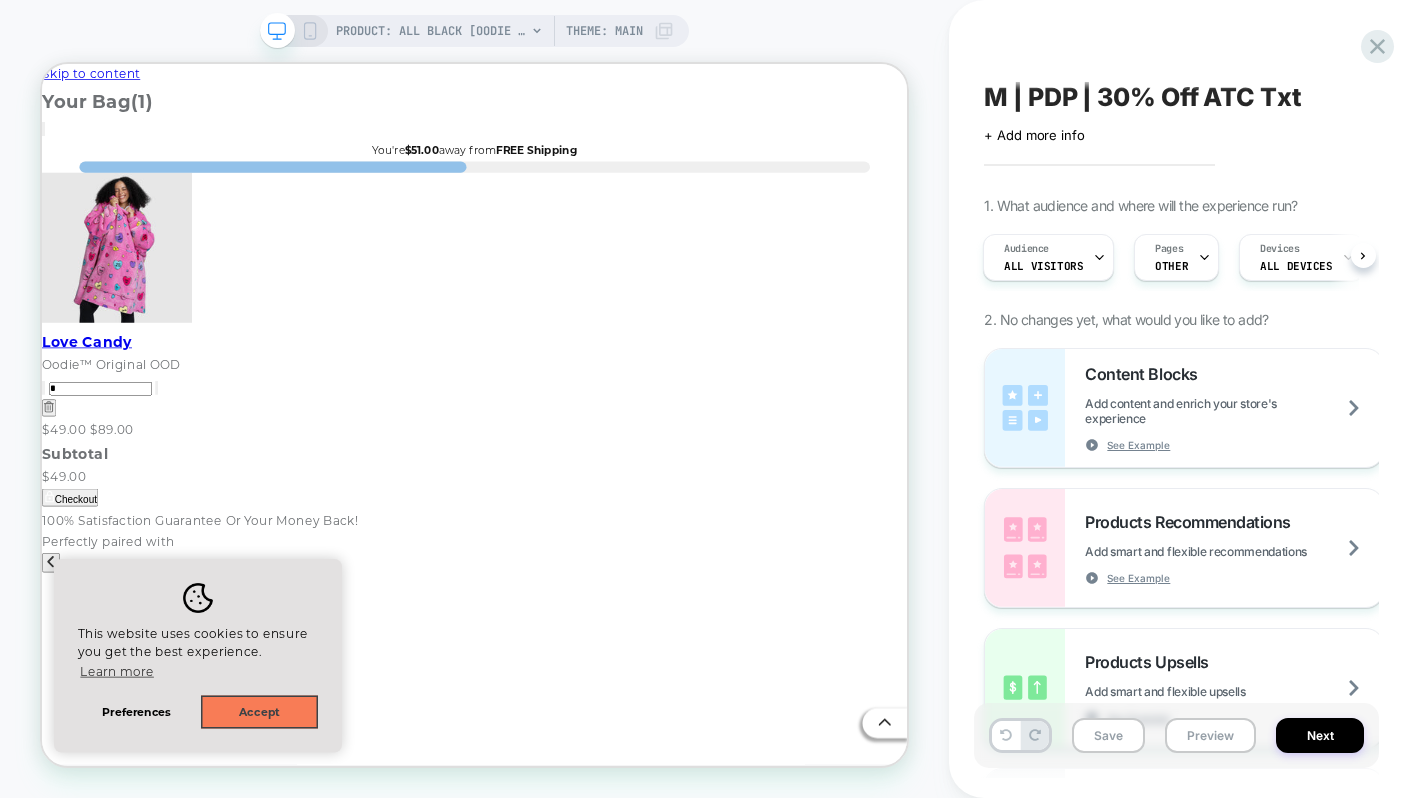 scroll, scrollTop: 0, scrollLeft: 2, axis: horizontal 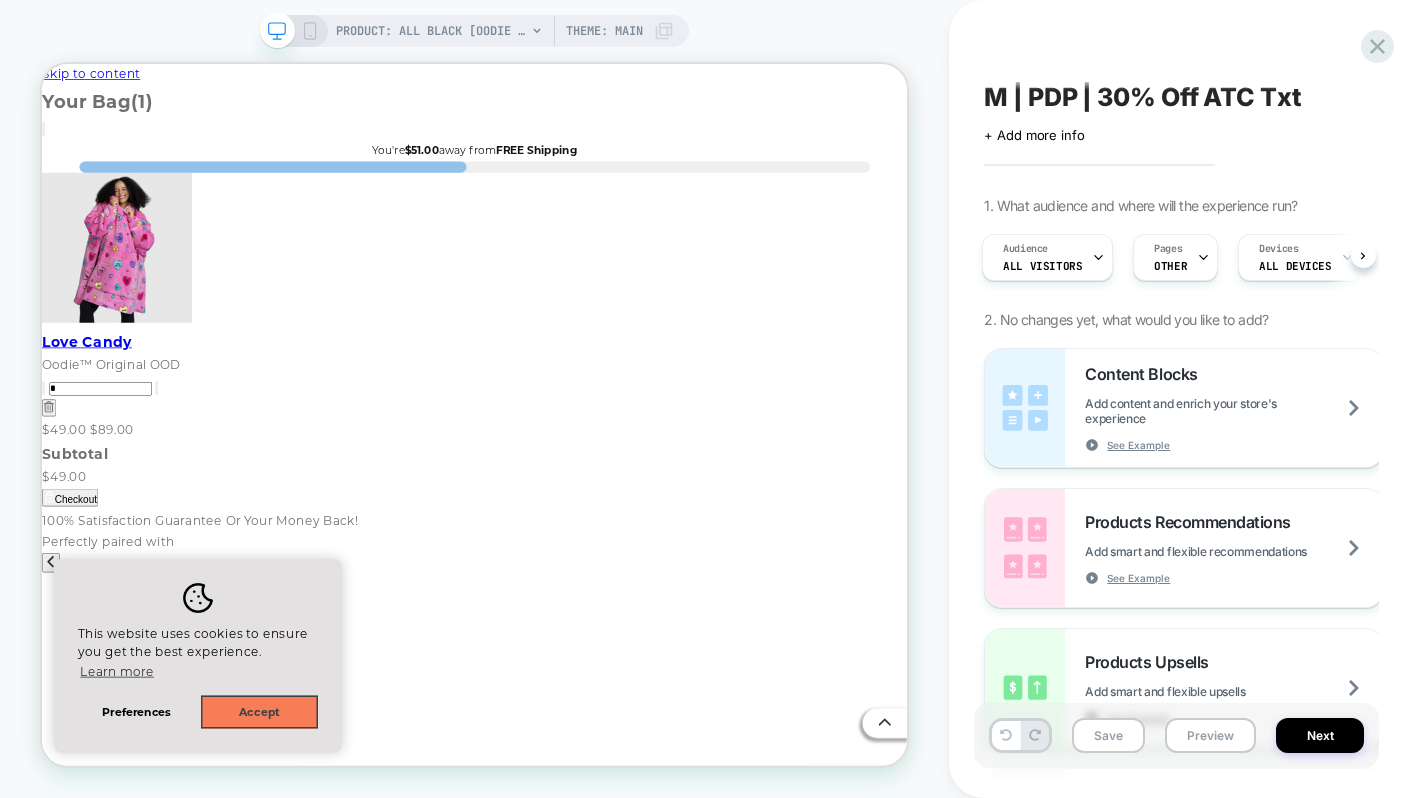 click 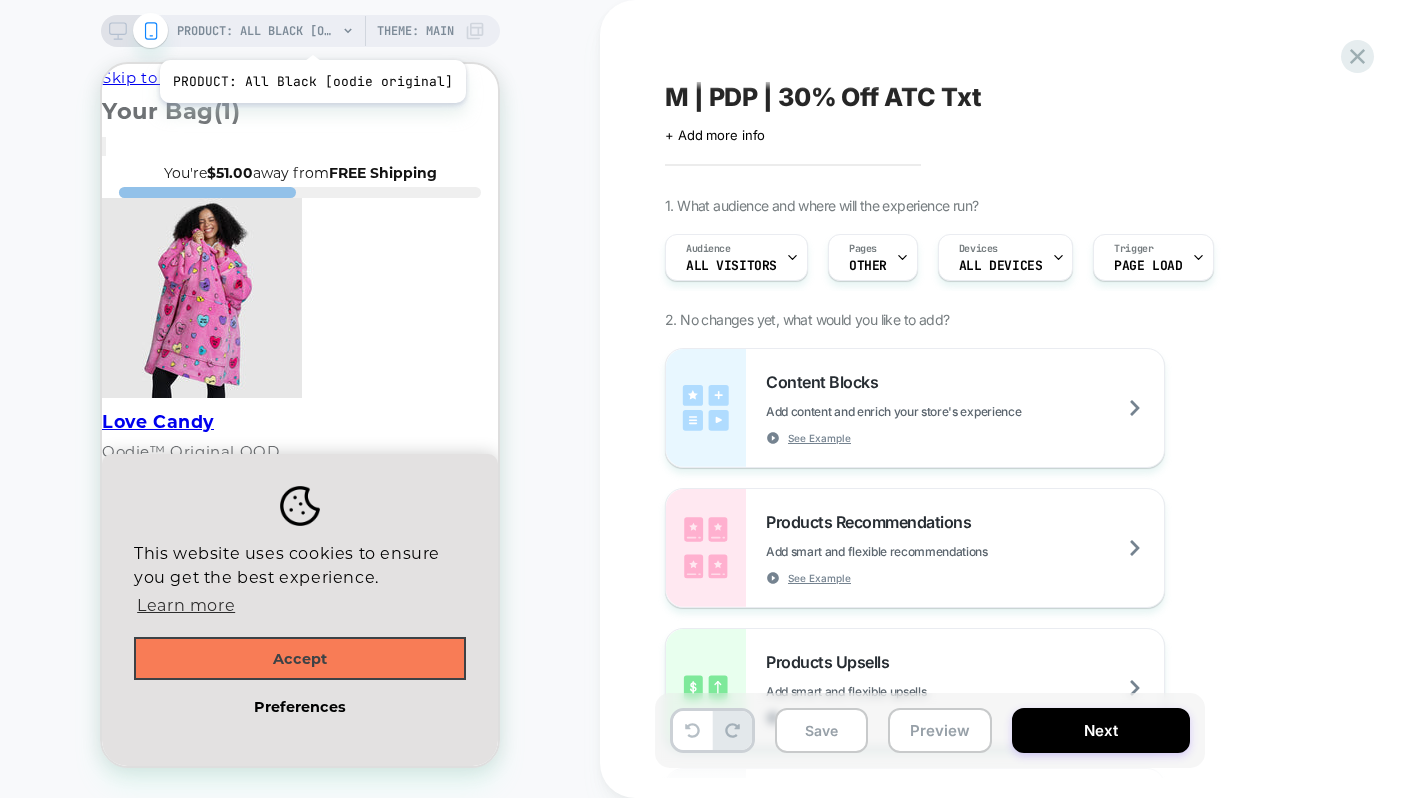 scroll, scrollTop: 0, scrollLeft: 0, axis: both 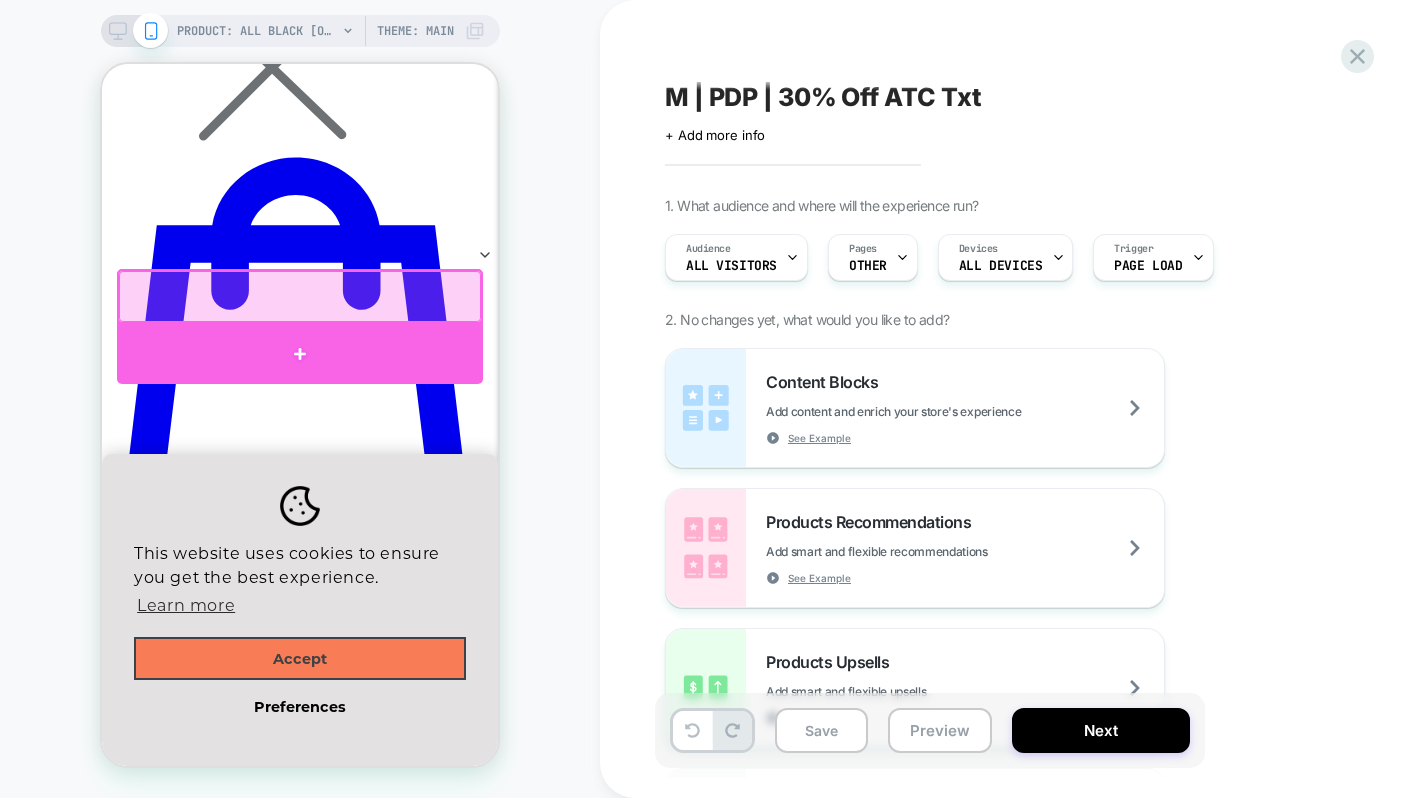 click at bounding box center [300, 354] 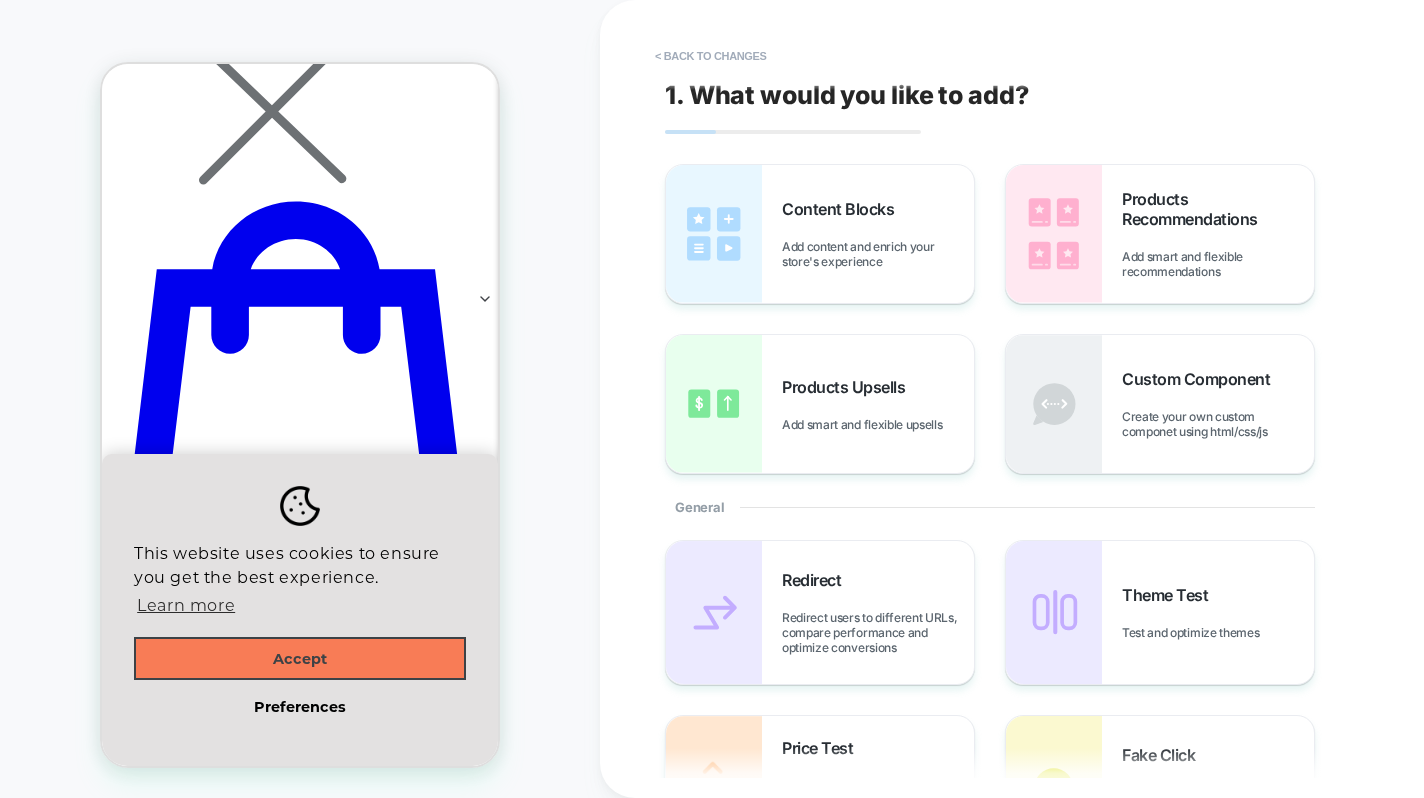 scroll, scrollTop: 755, scrollLeft: 0, axis: vertical 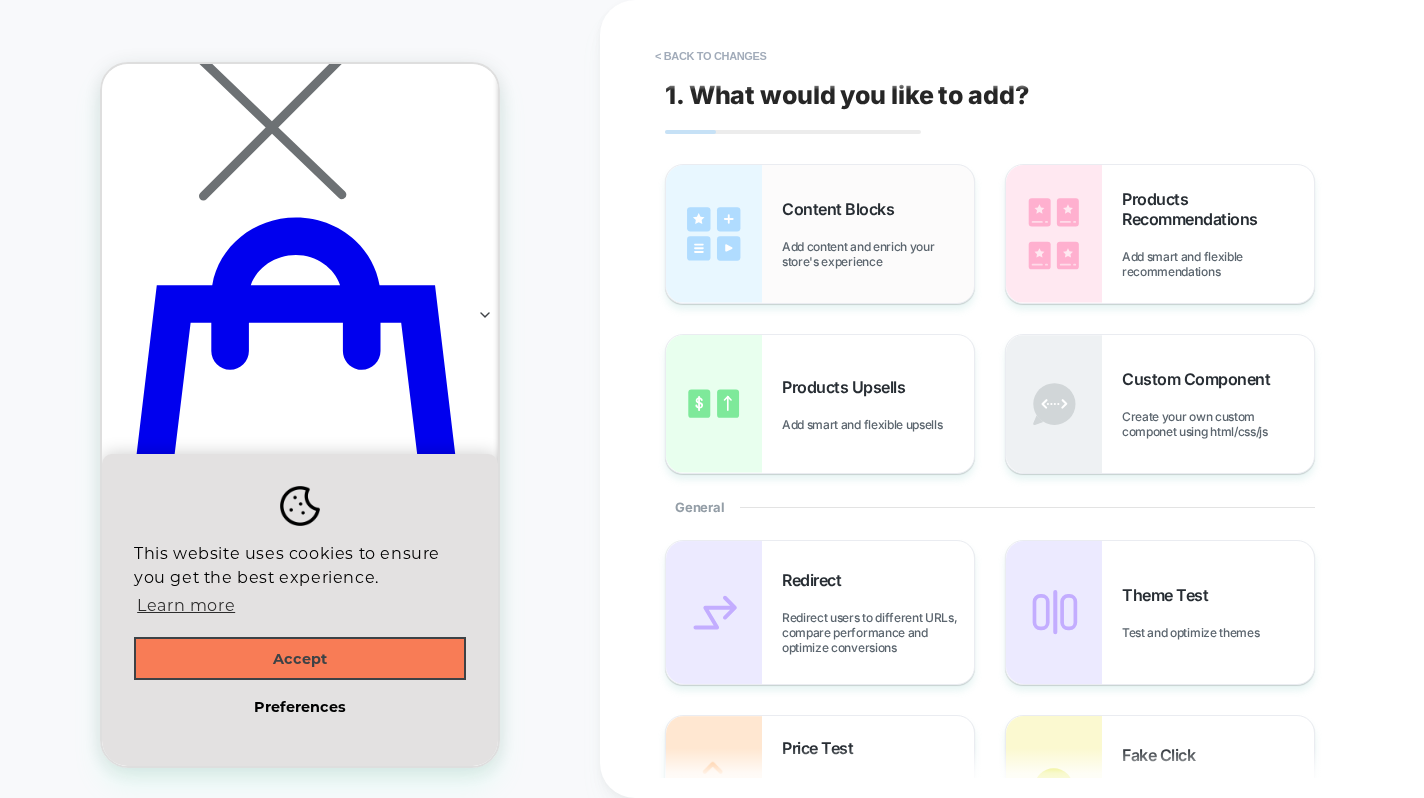click on "Content Blocks Add content and enrich your store's experience" at bounding box center [820, 234] 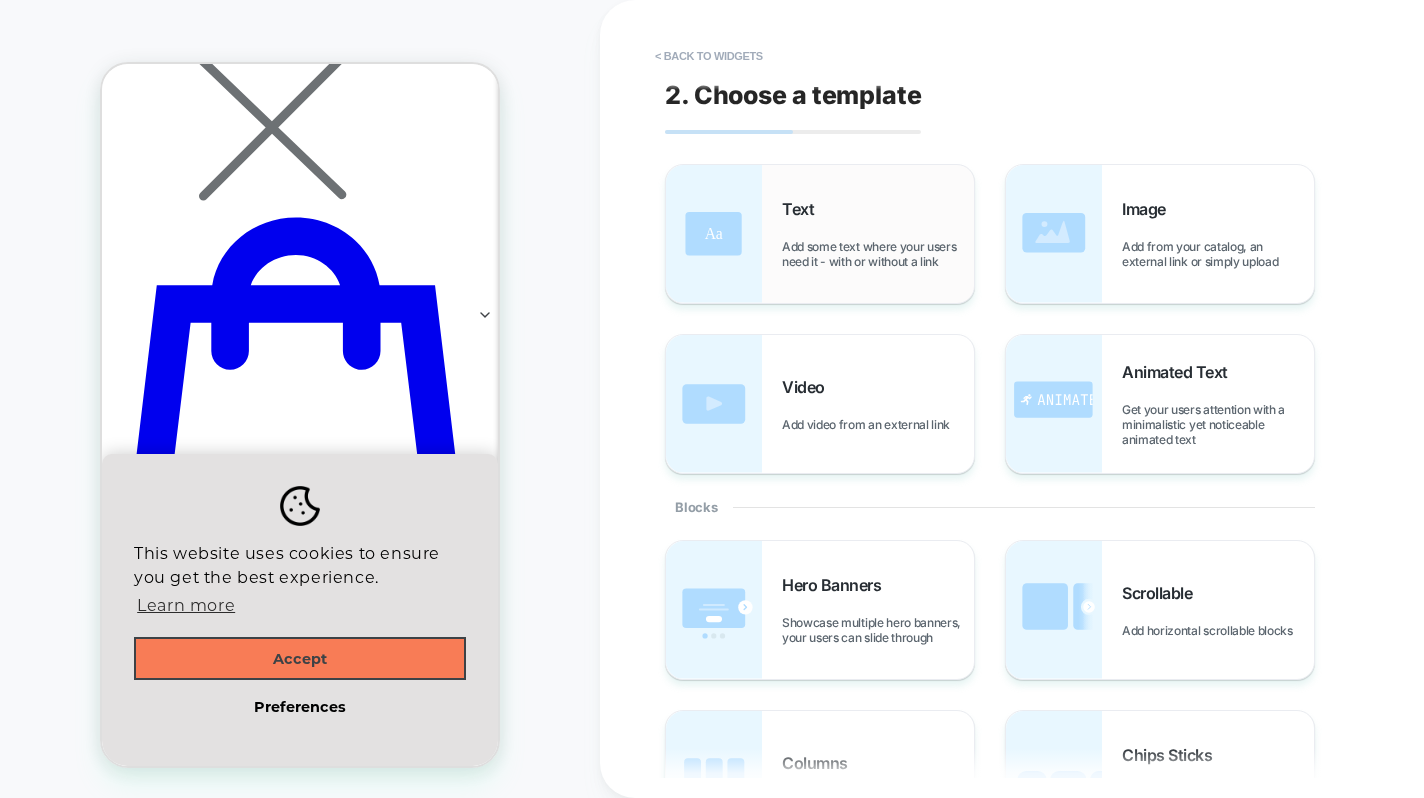 scroll, scrollTop: 814, scrollLeft: 0, axis: vertical 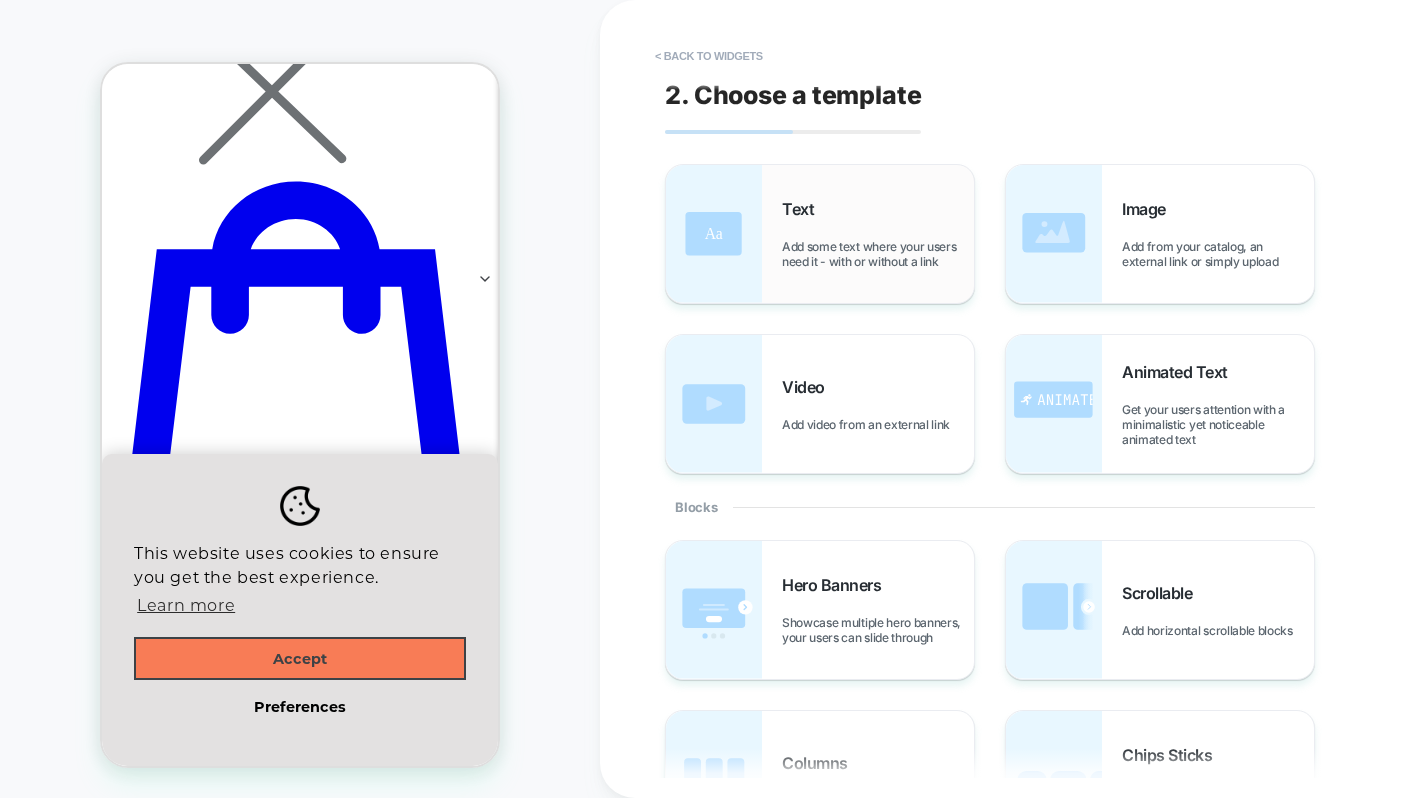 click on "Text Add some text where your users need it - with or without a link" at bounding box center (878, 234) 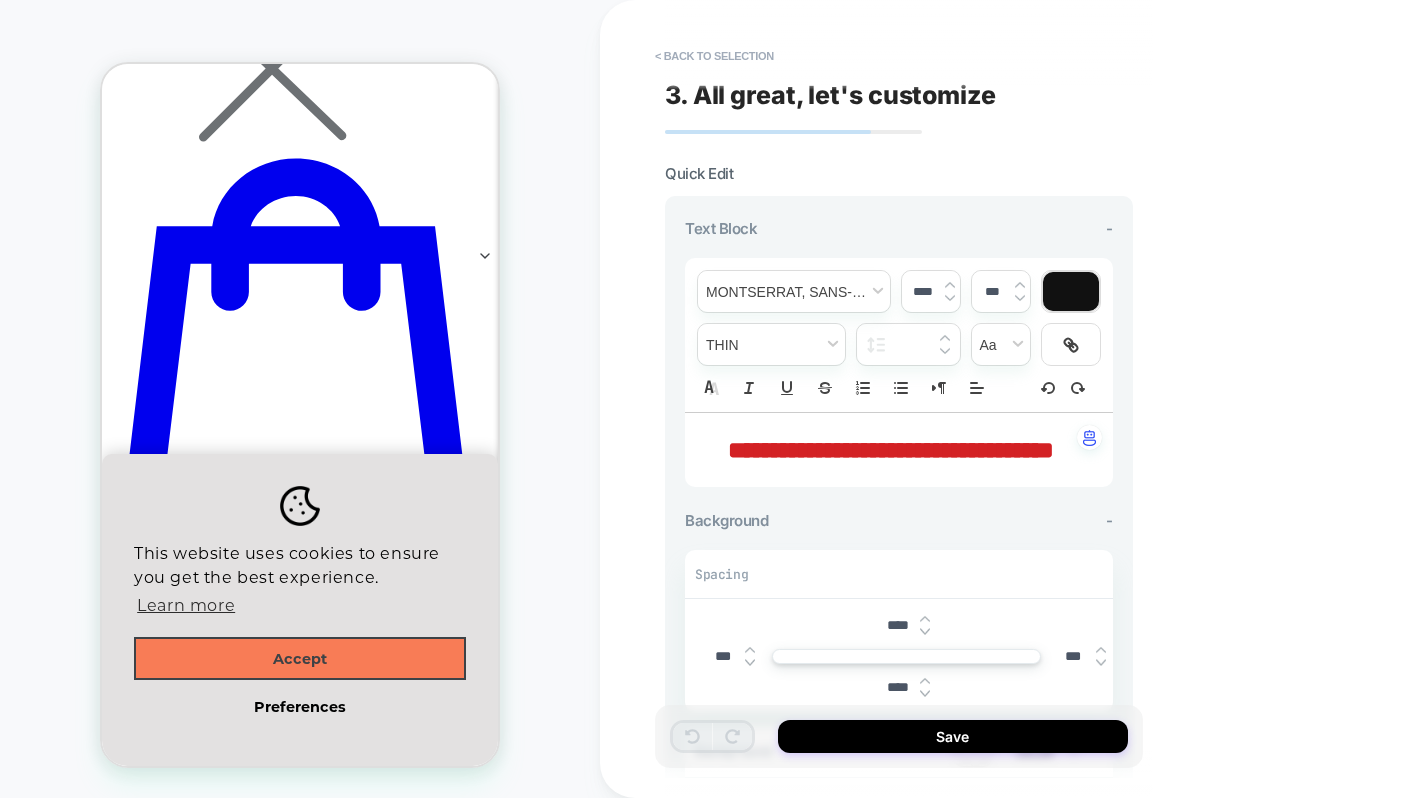 click on "**********" at bounding box center (891, 450) 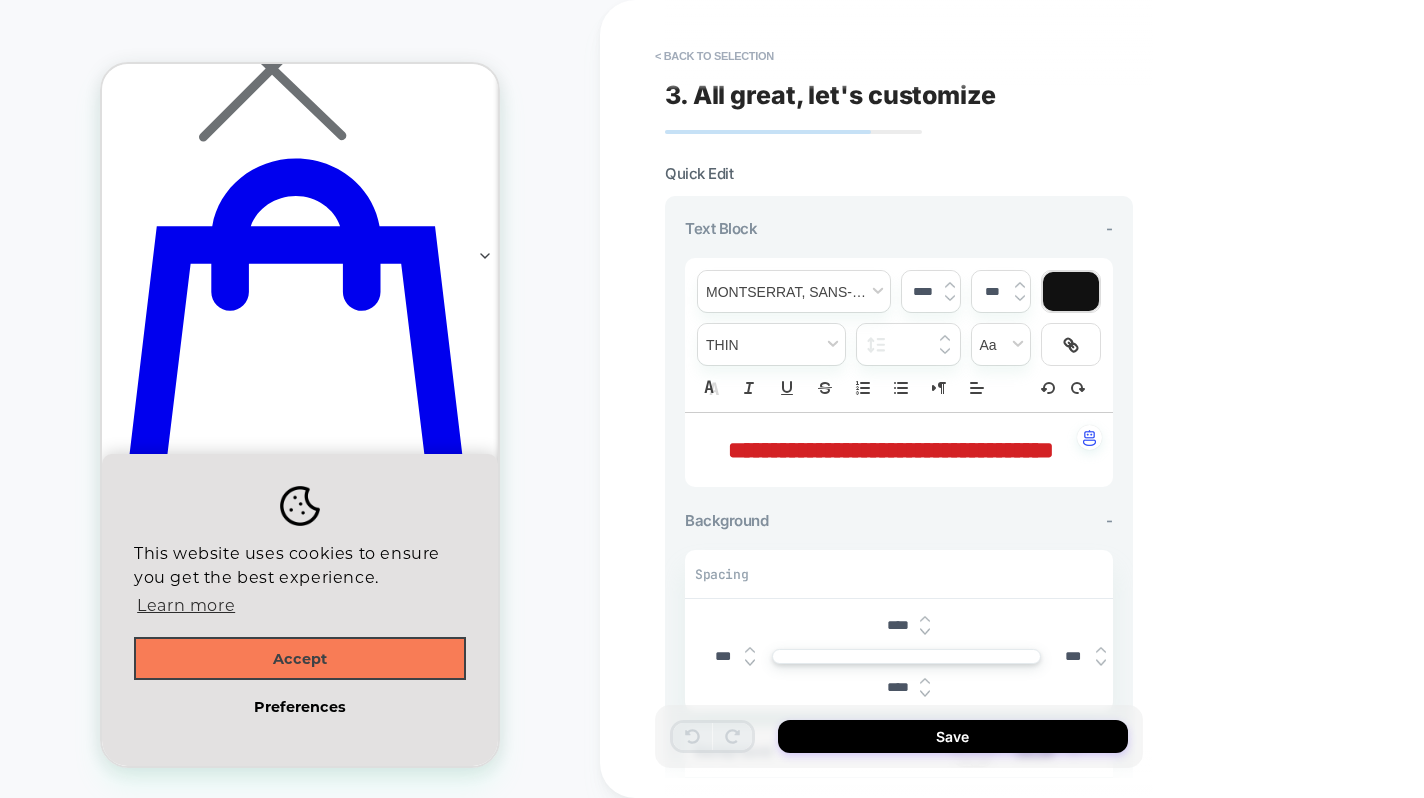 type on "****" 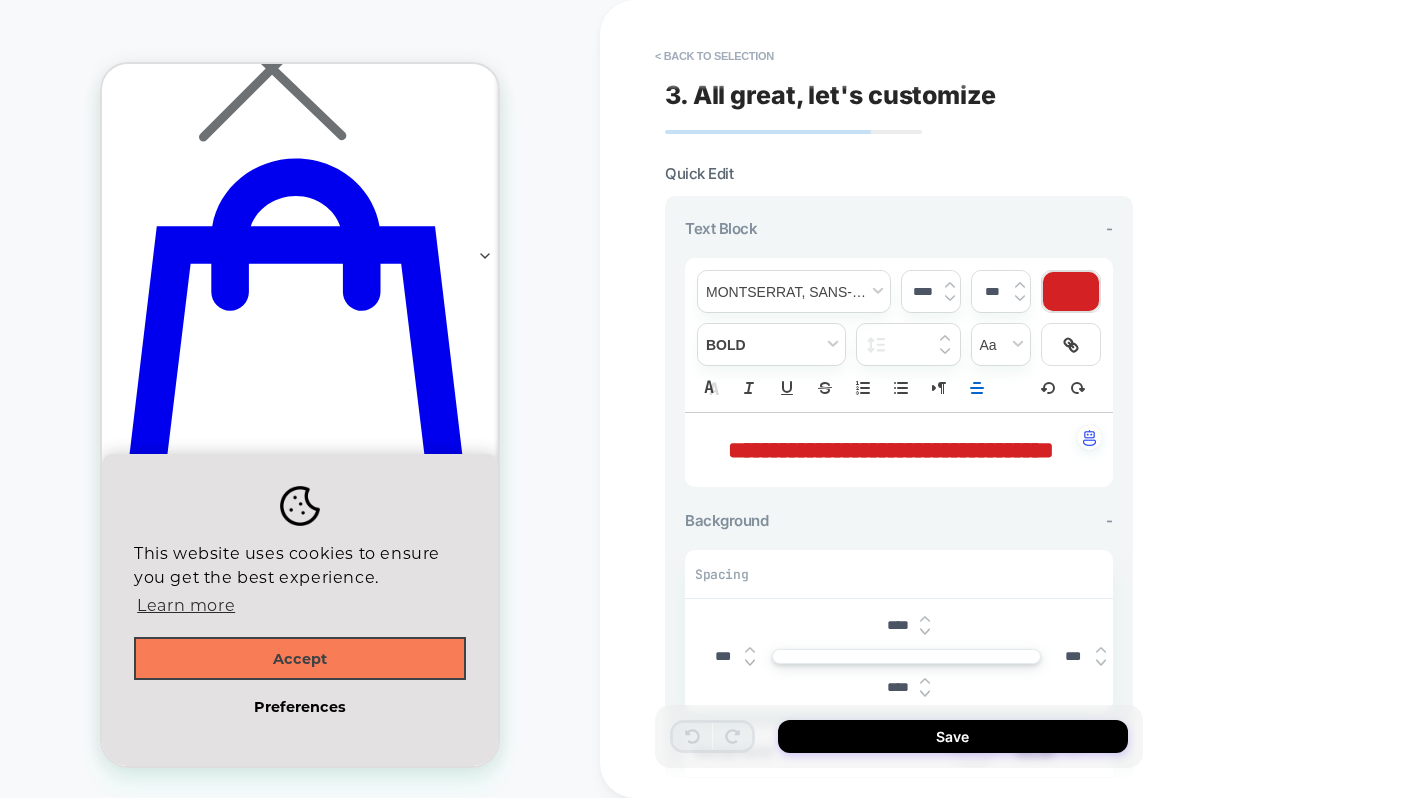click on "**********" at bounding box center (891, 450) 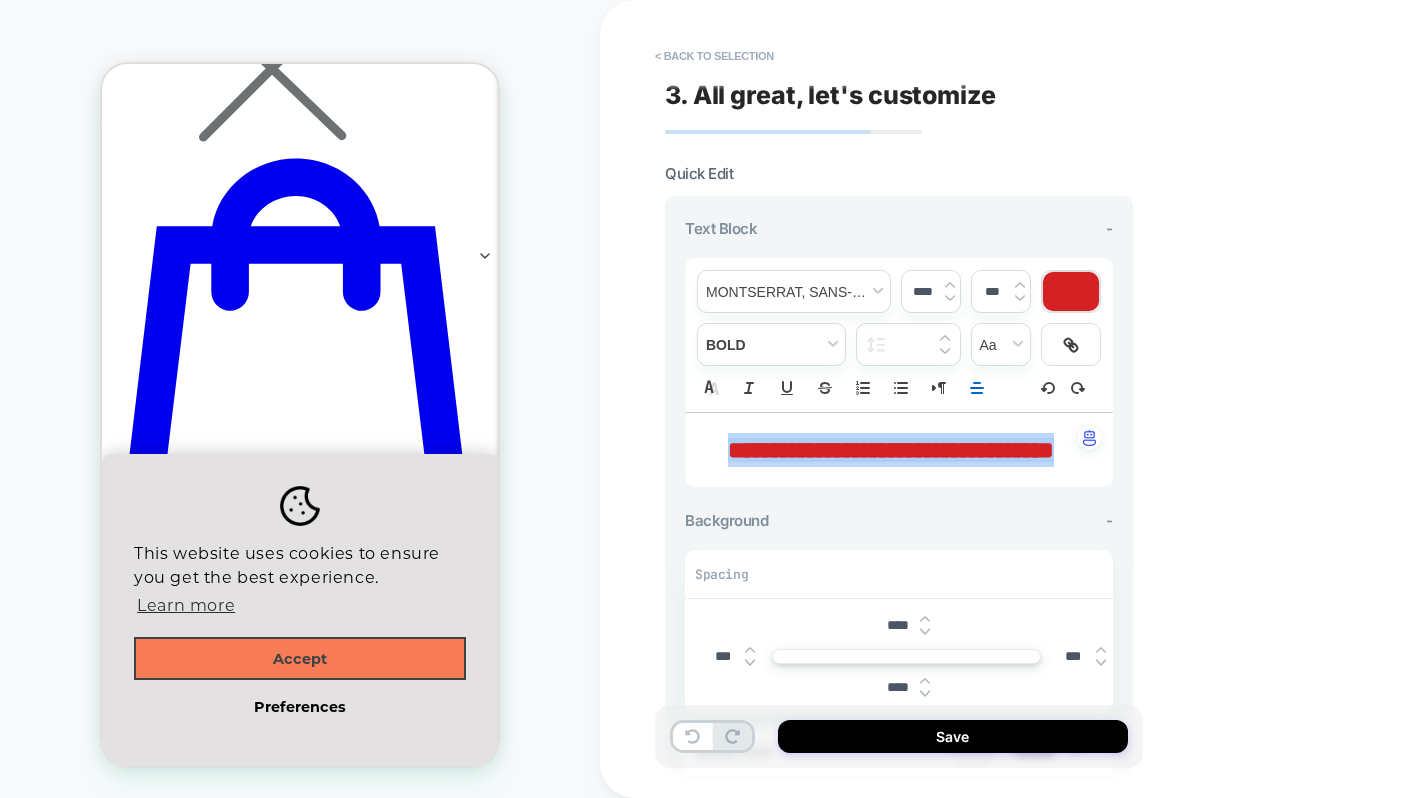 type 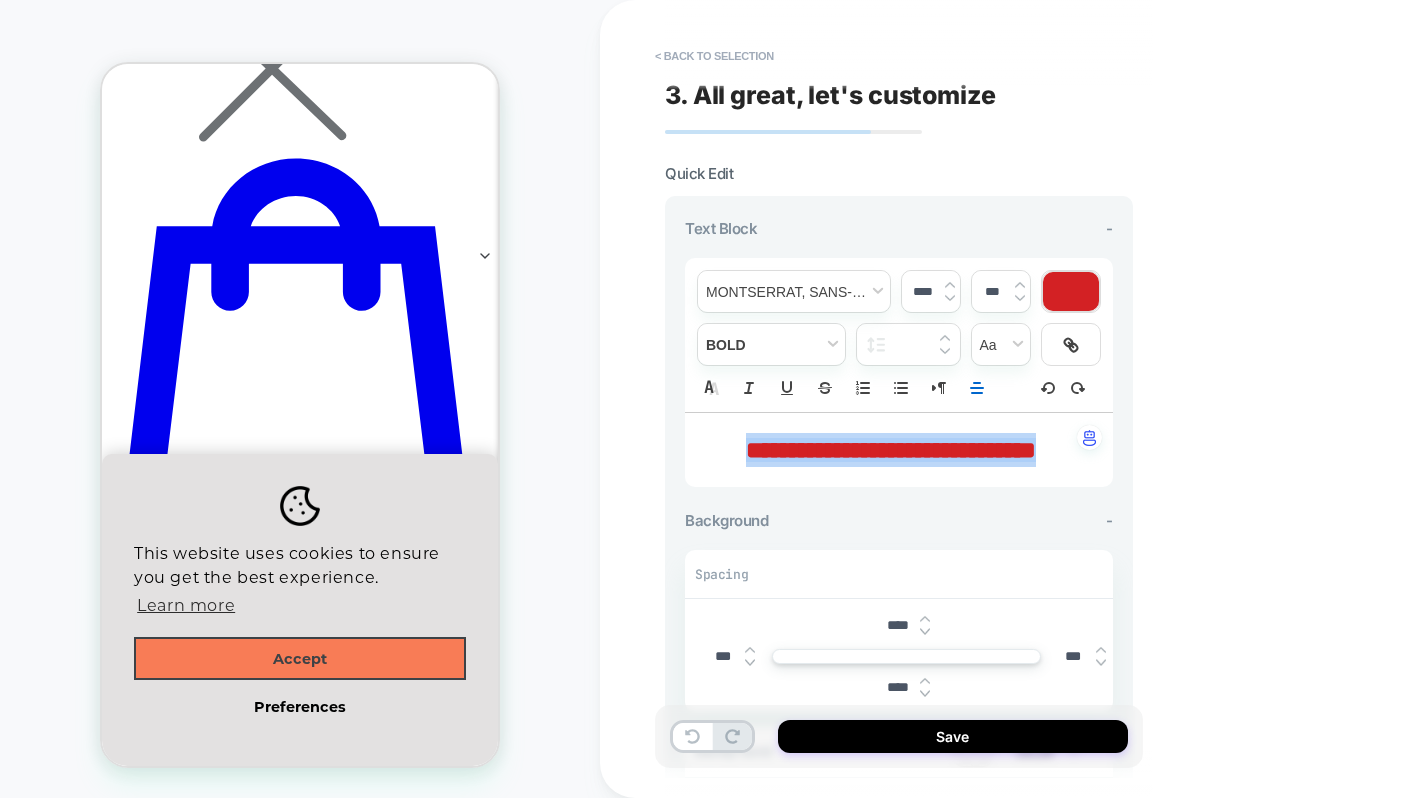 click at bounding box center (1071, 291) 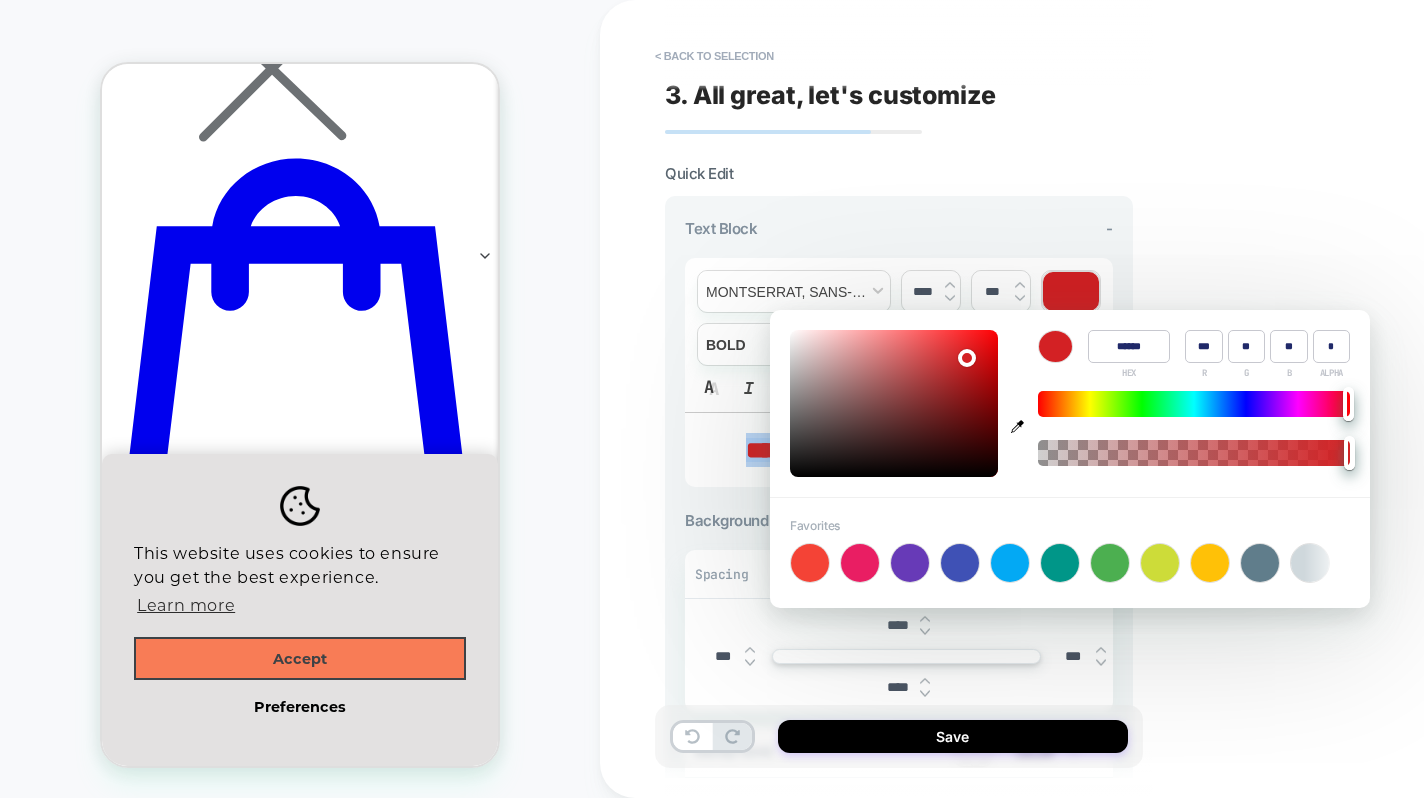 type on "******" 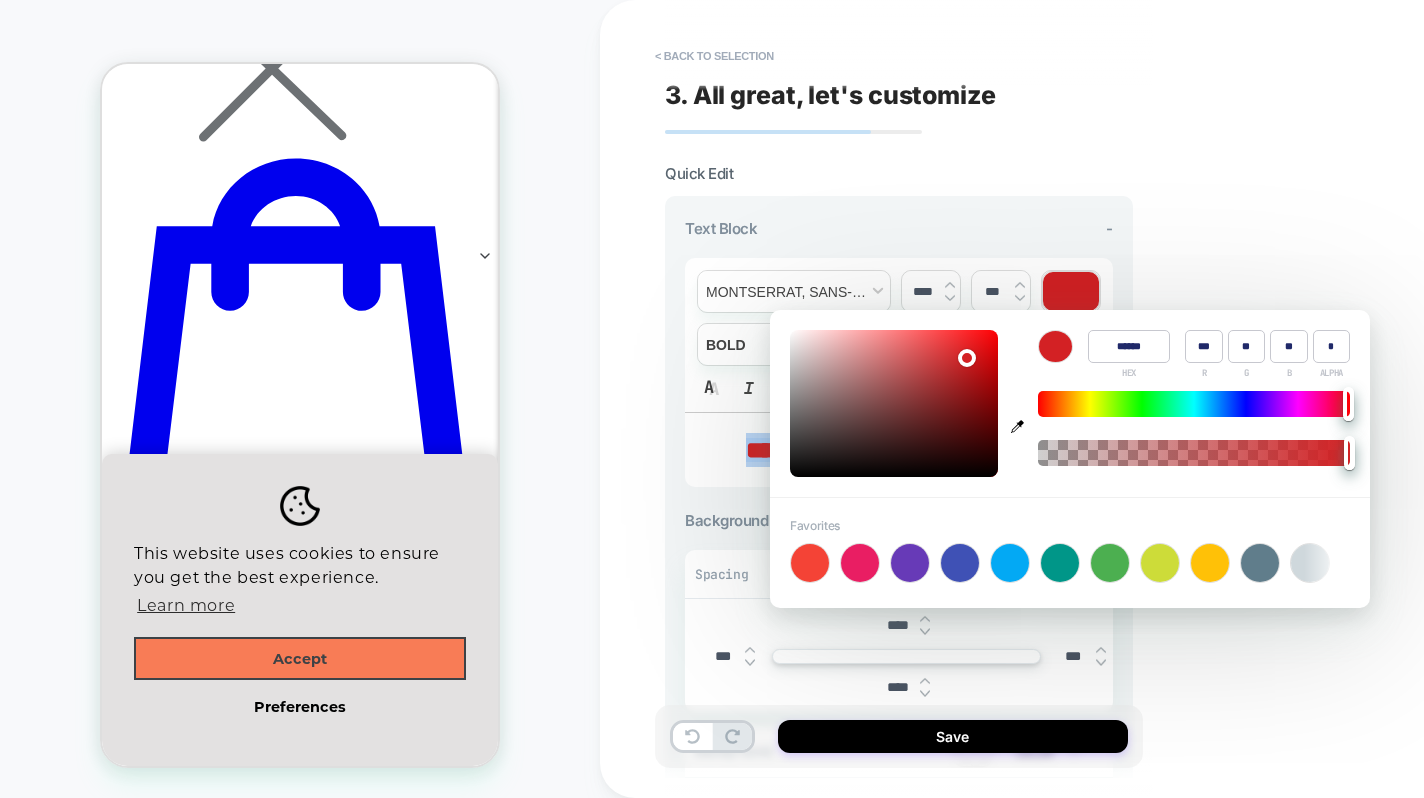 type on "***" 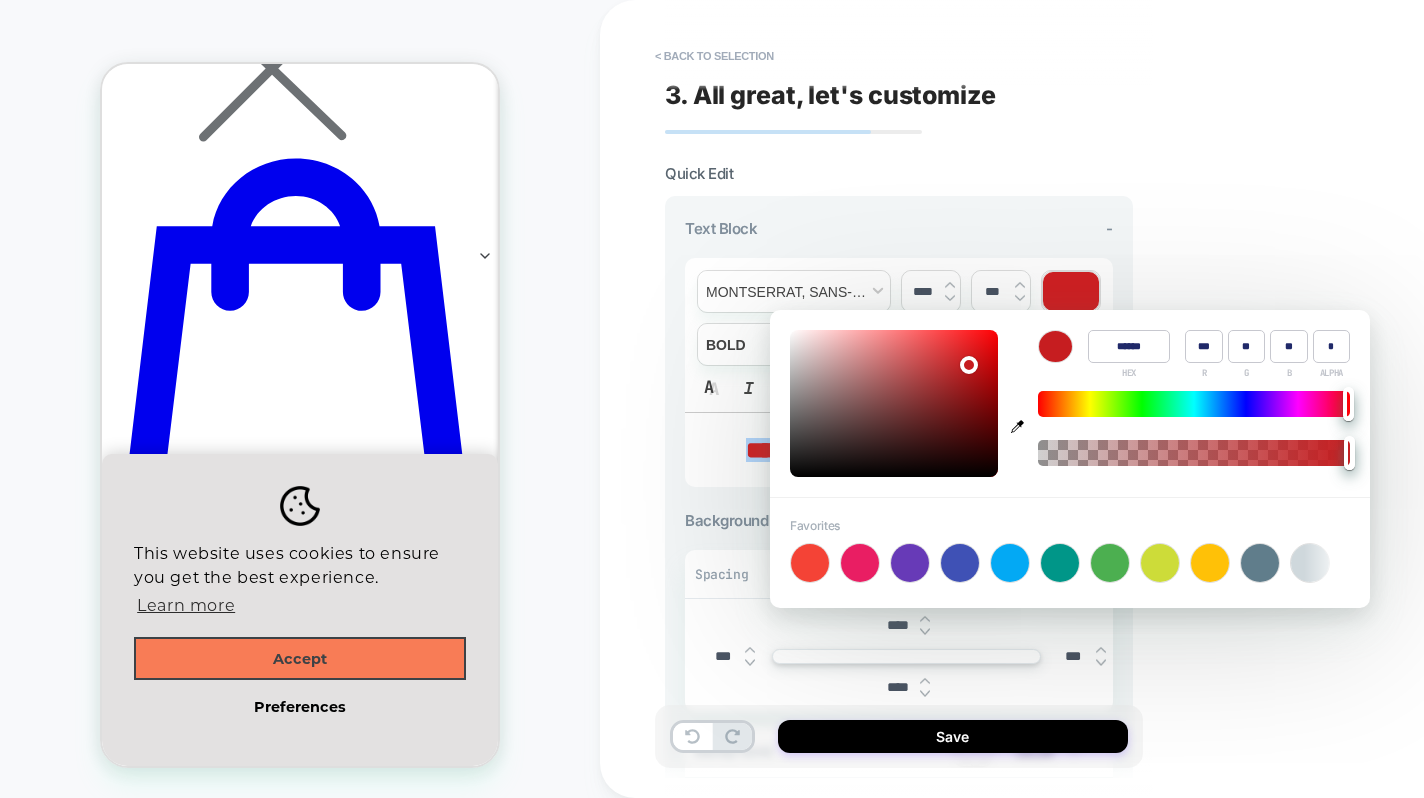 type on "******" 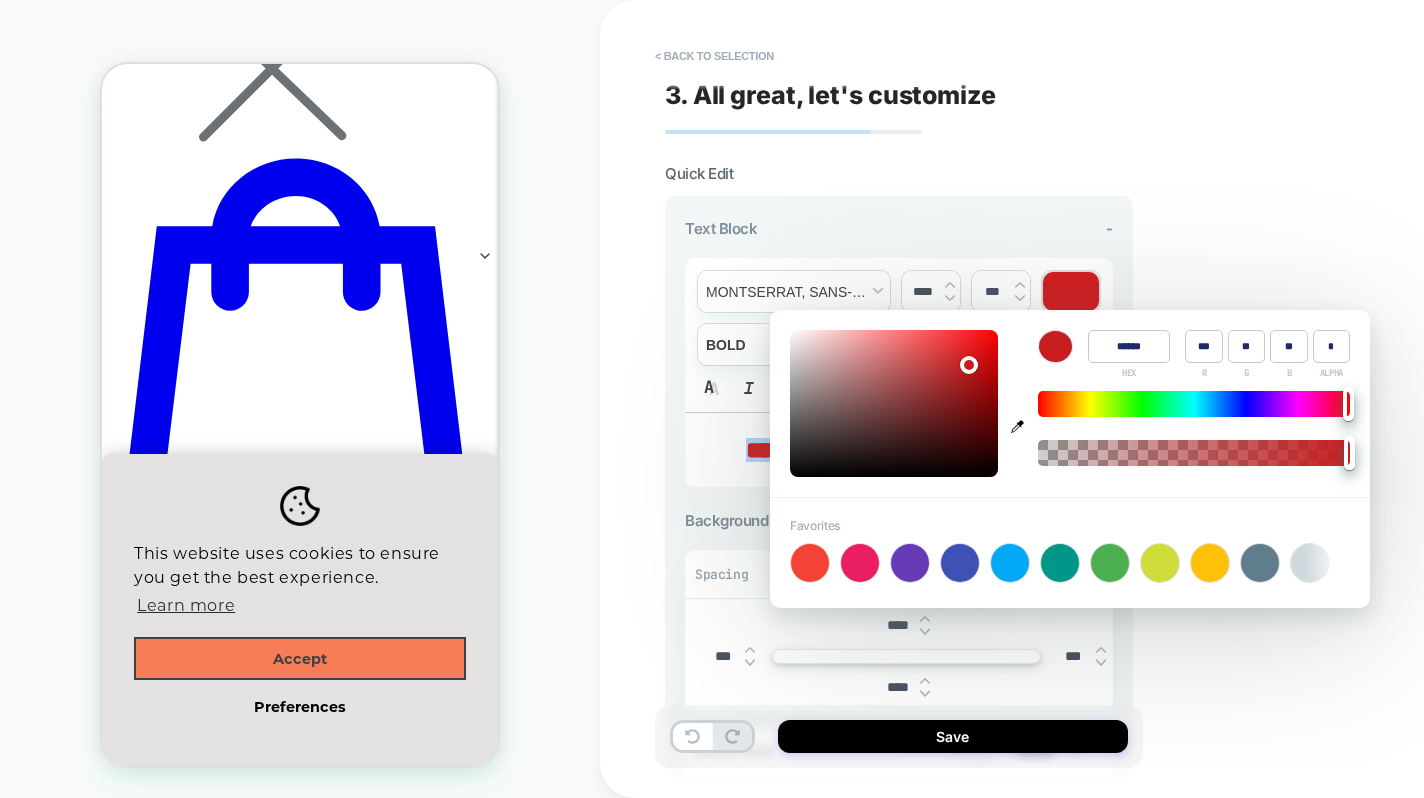 type on "******" 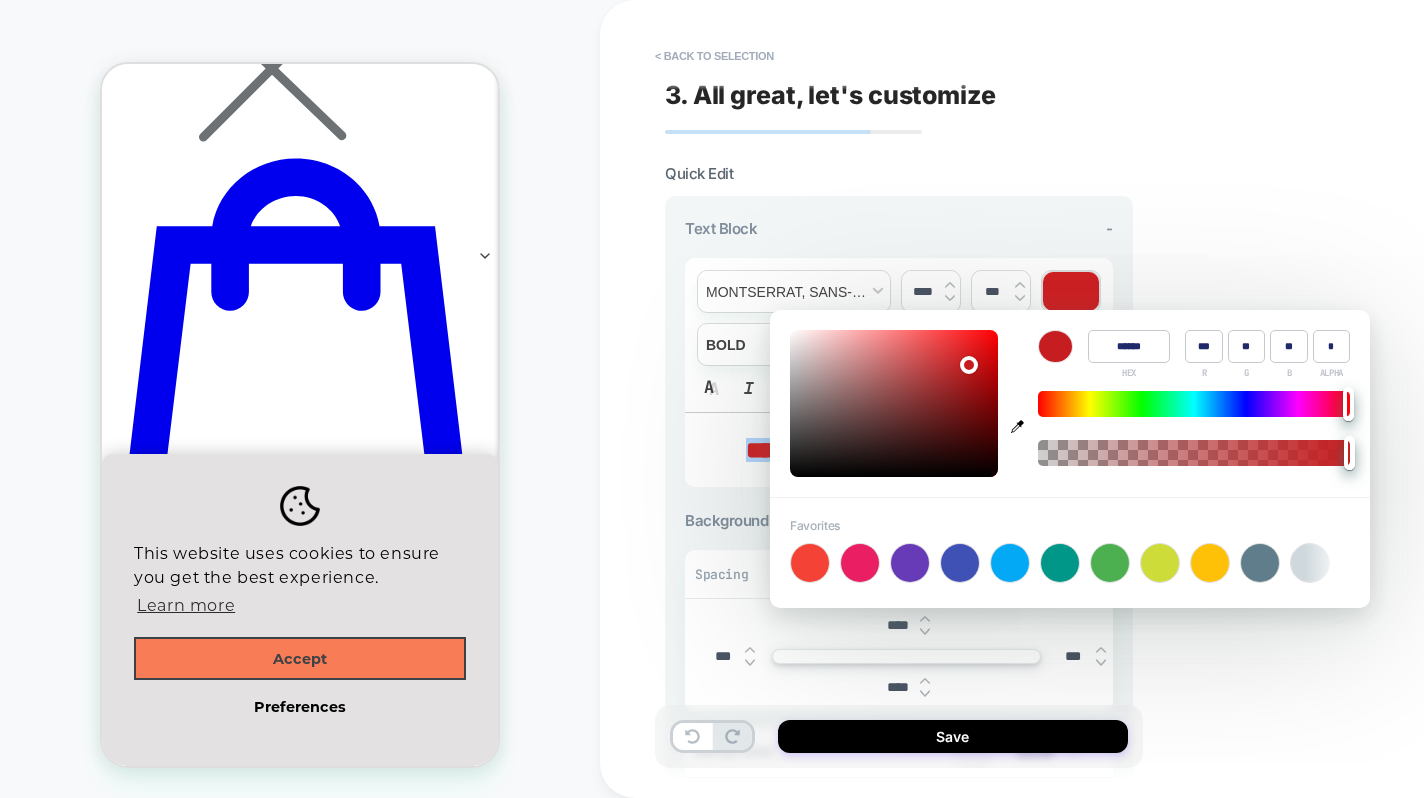type on "***" 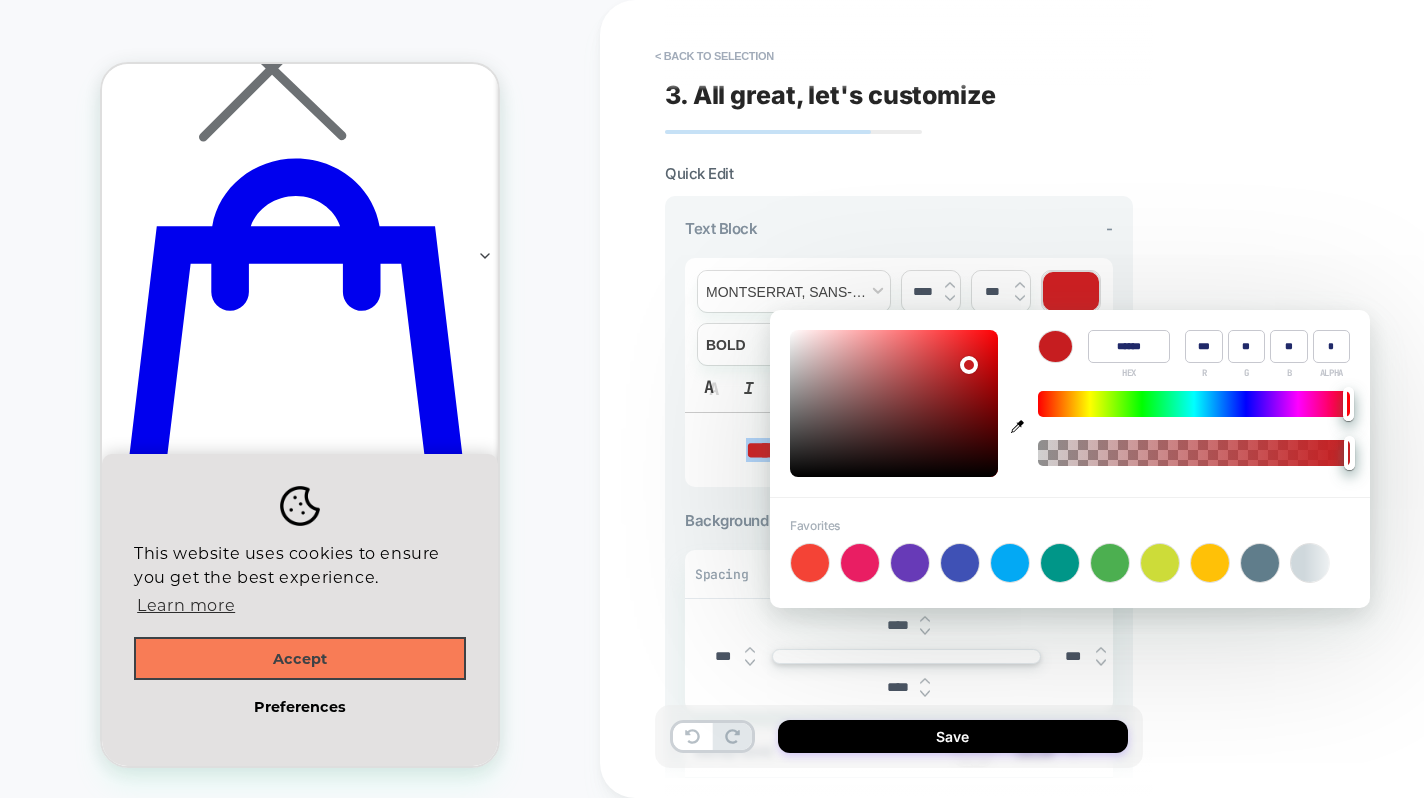 type on "******" 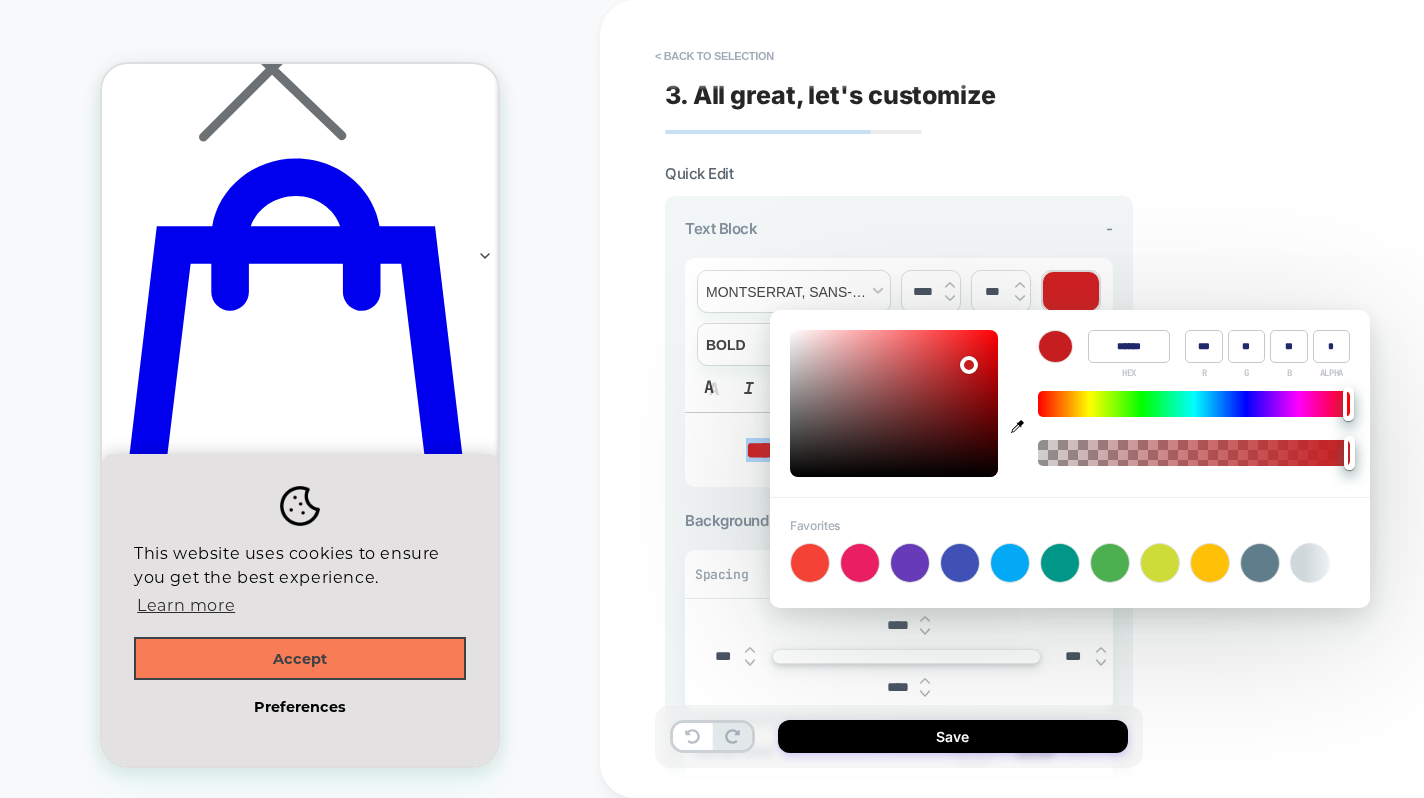 type on "***" 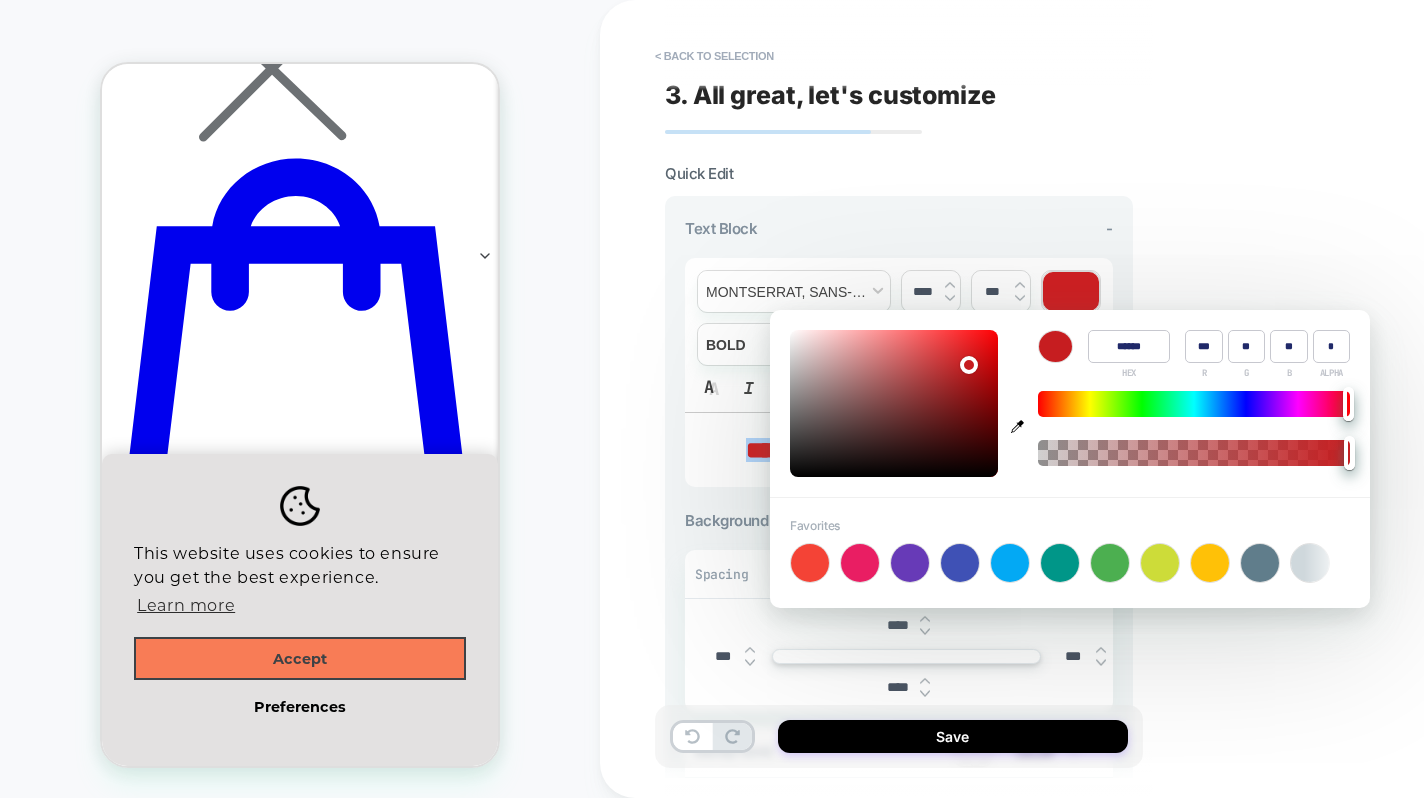 type on "******" 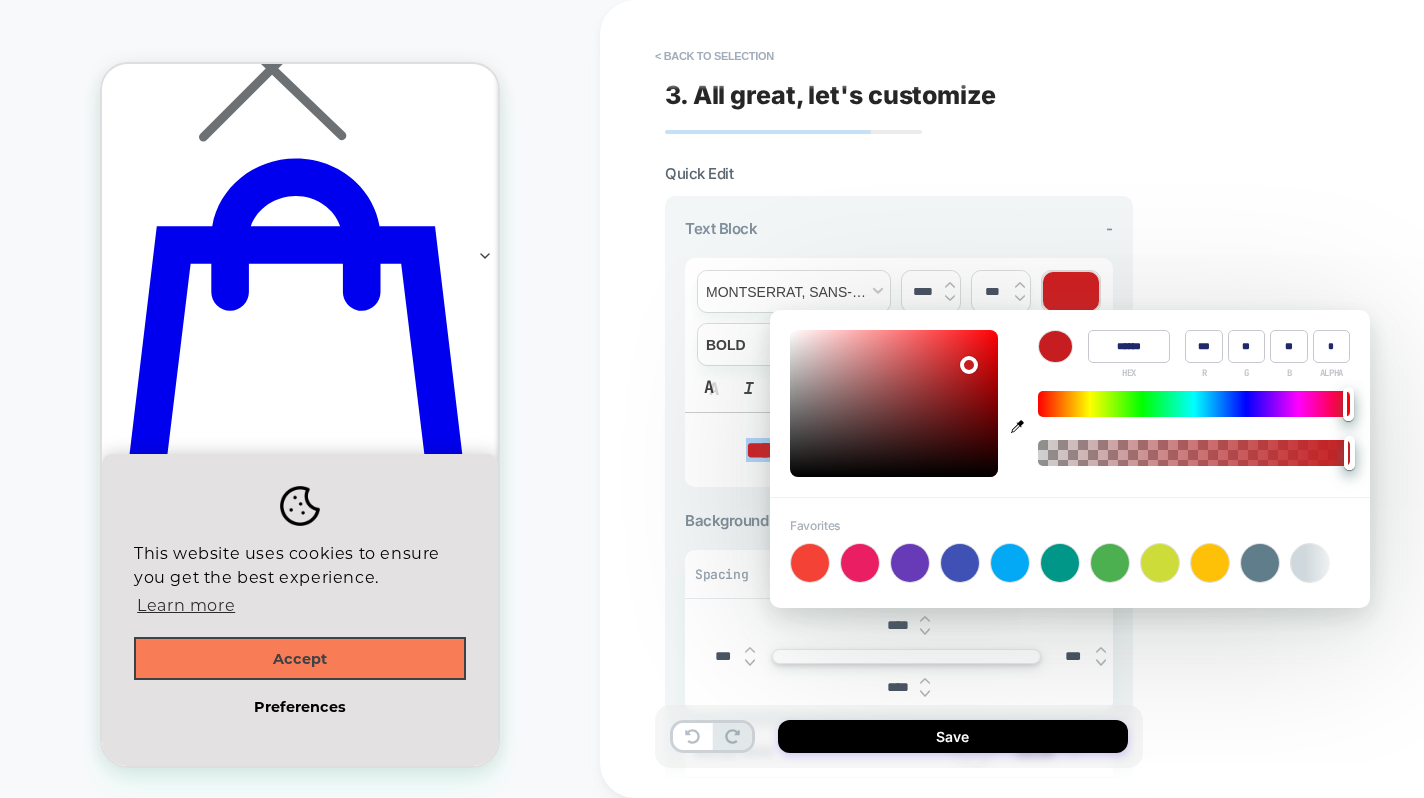type on "***" 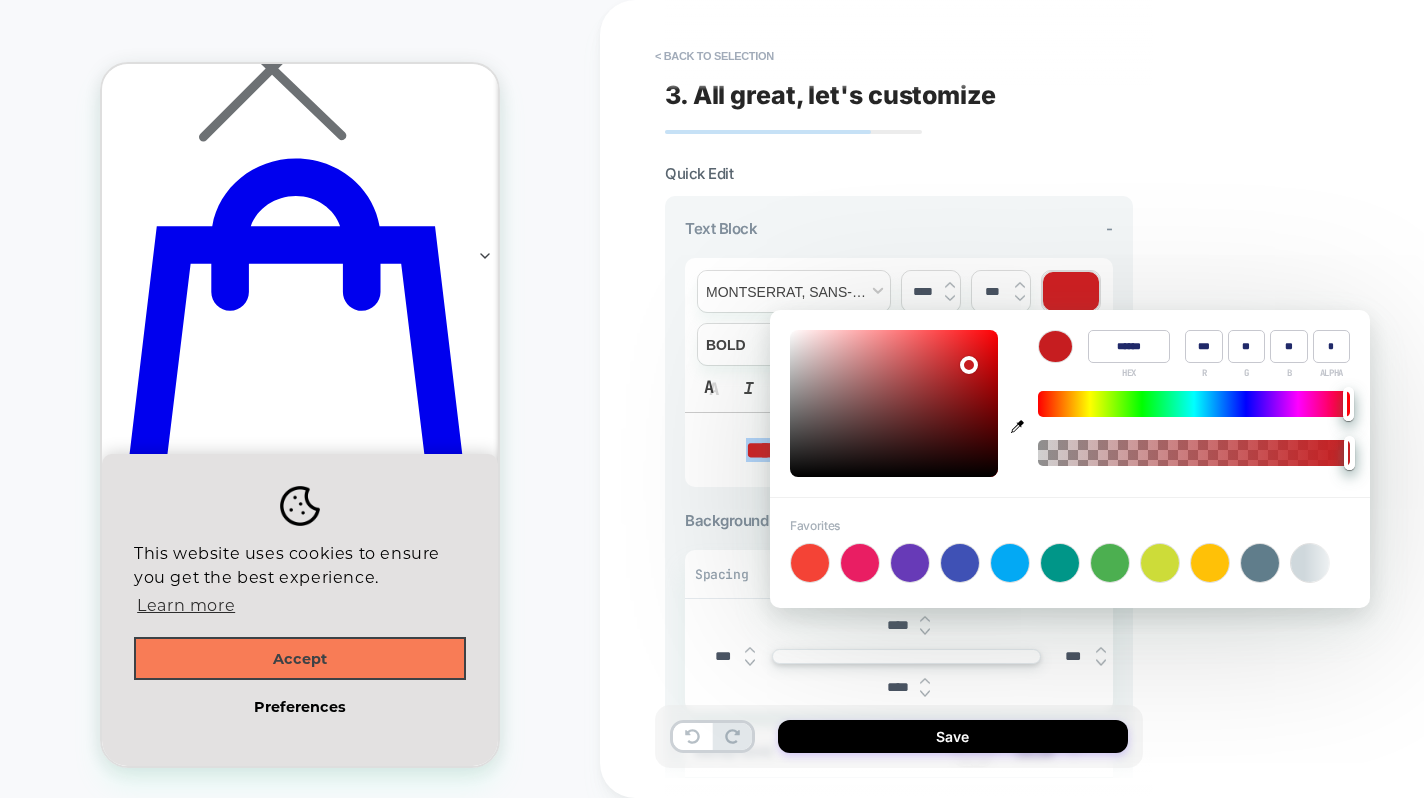 type on "******" 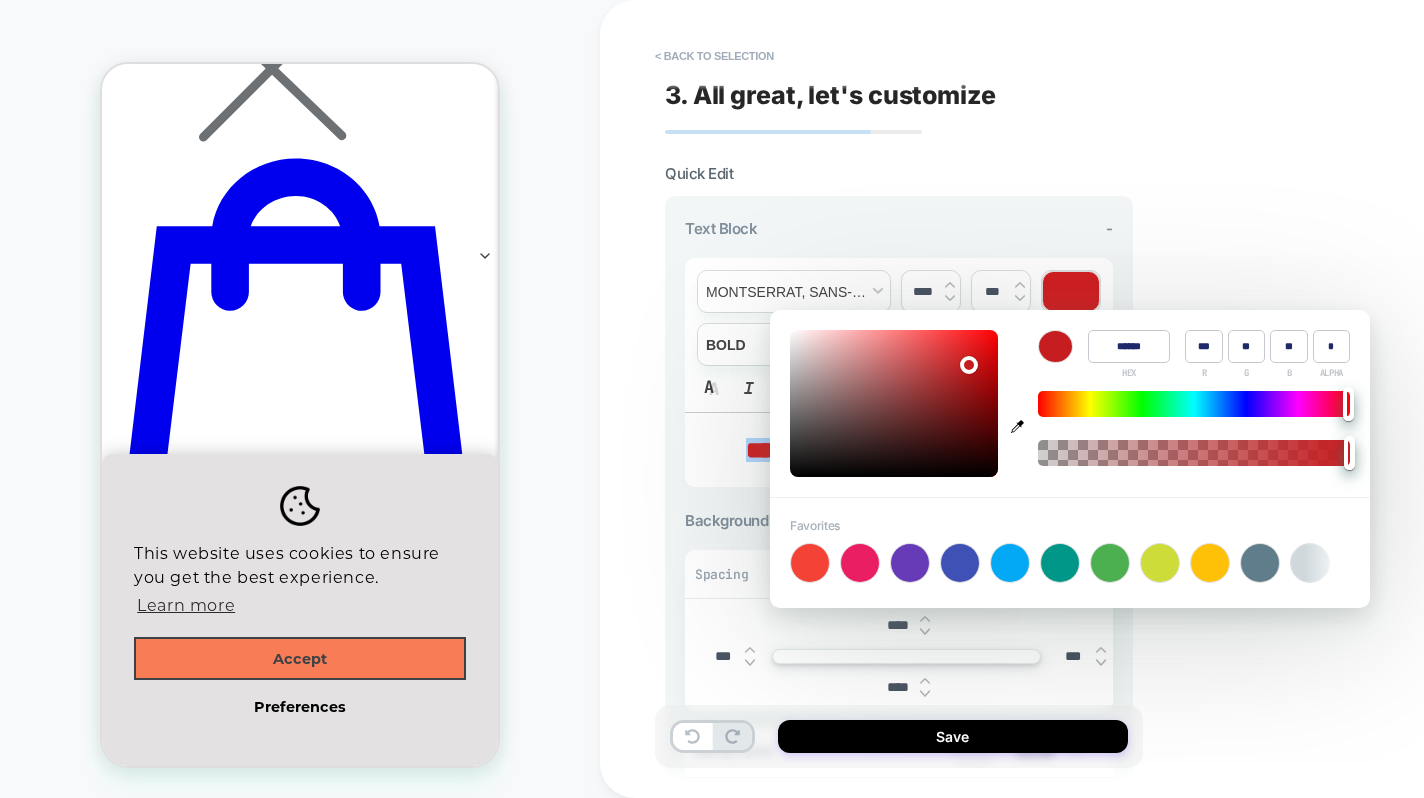 type on "***" 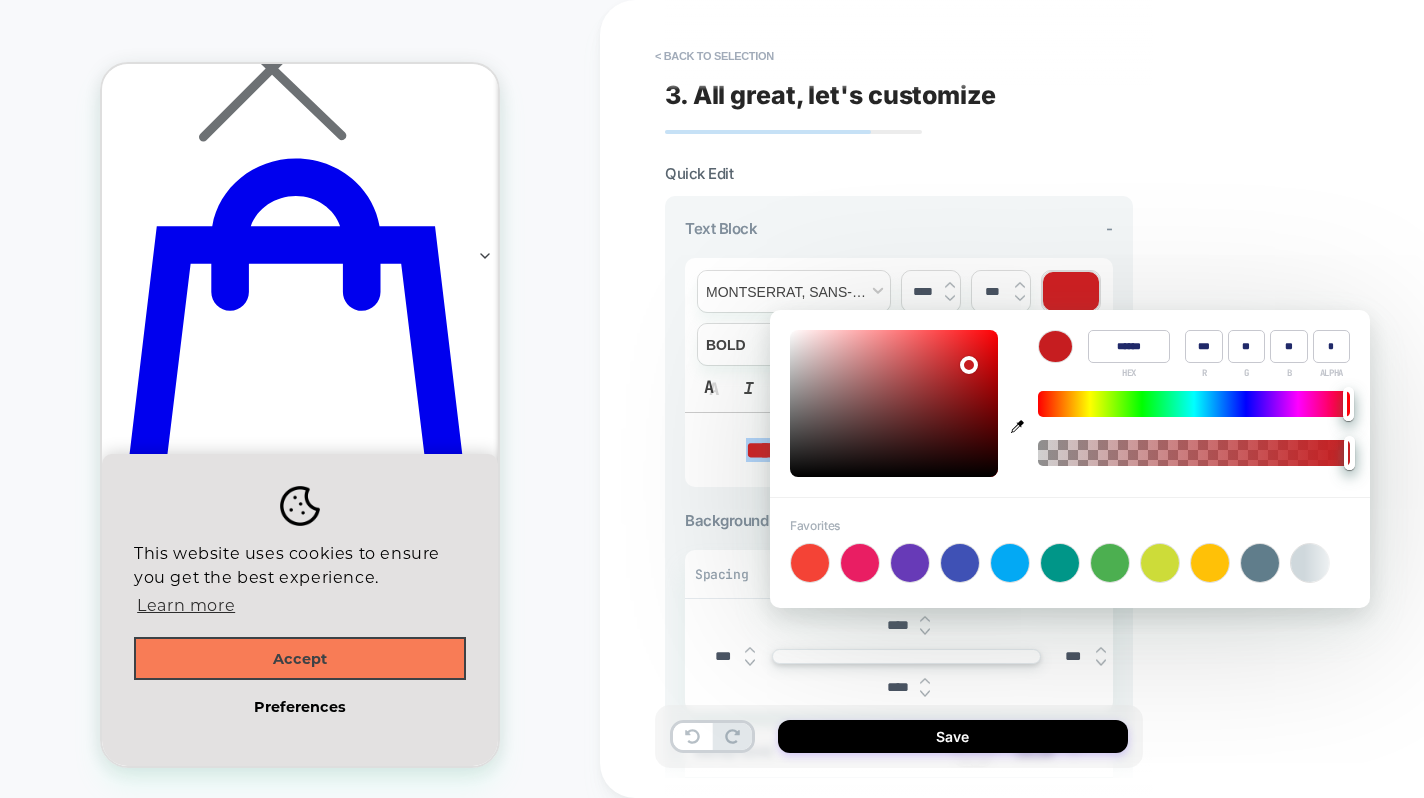 type on "******" 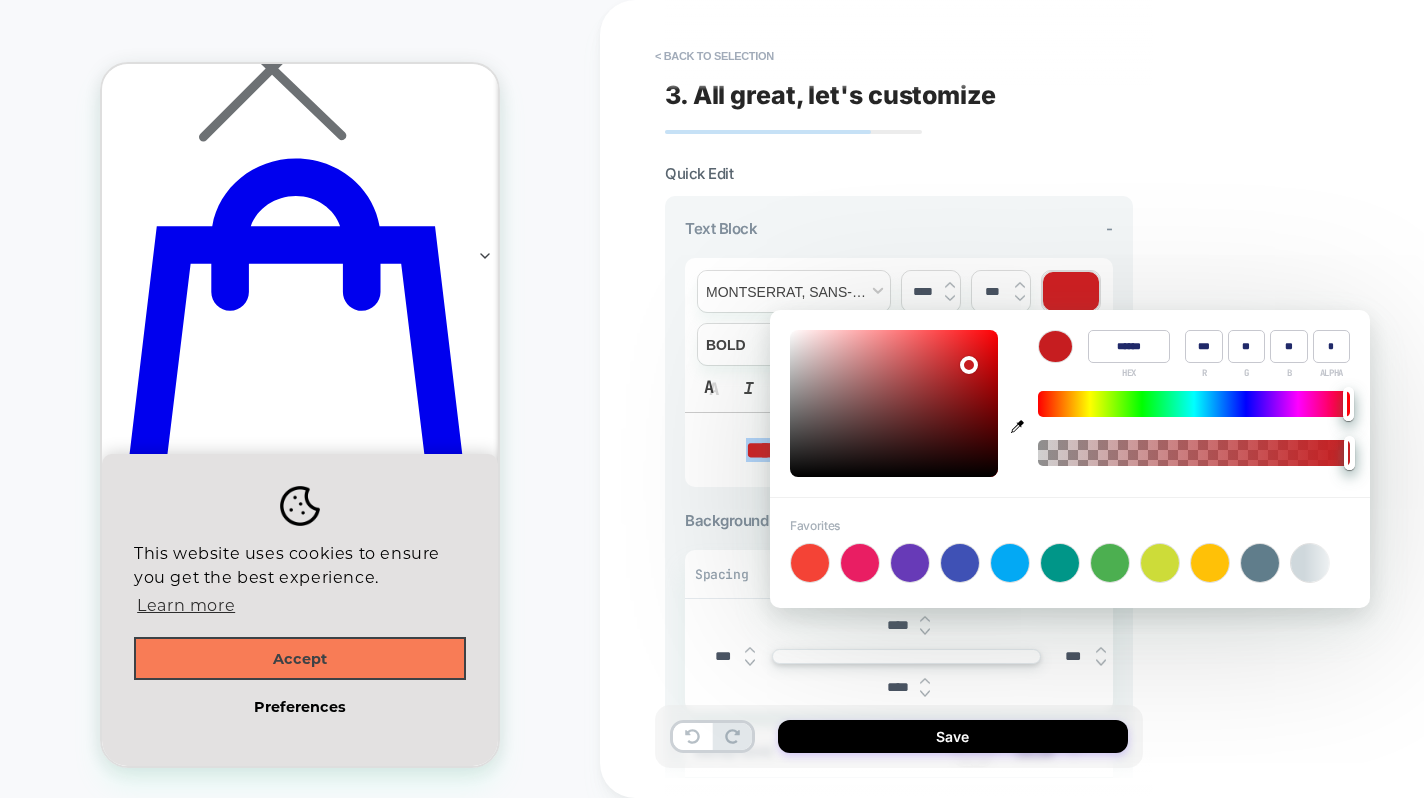 type on "***" 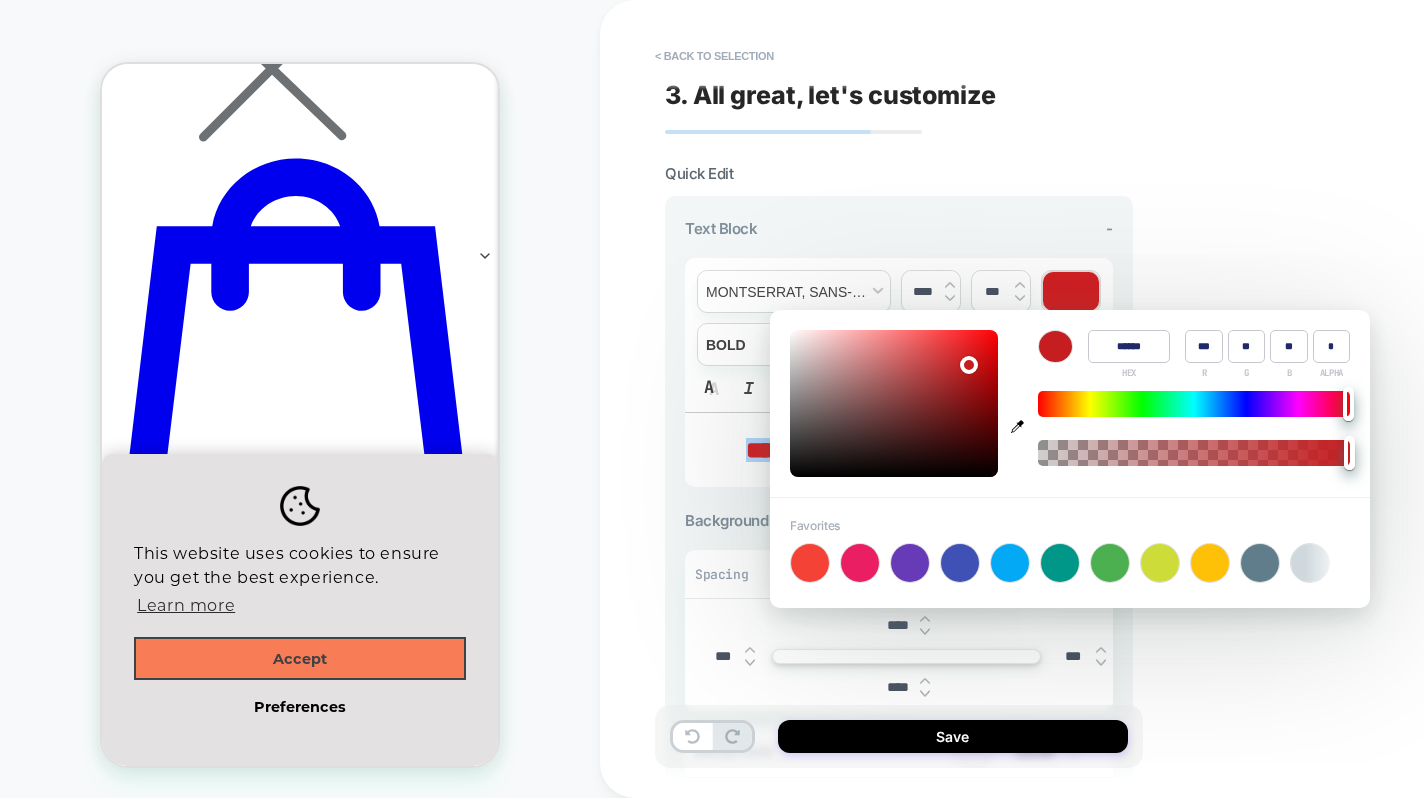 type on "******" 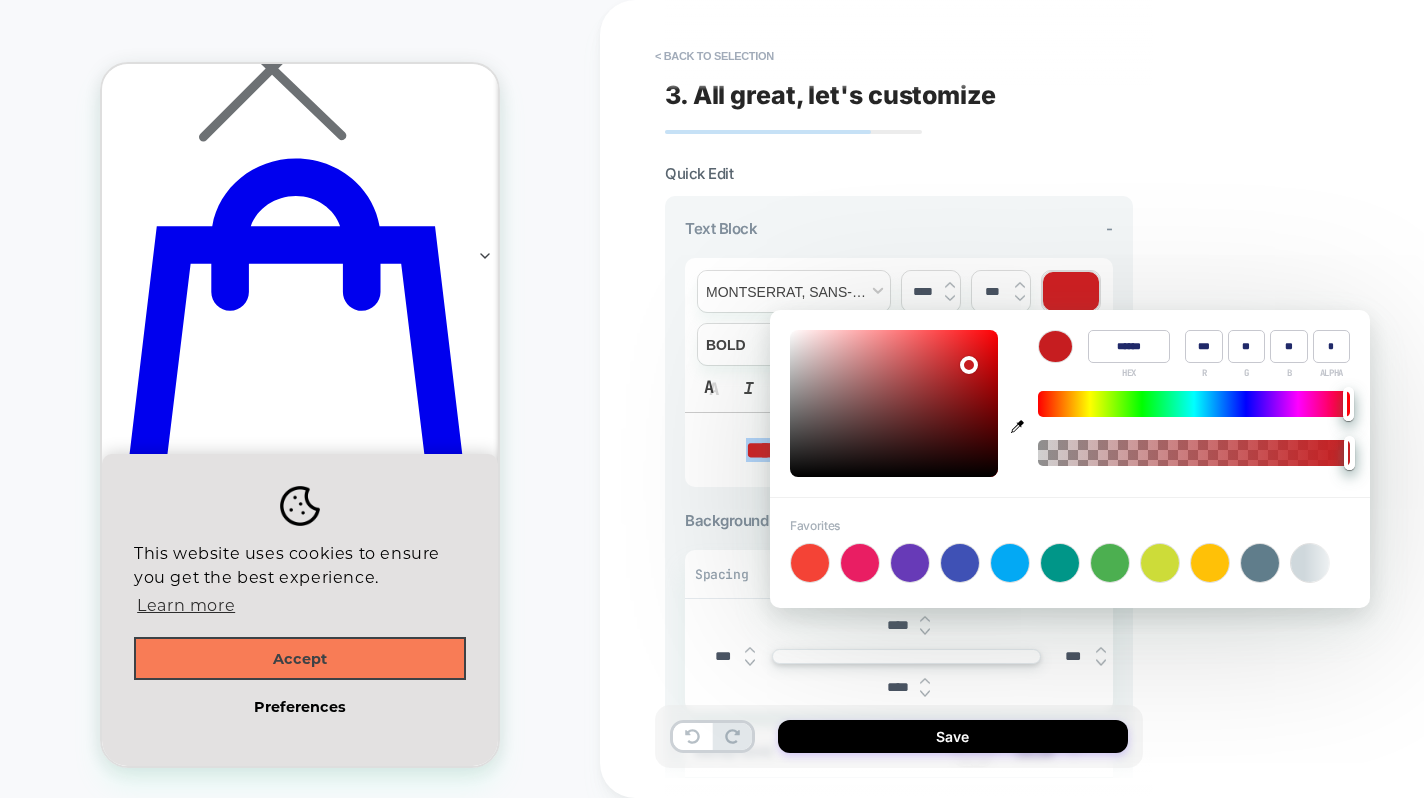 type on "**" 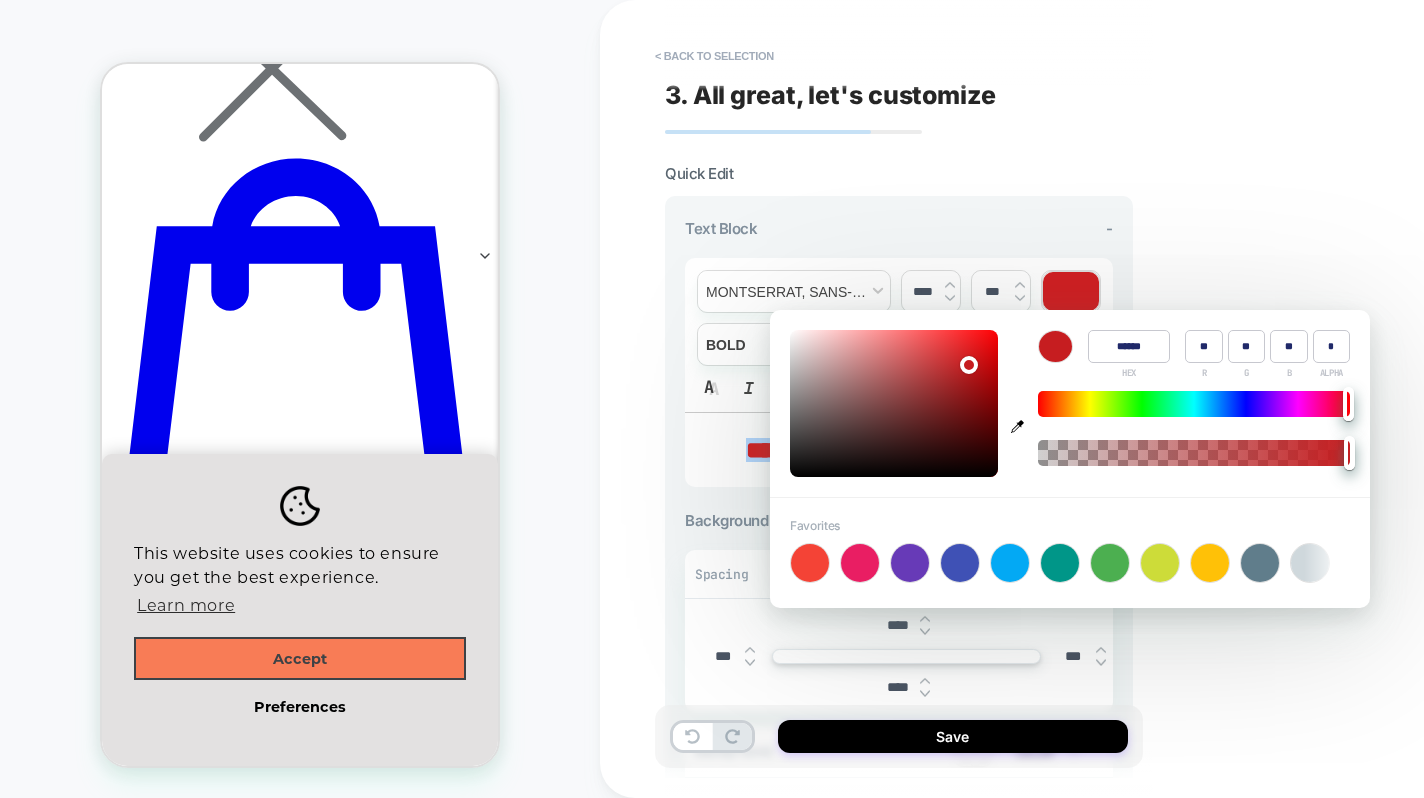 type on "******" 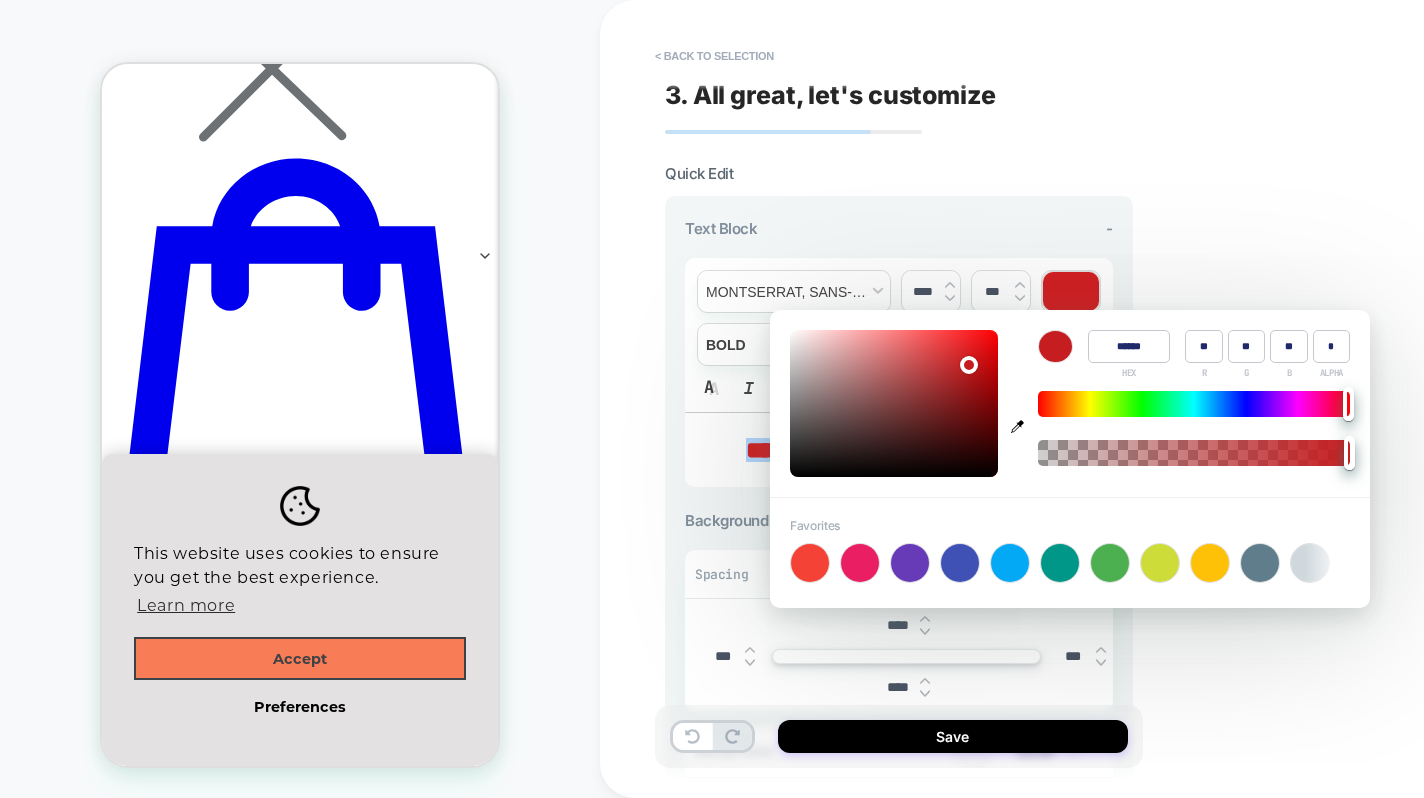 type on "**" 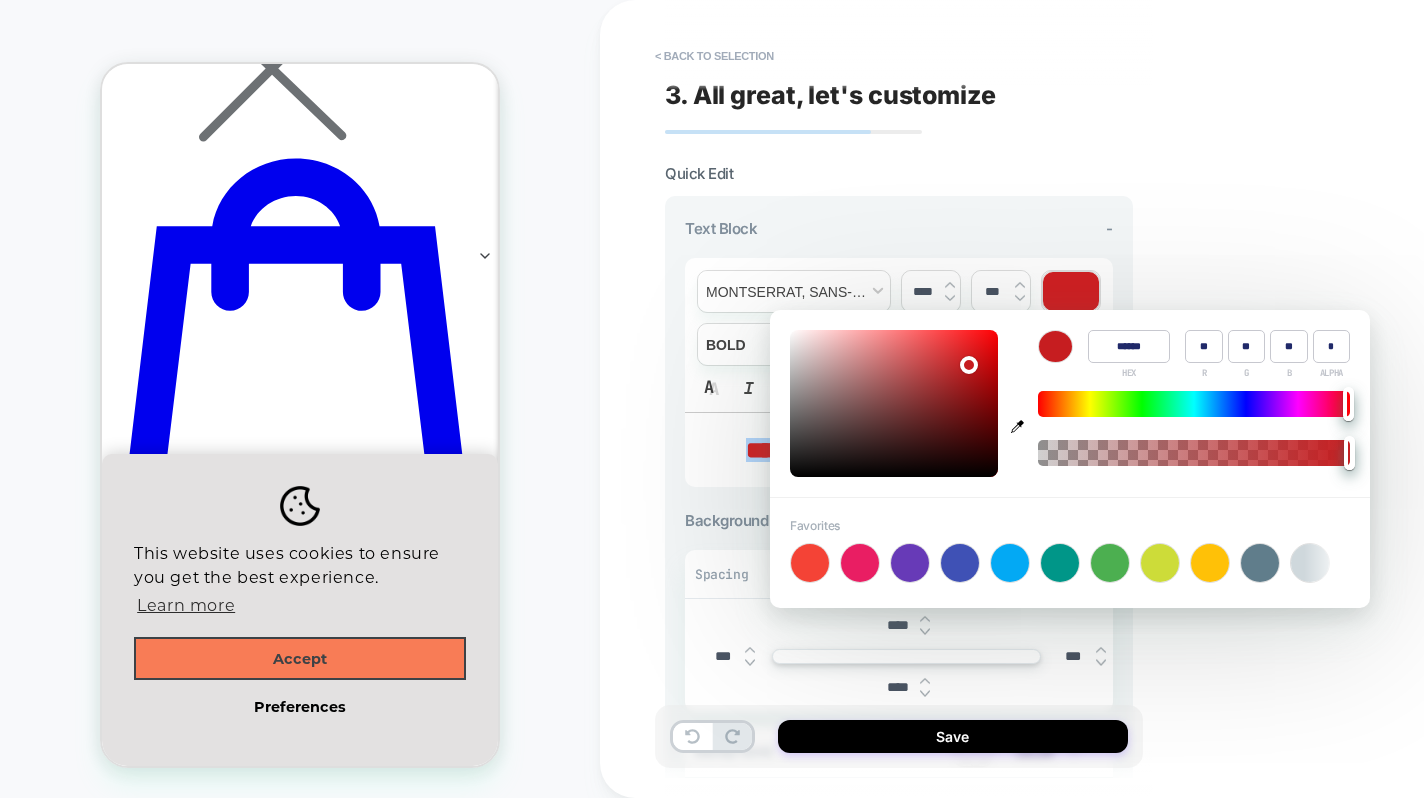 type on "******" 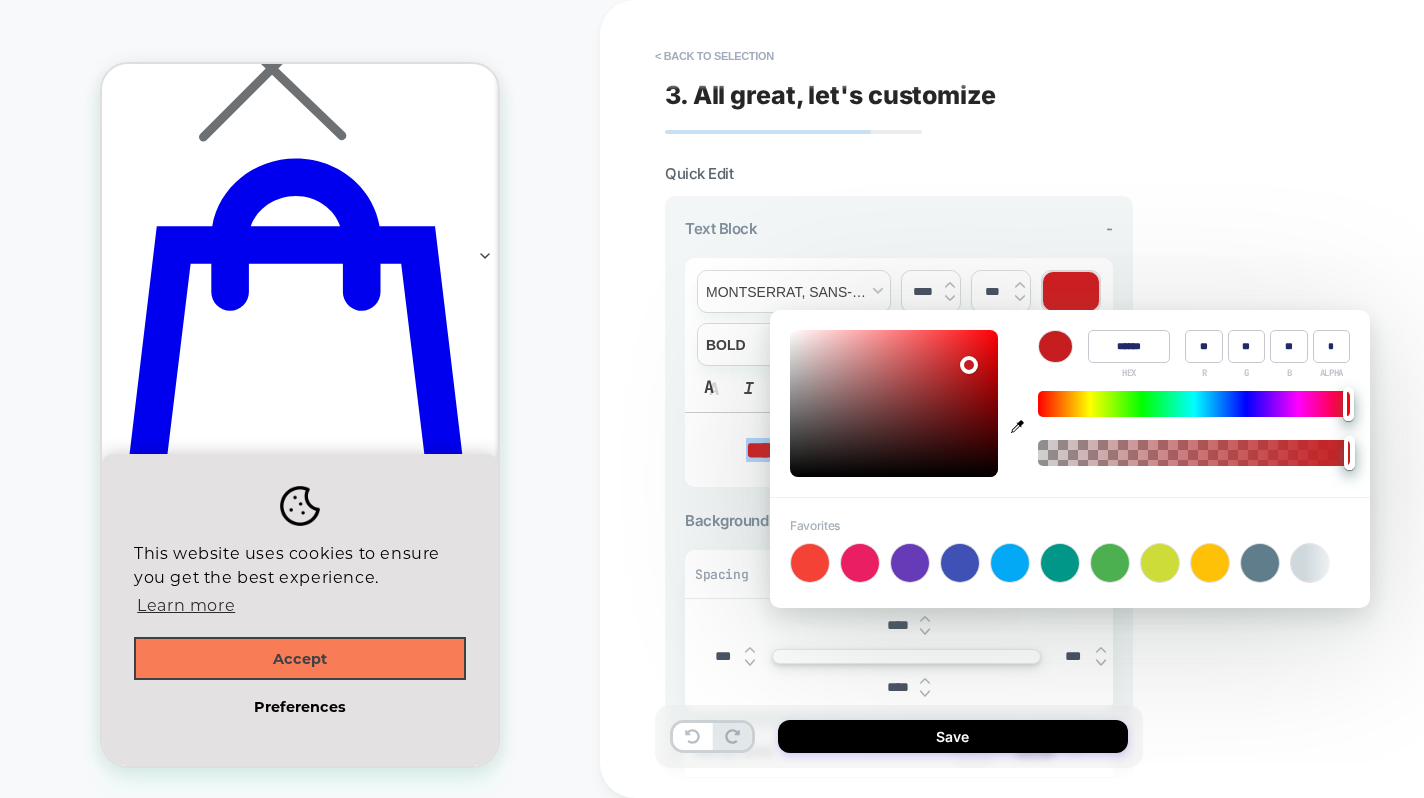 type on "**" 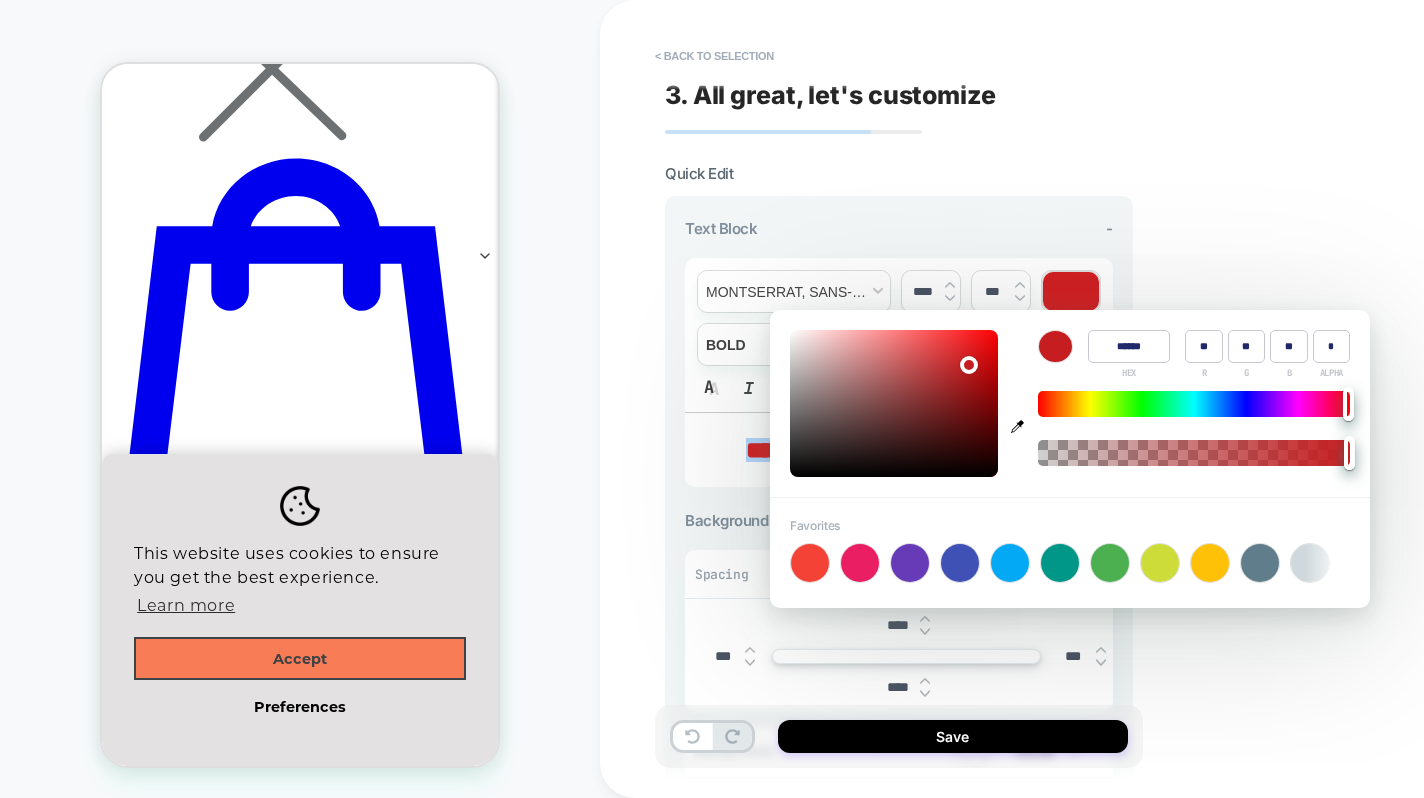 type on "******" 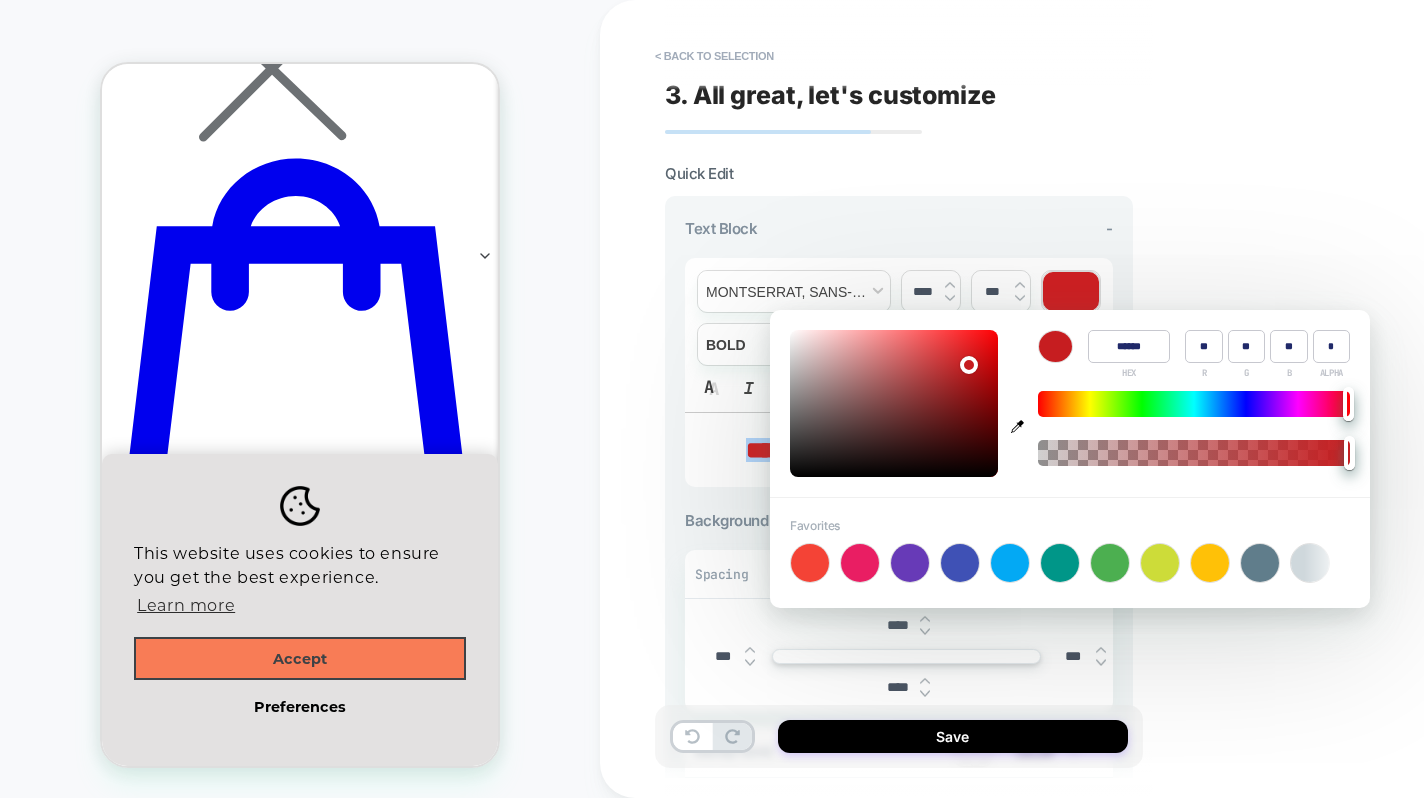 type on "**" 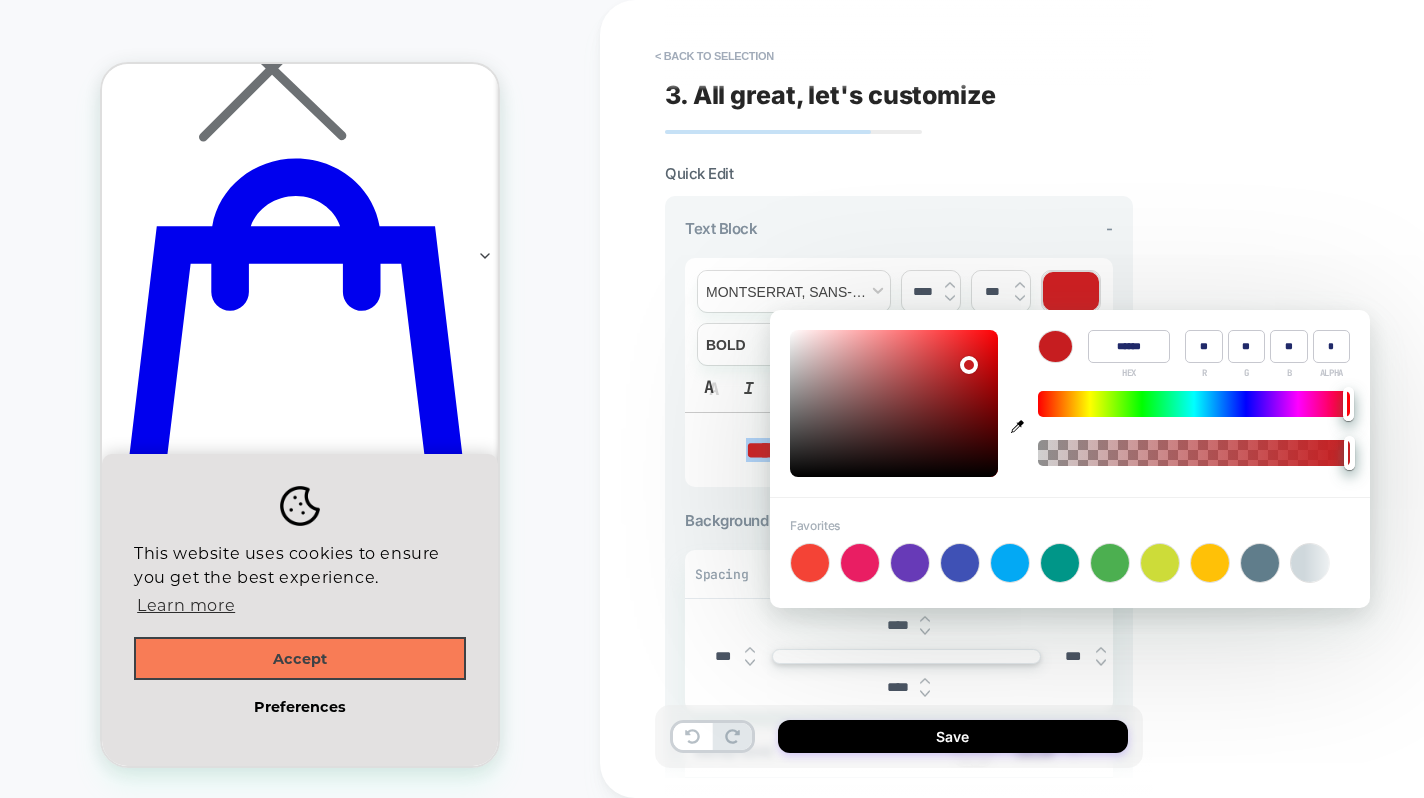 type on "******" 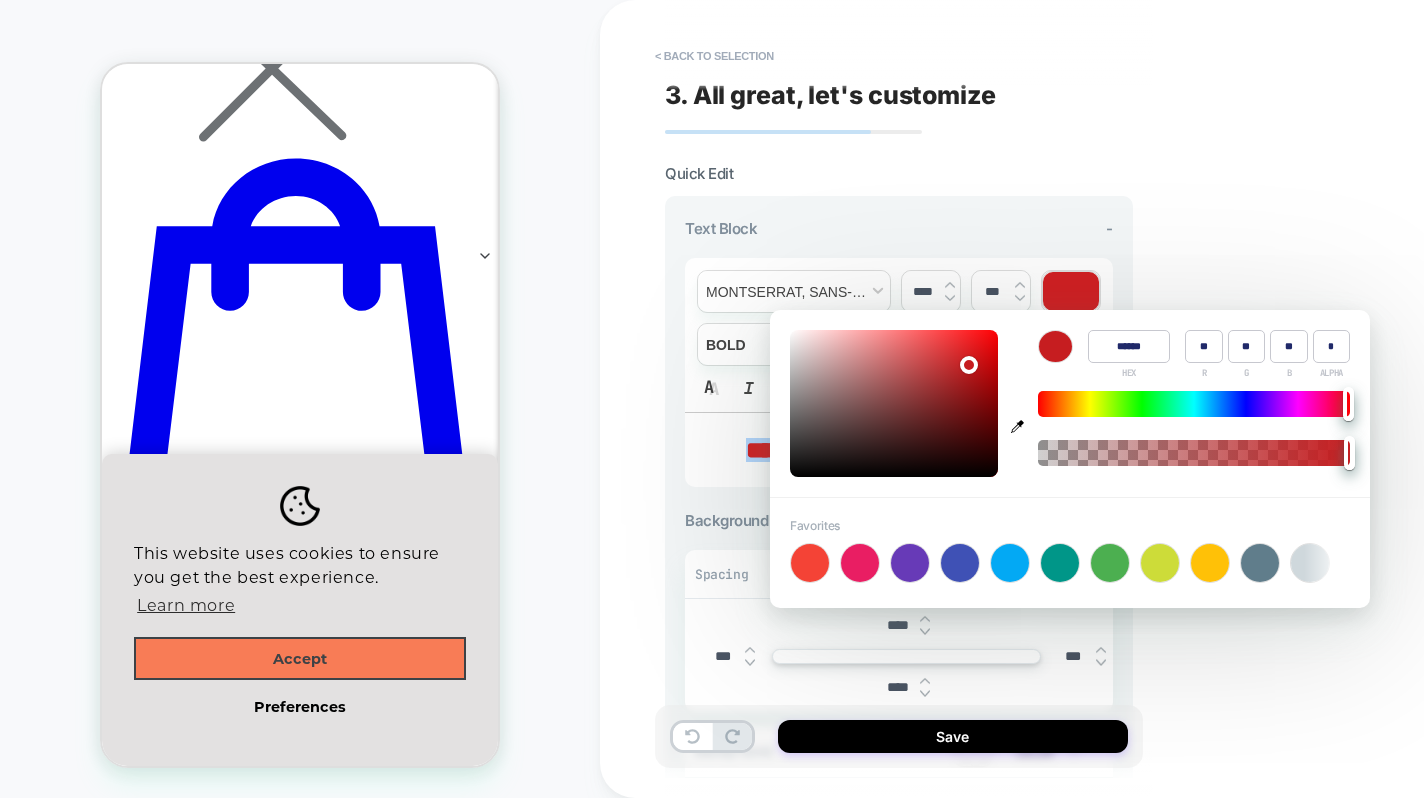 type on "**" 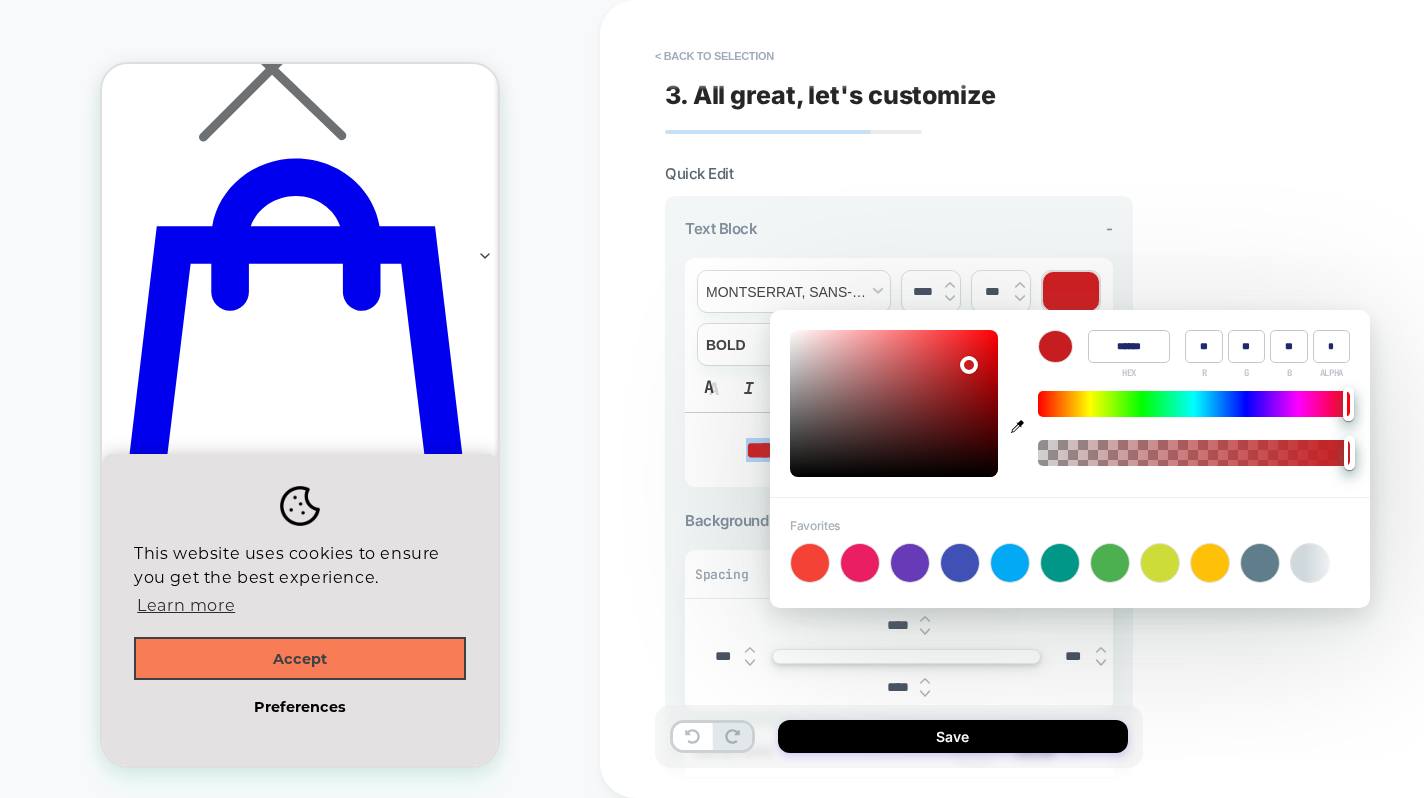 type on "******" 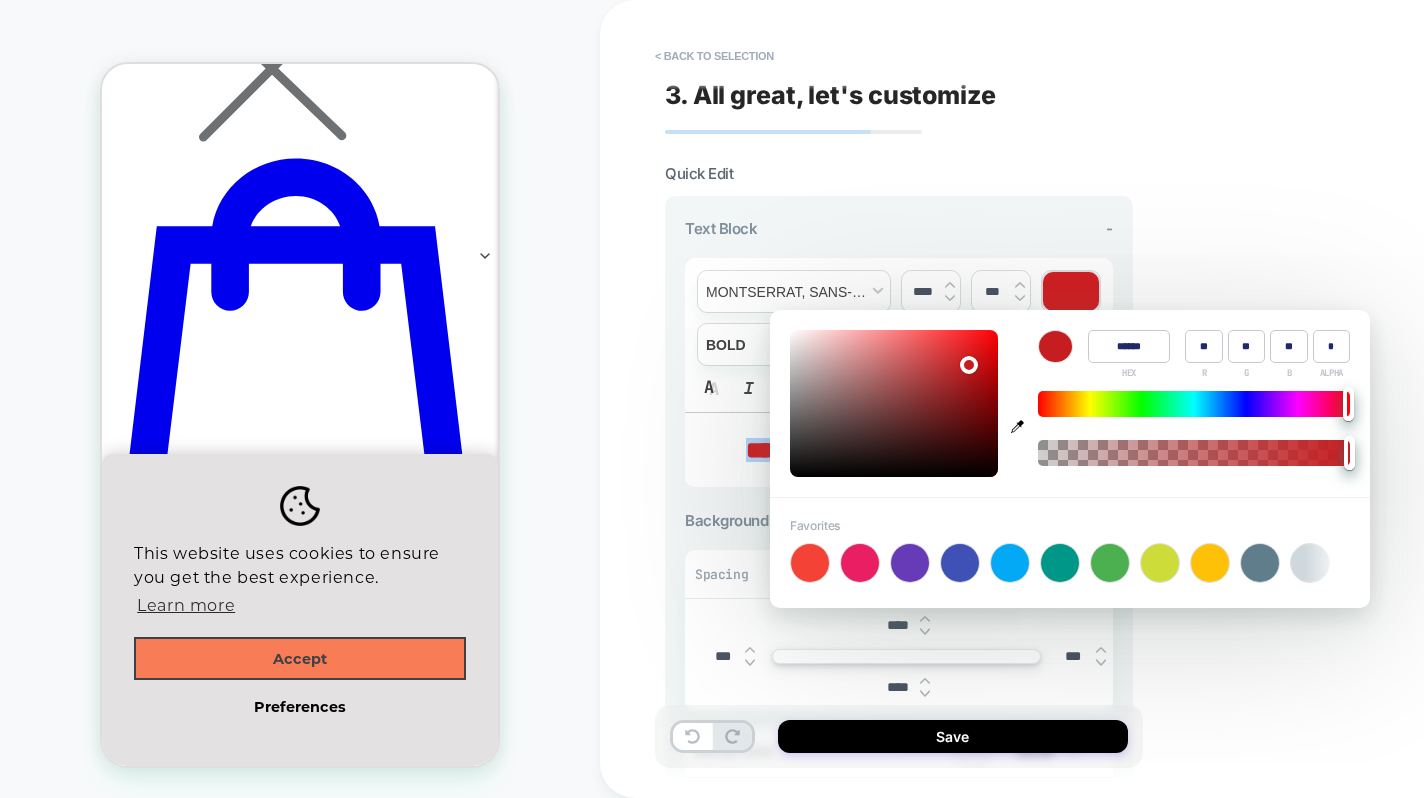 type on "**" 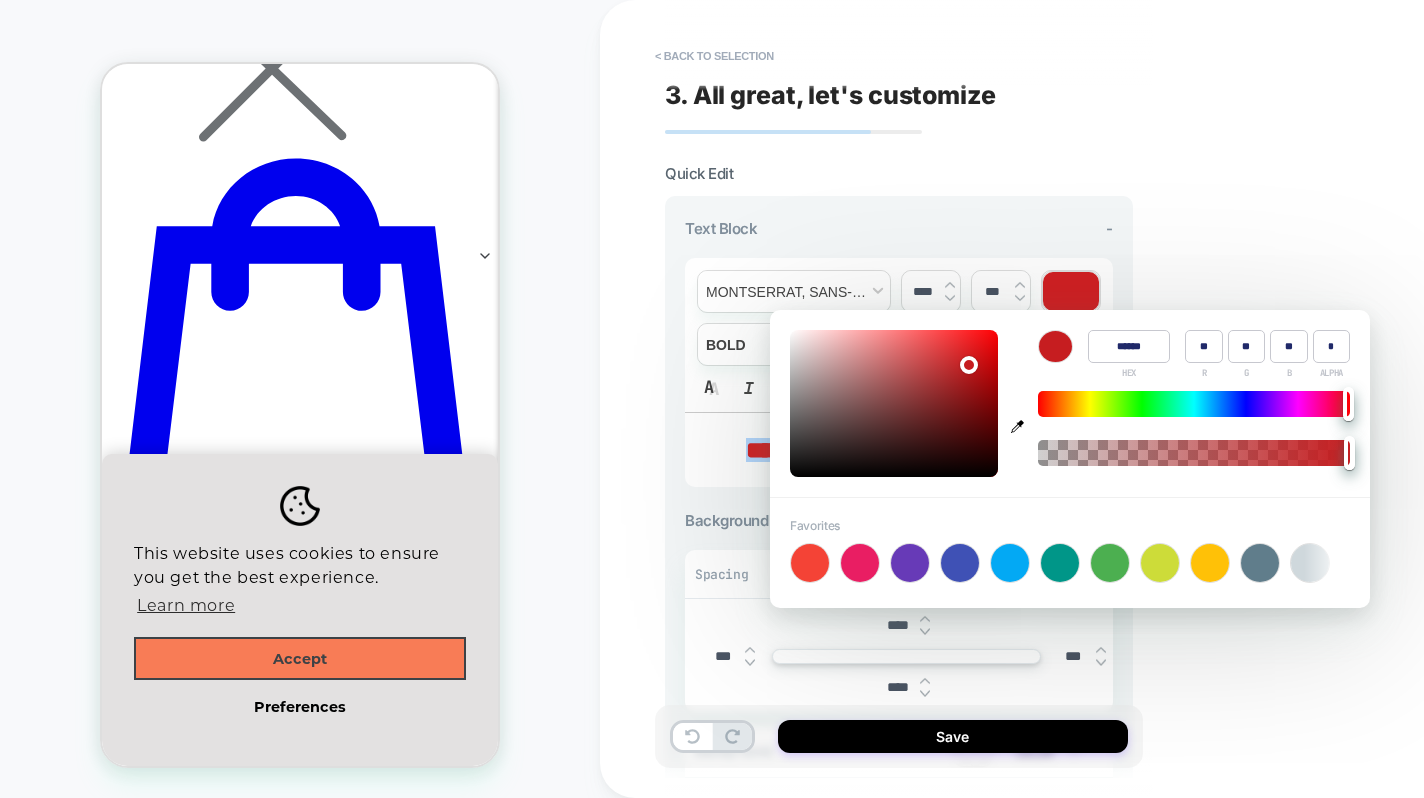 type on "******" 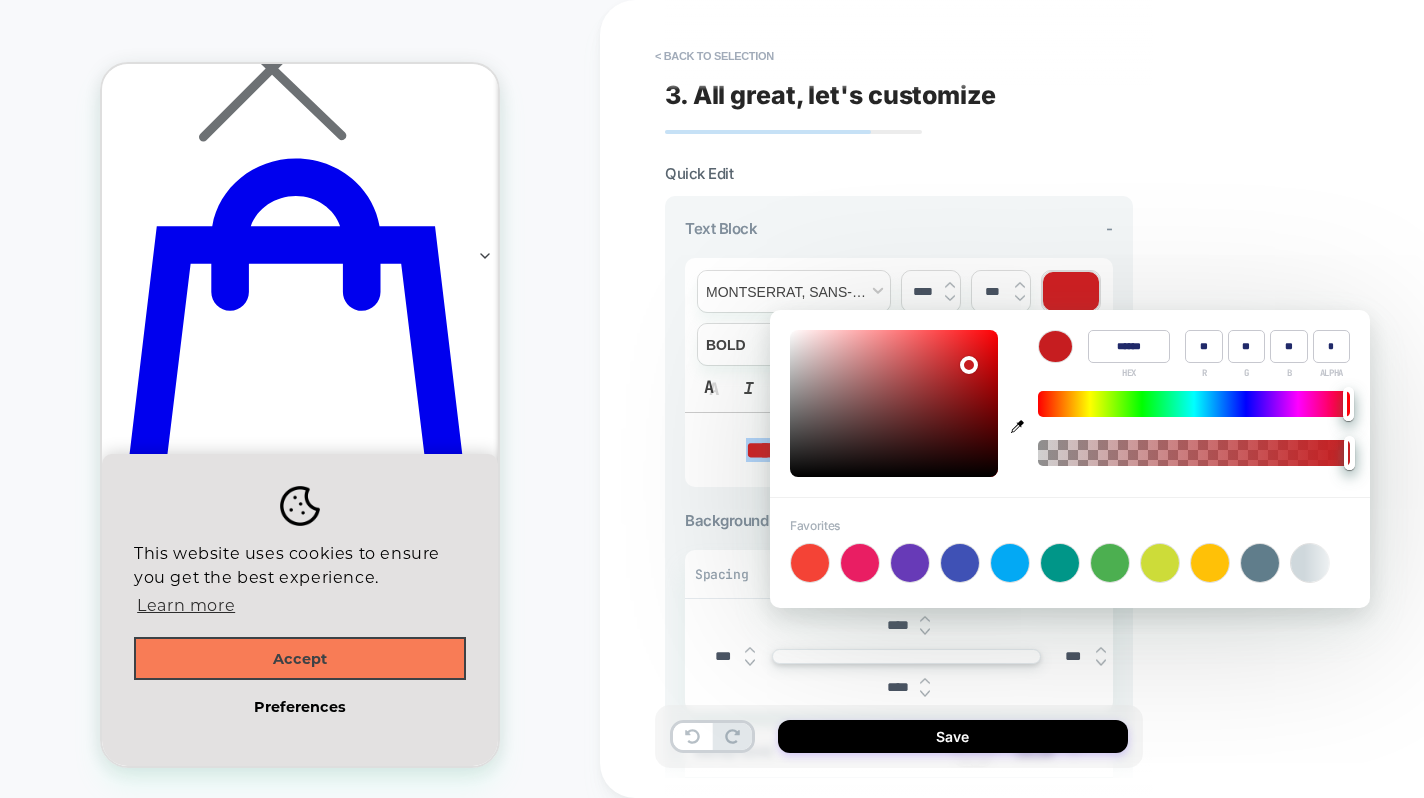 type on "**" 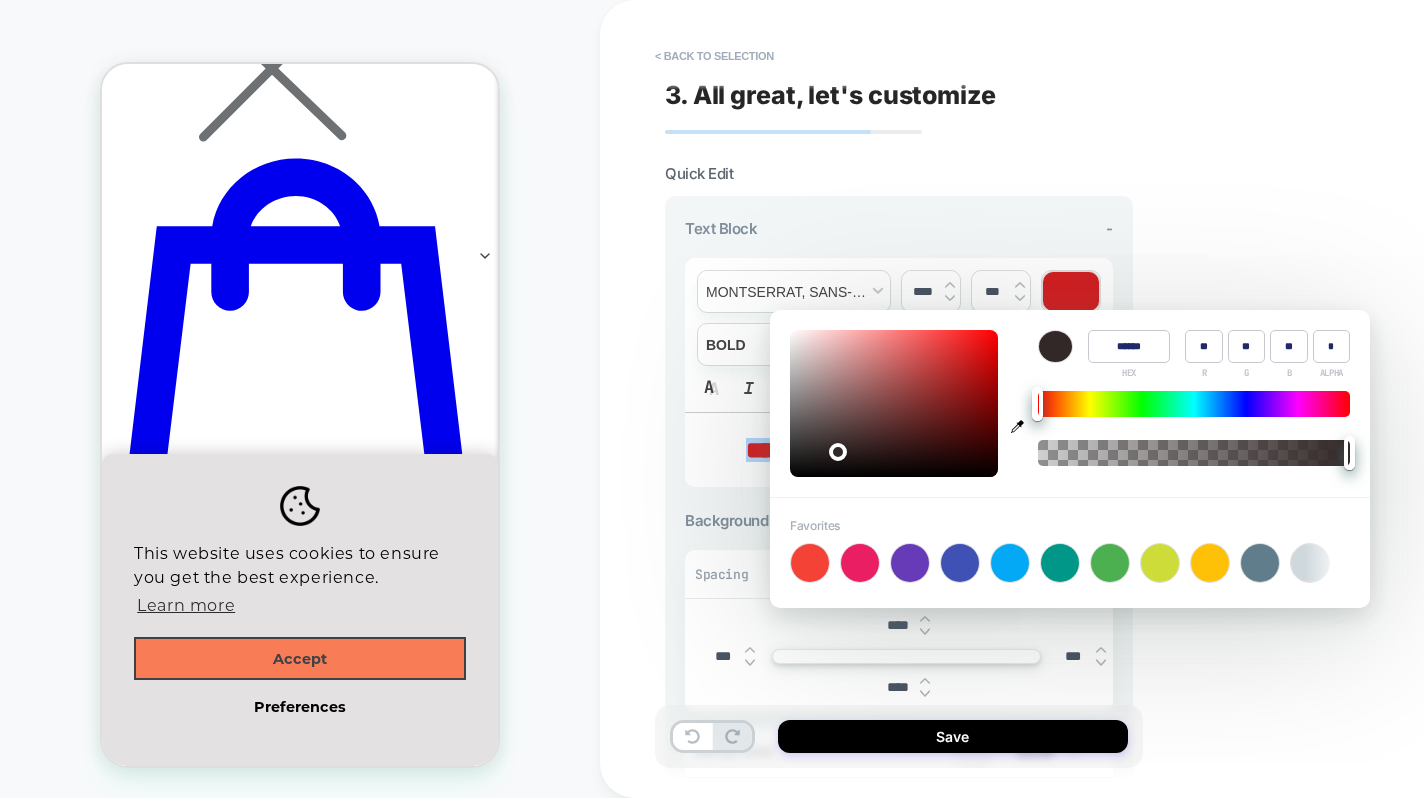 type on "******" 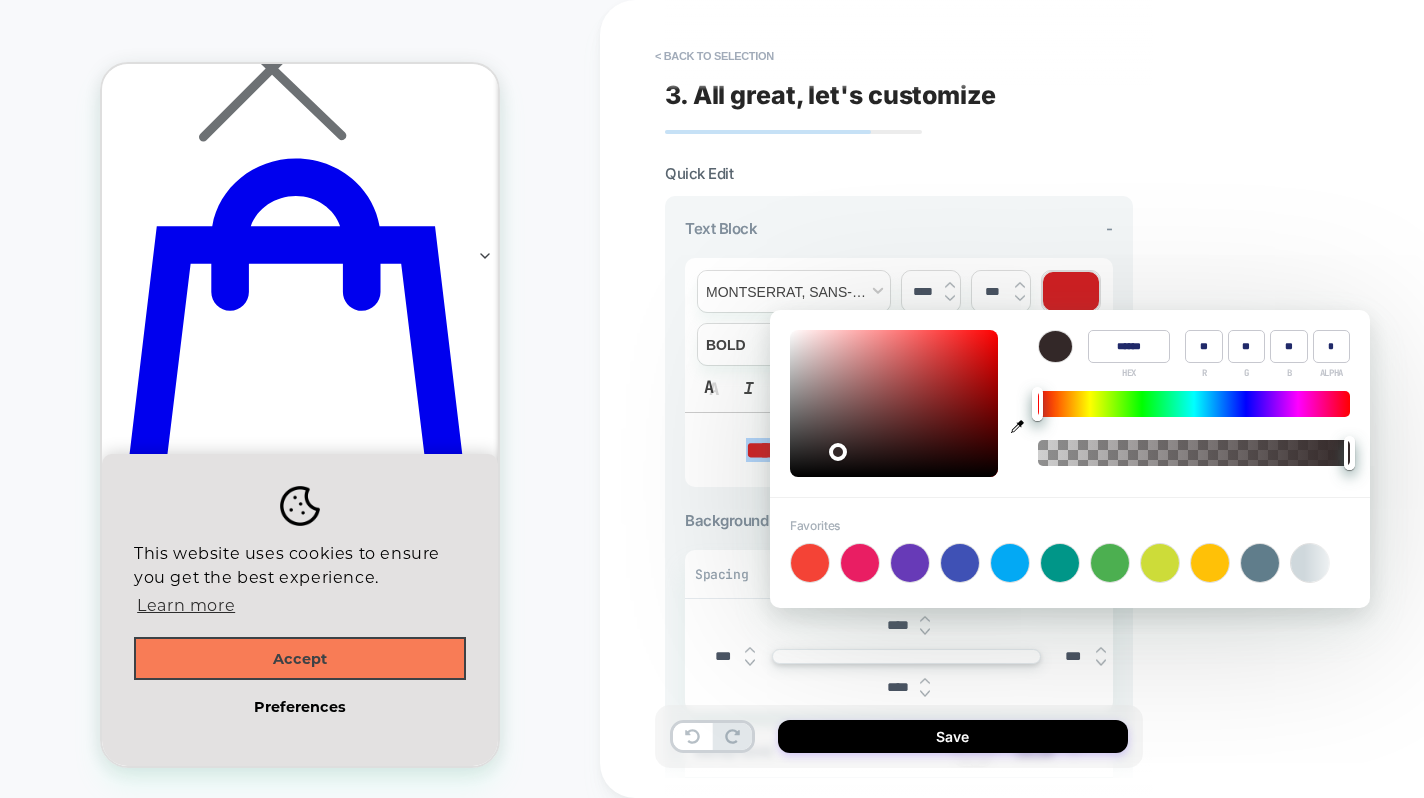 type on "**" 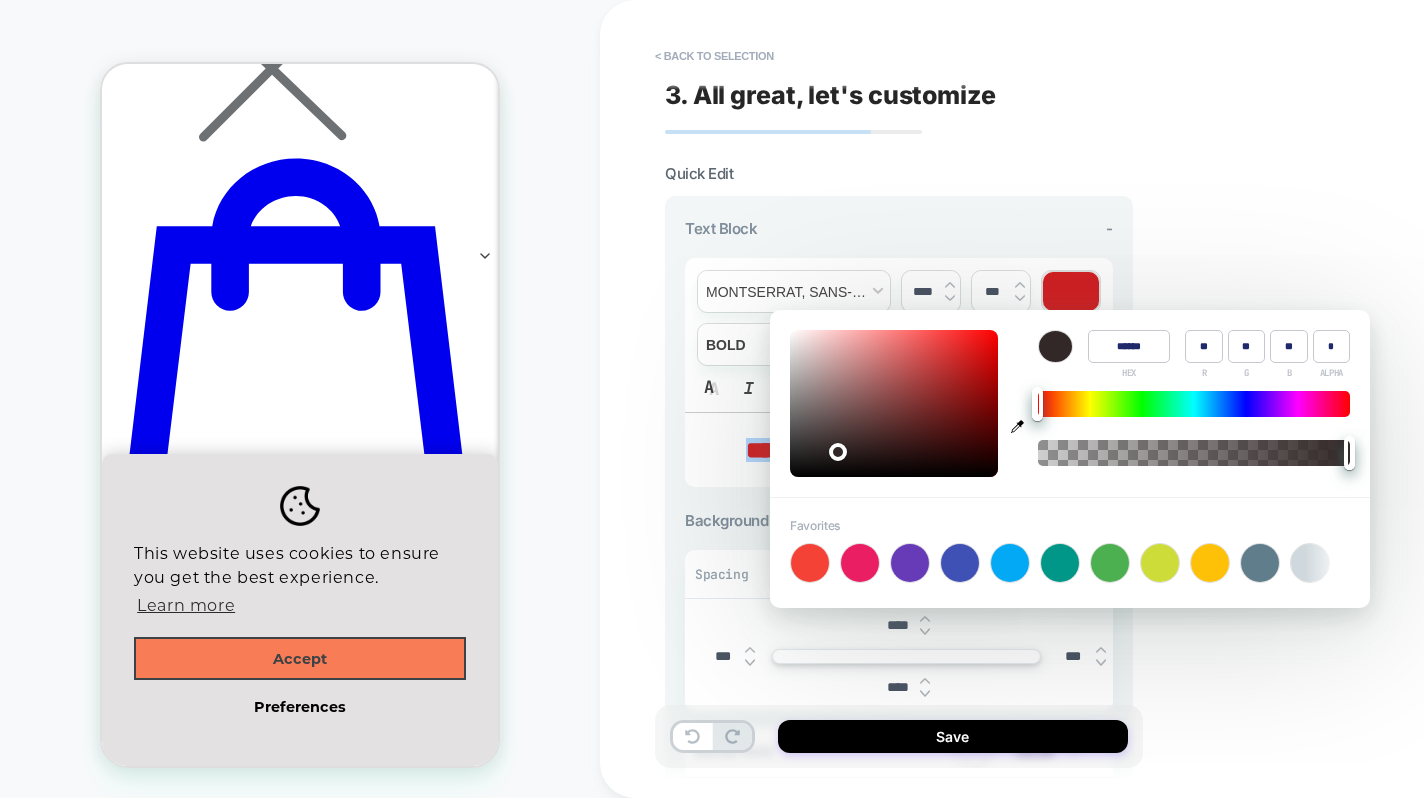 type on "******" 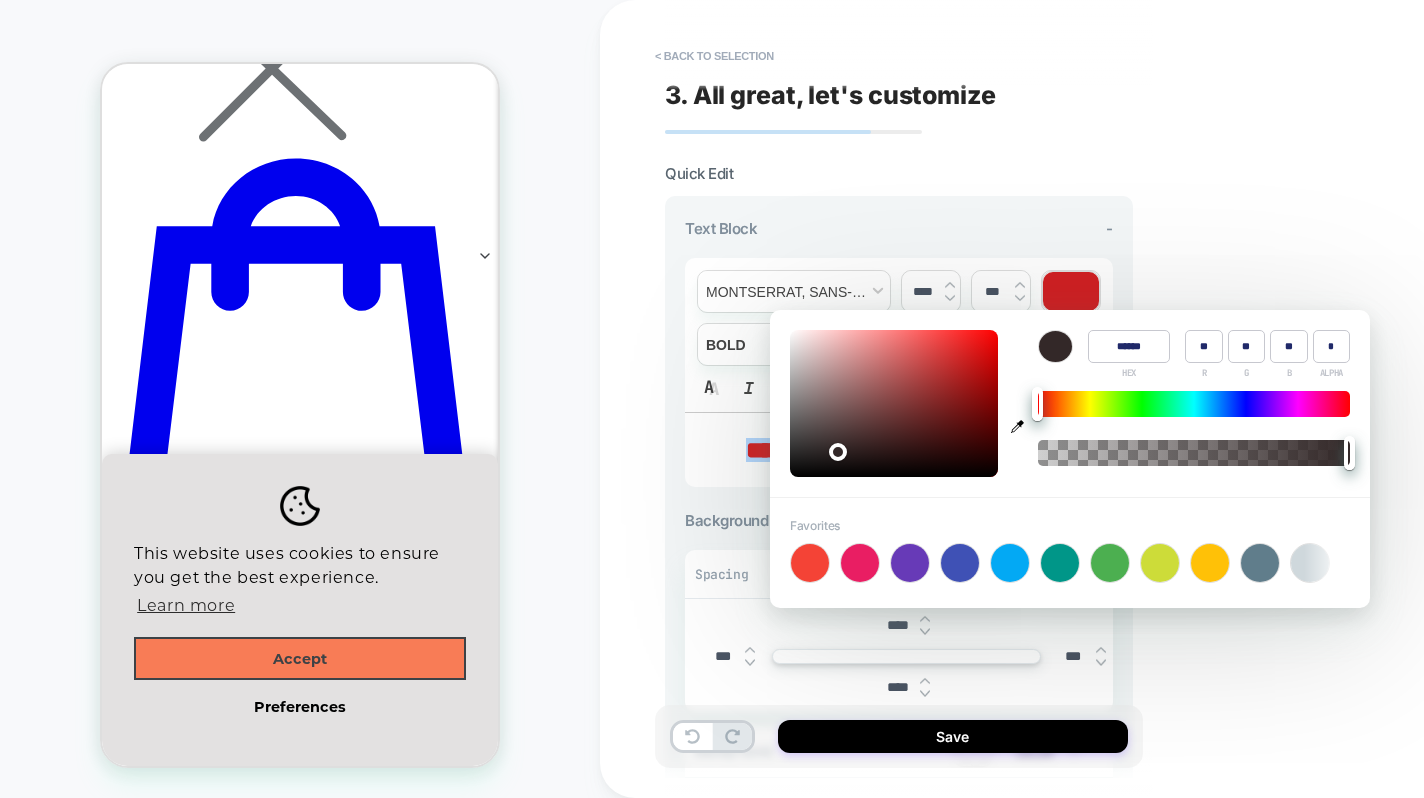 type on "**" 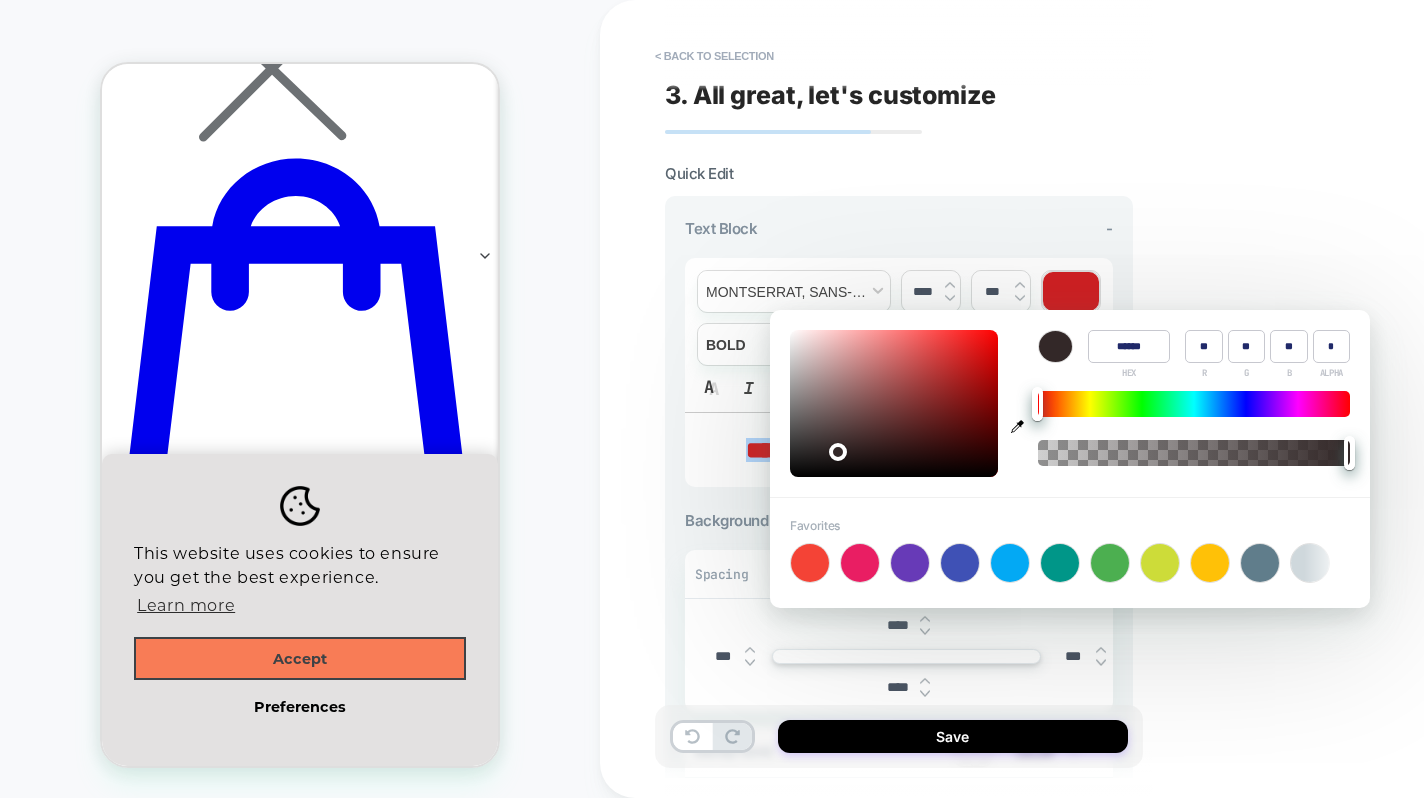 type on "******" 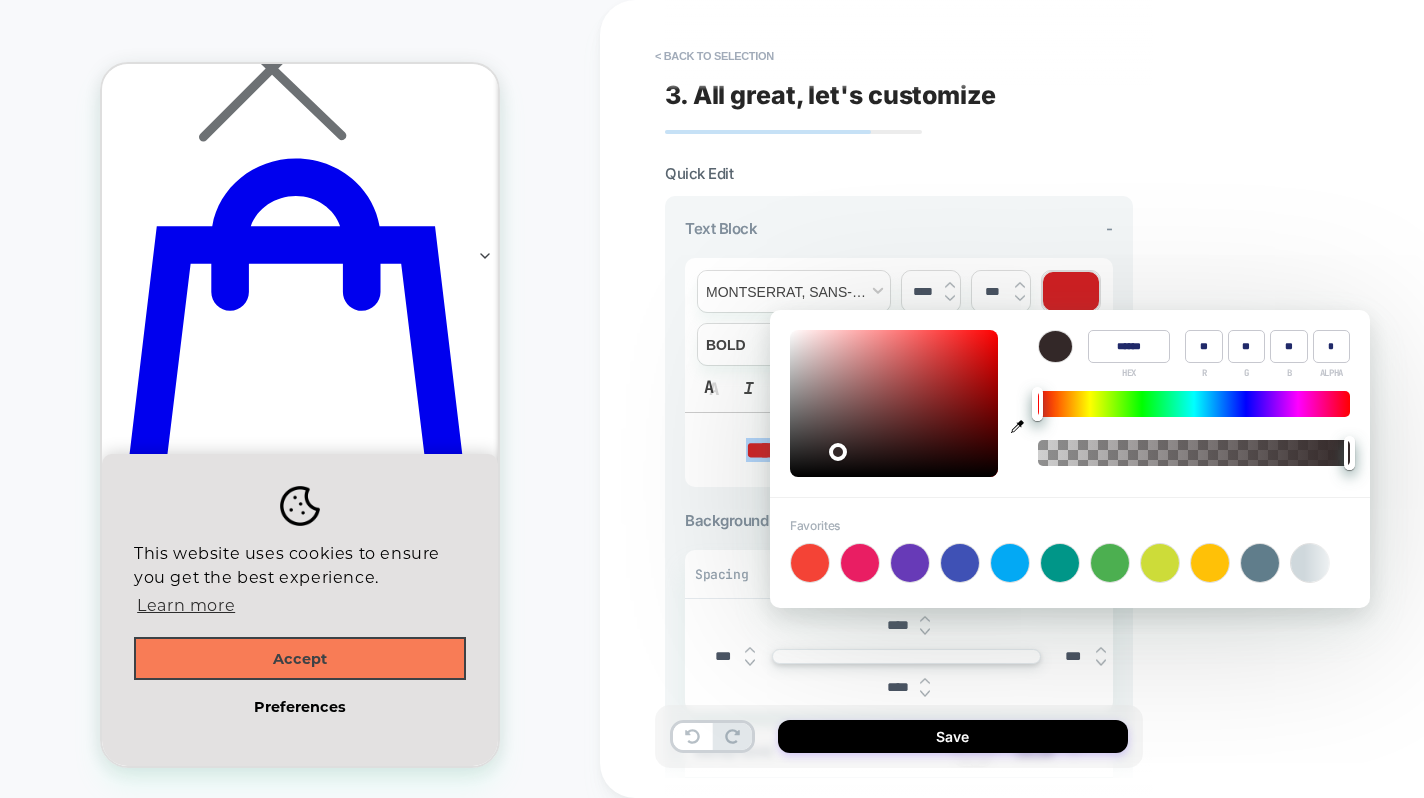 type on "**" 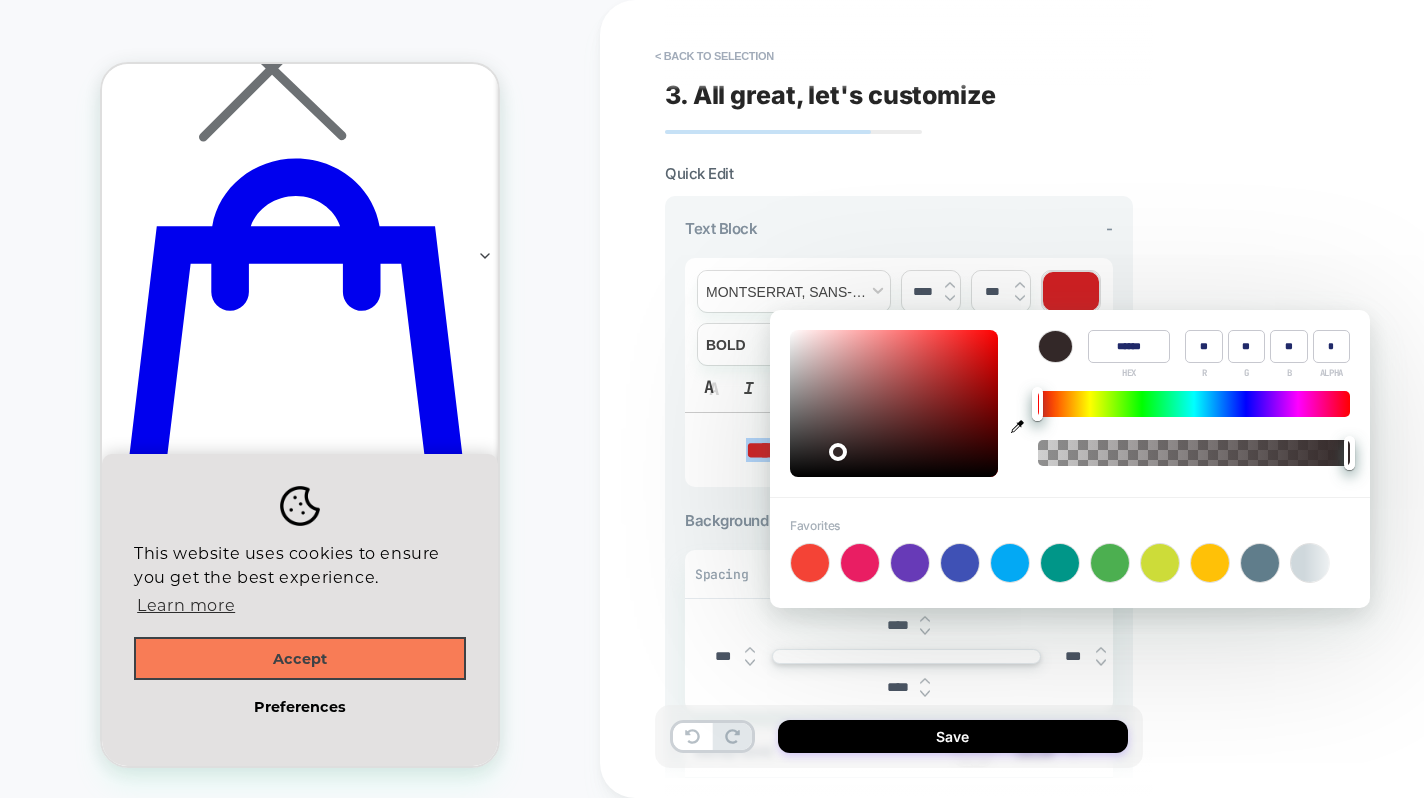 type on "******" 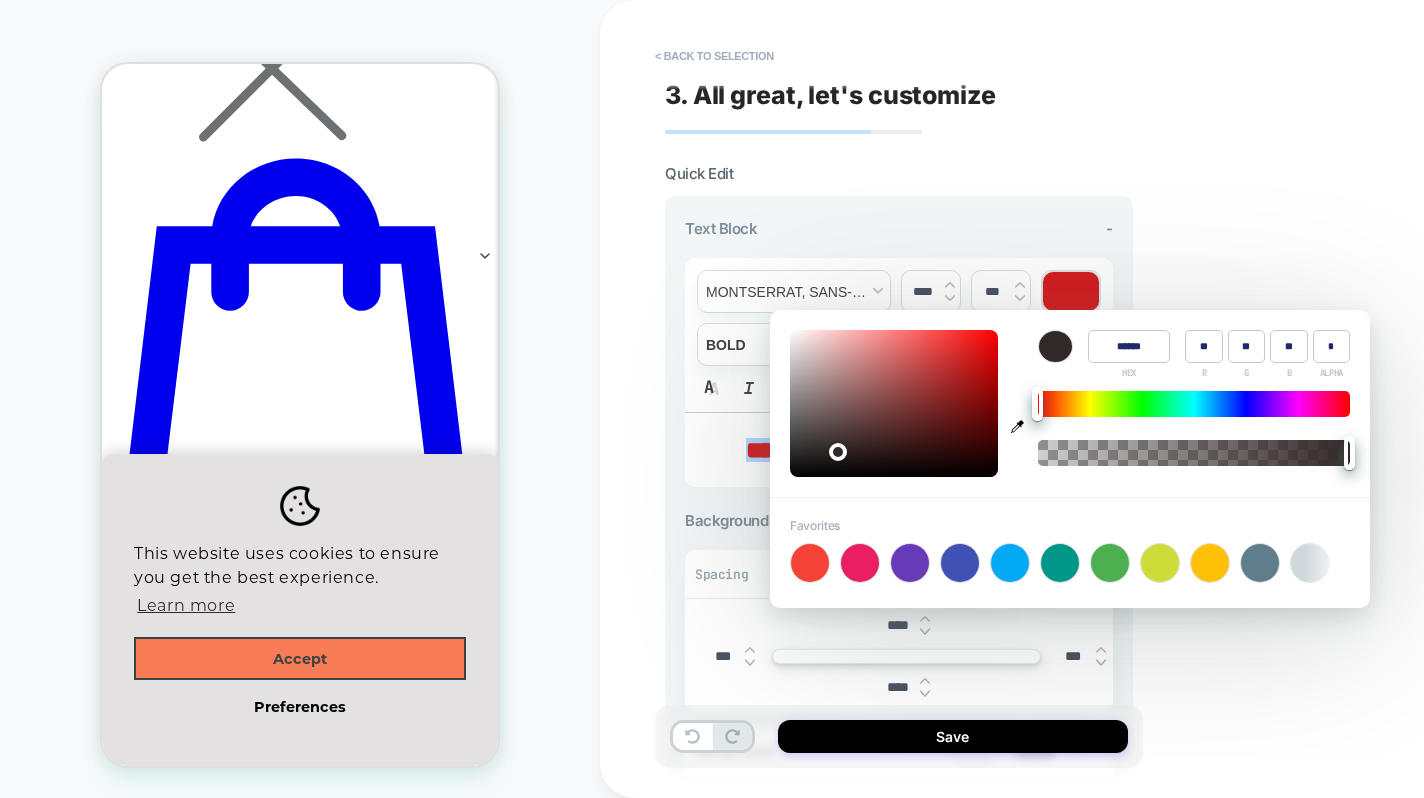 type on "**" 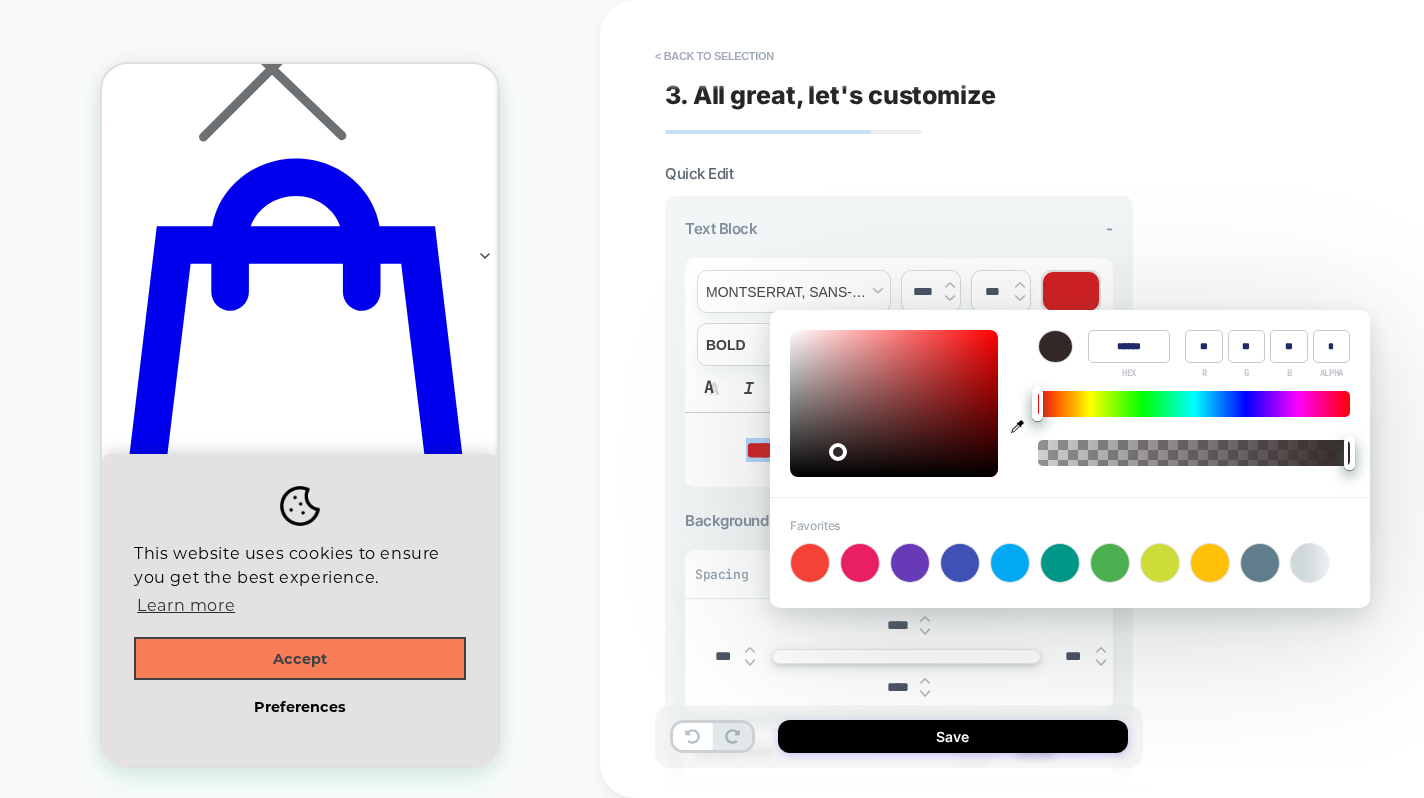 type on "******" 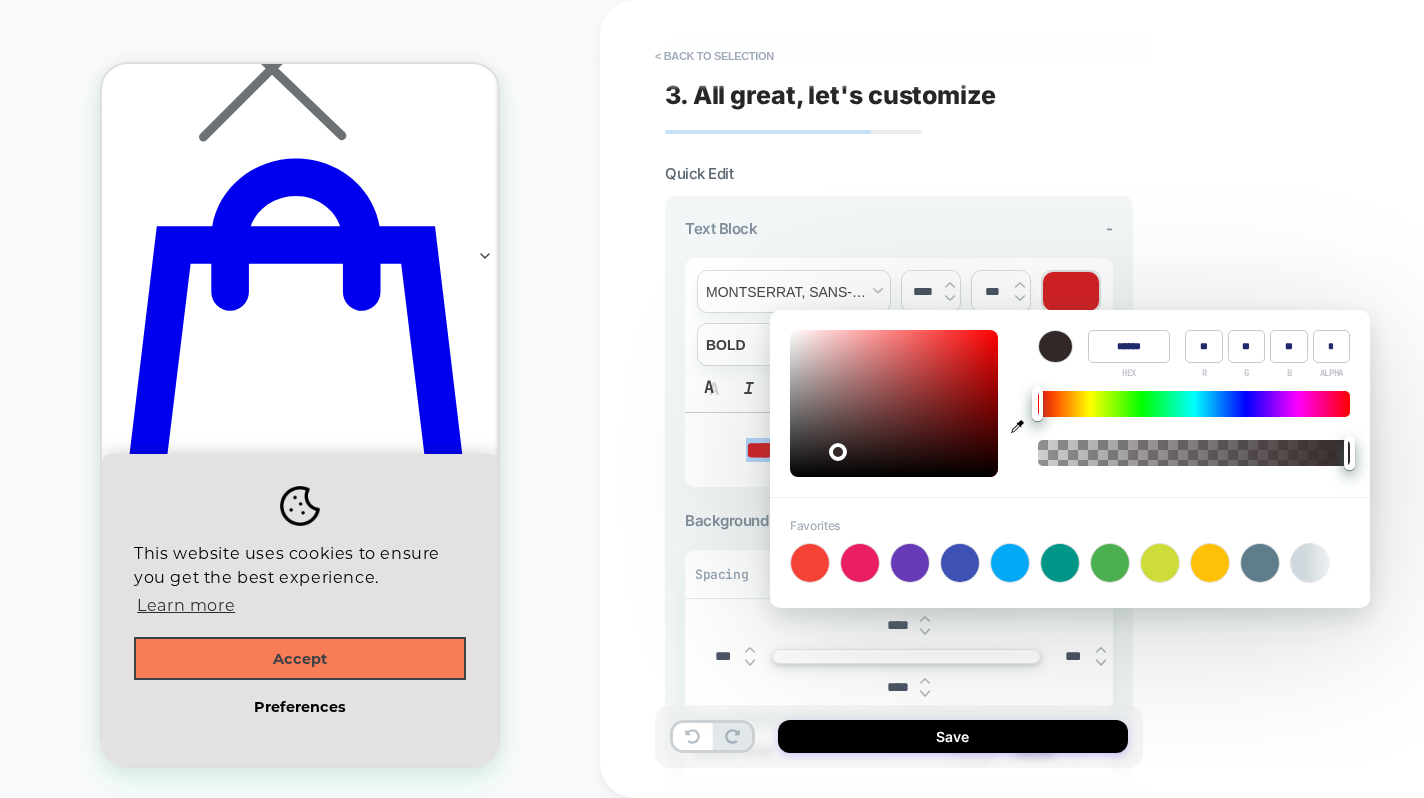 type on "**" 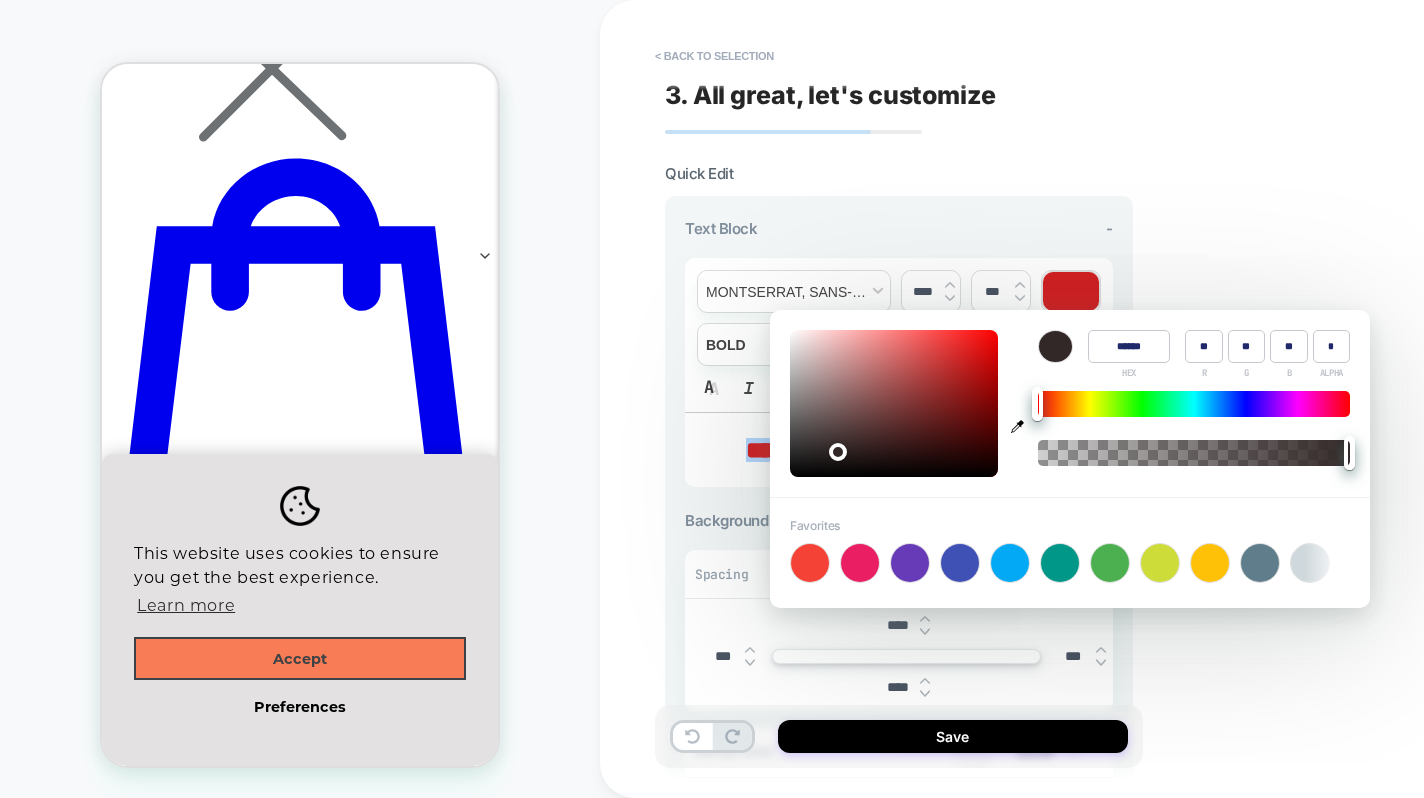 type on "******" 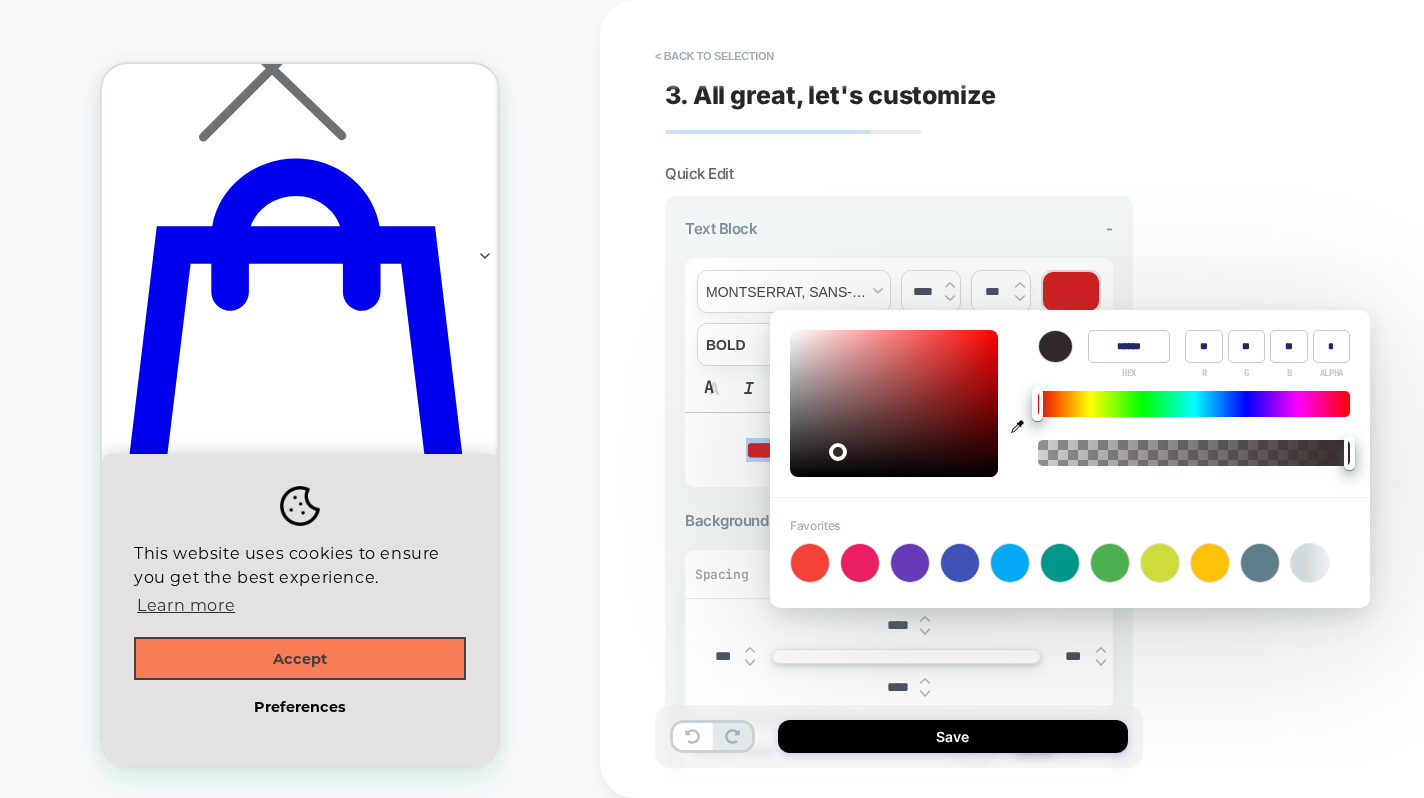 type on "**" 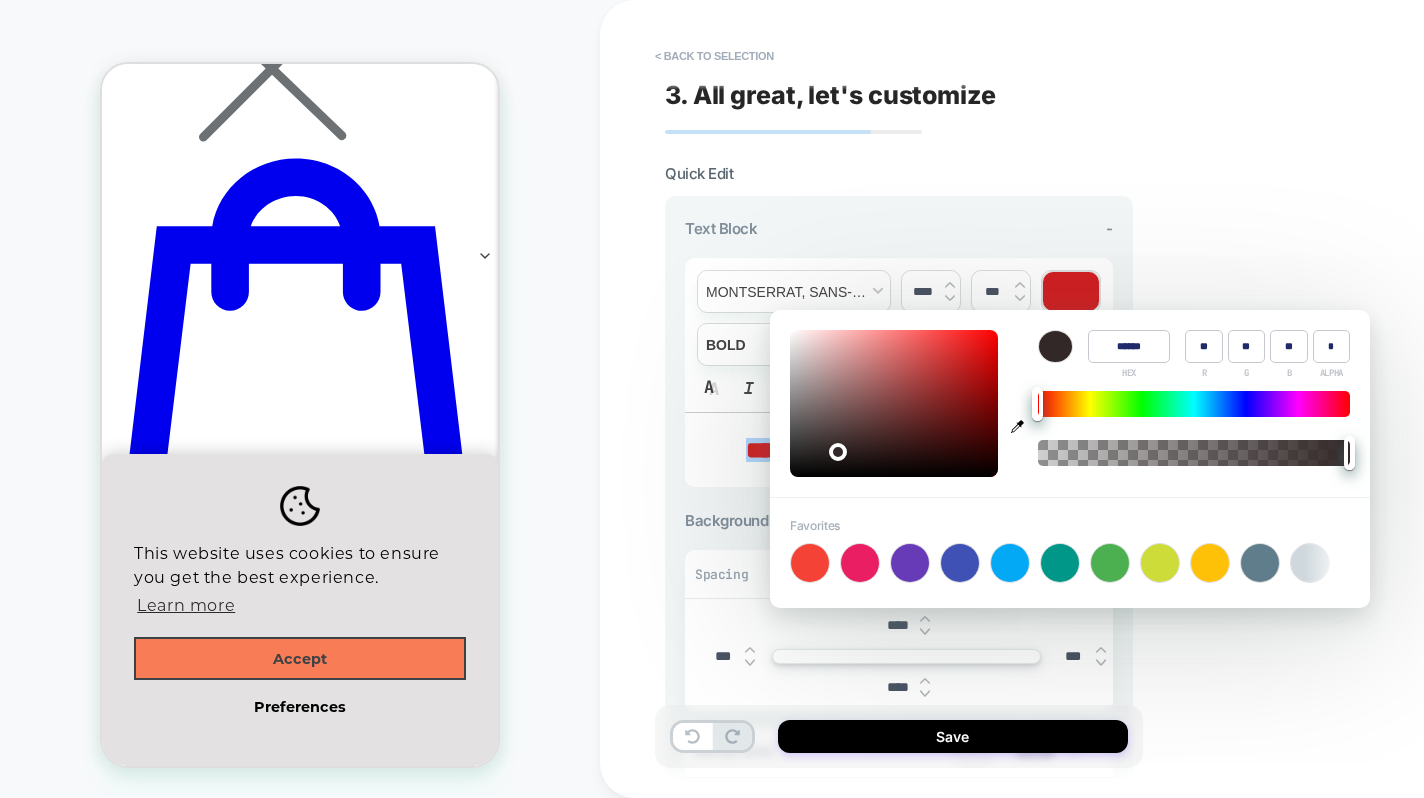 type on "******" 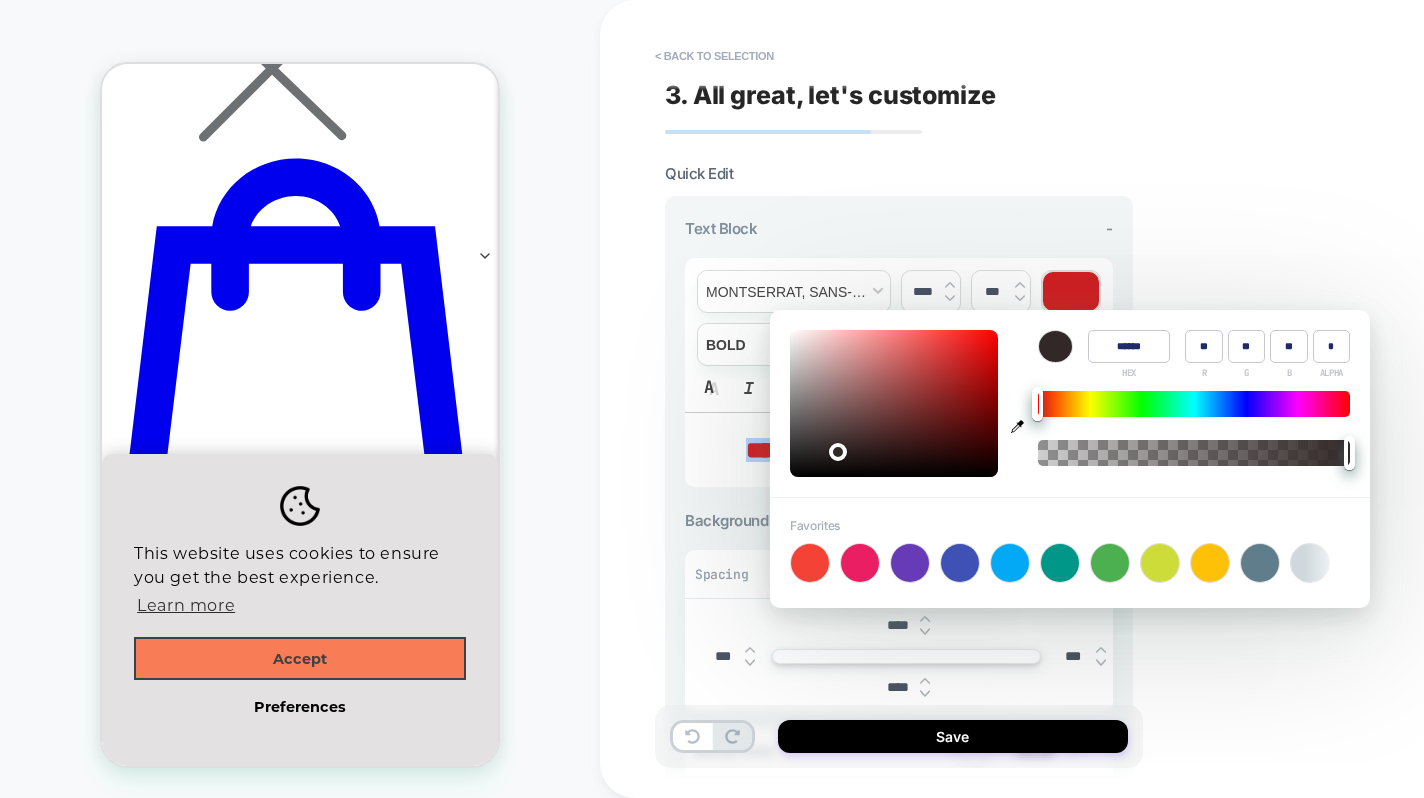 type on "**" 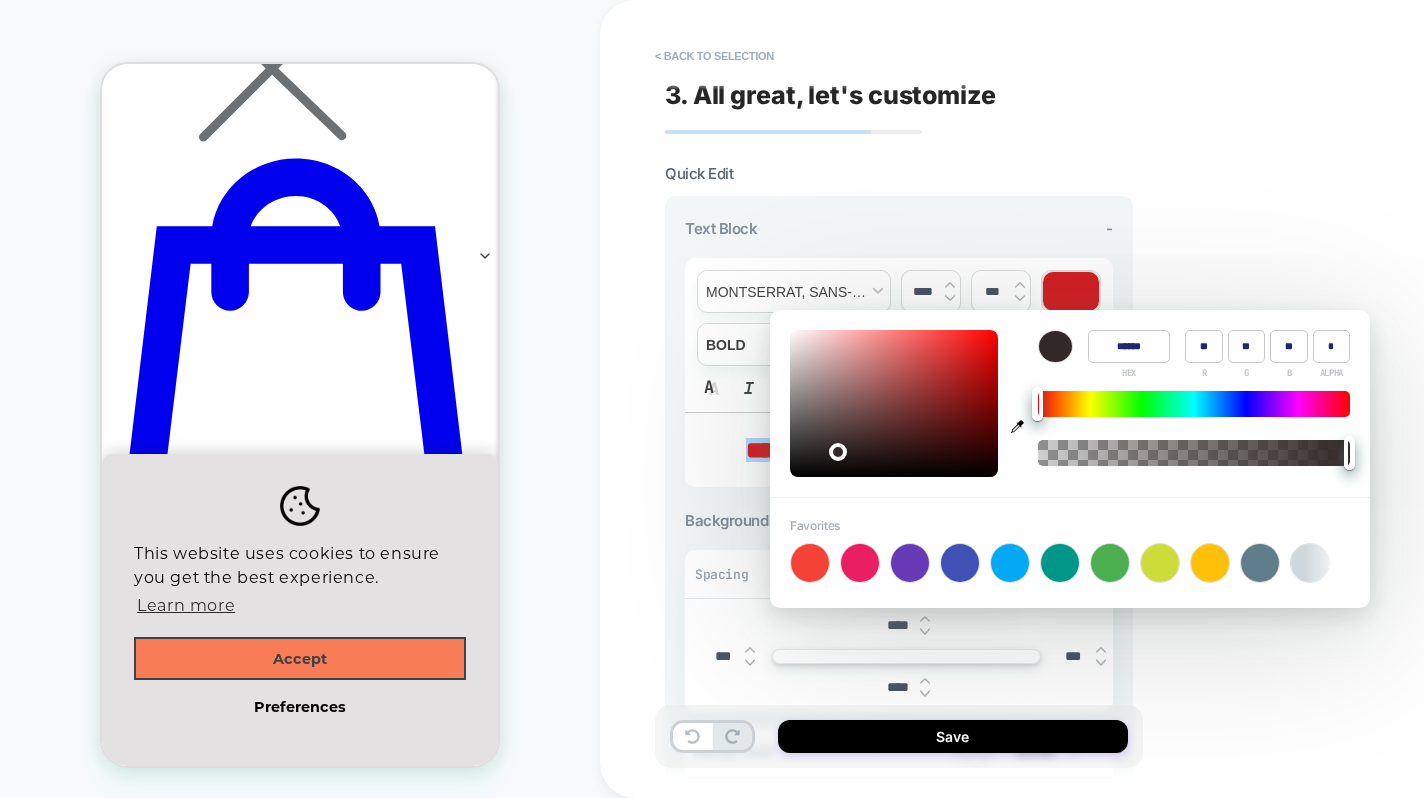 type on "******" 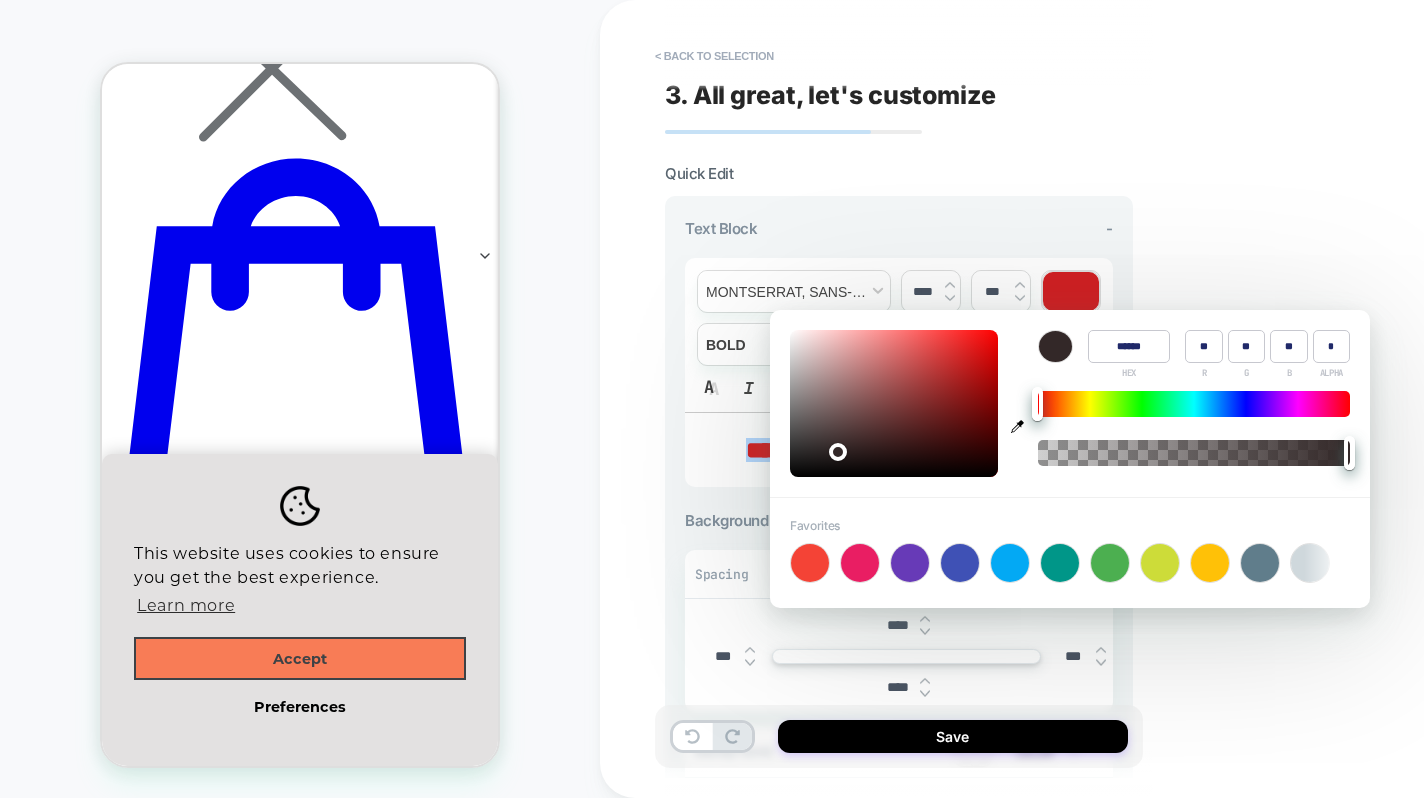 type on "**" 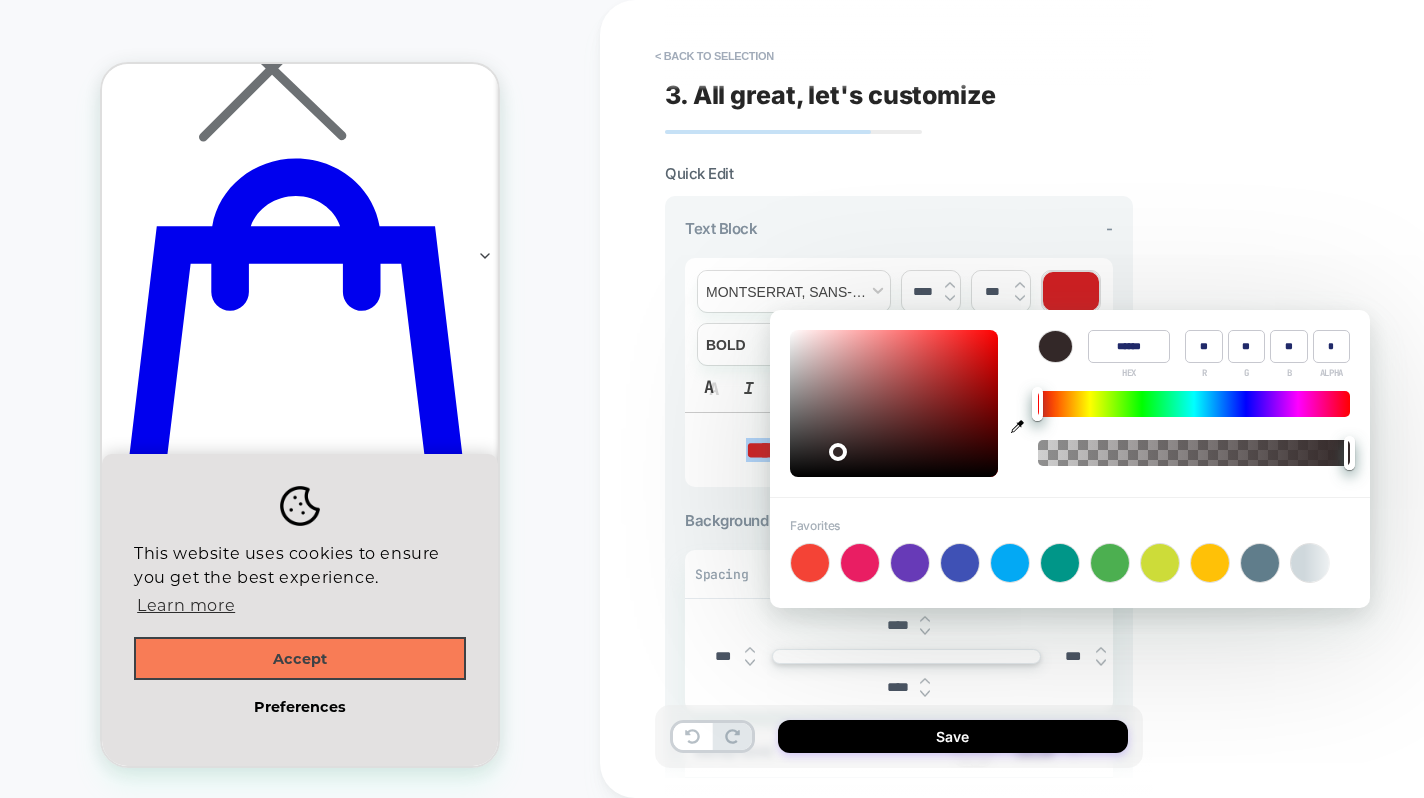 type on "******" 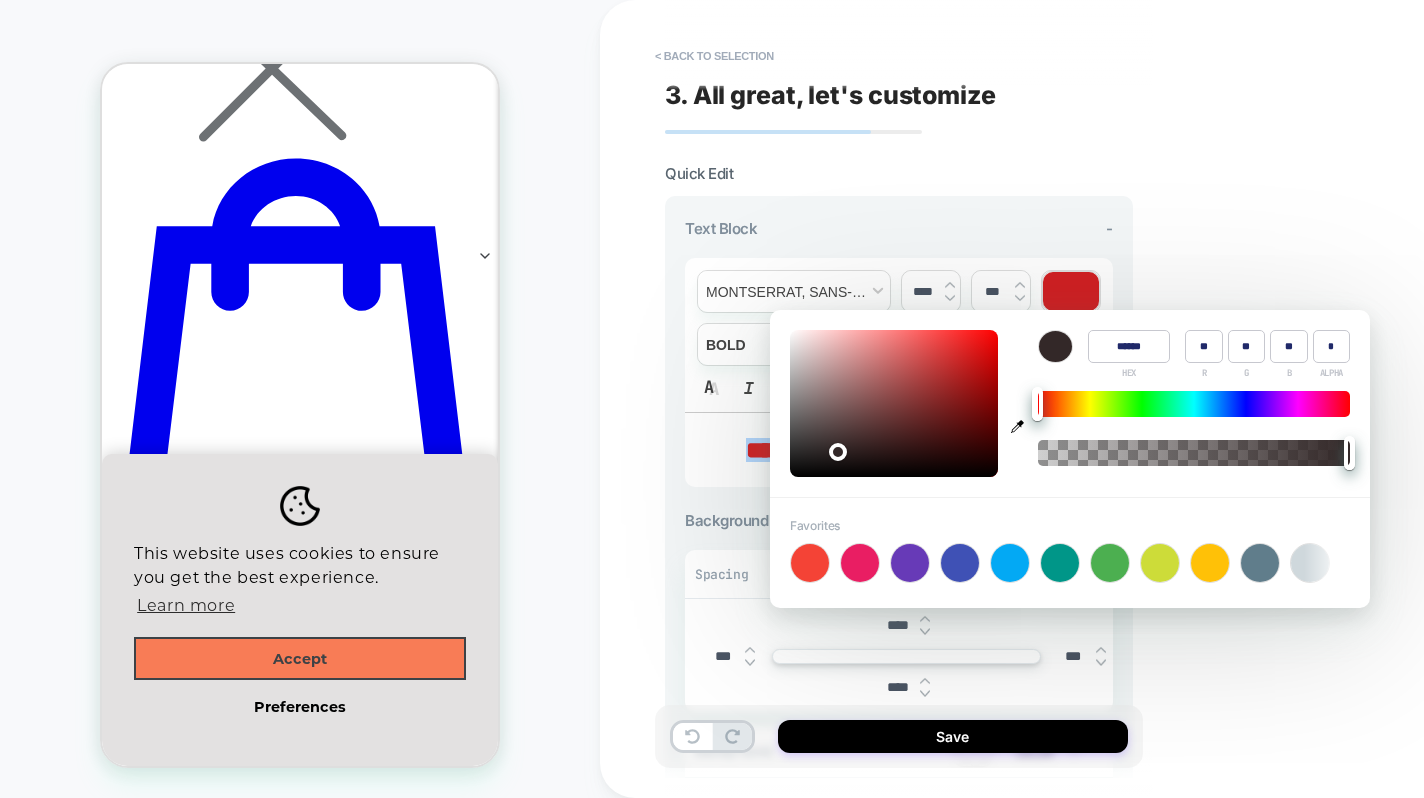 type on "**" 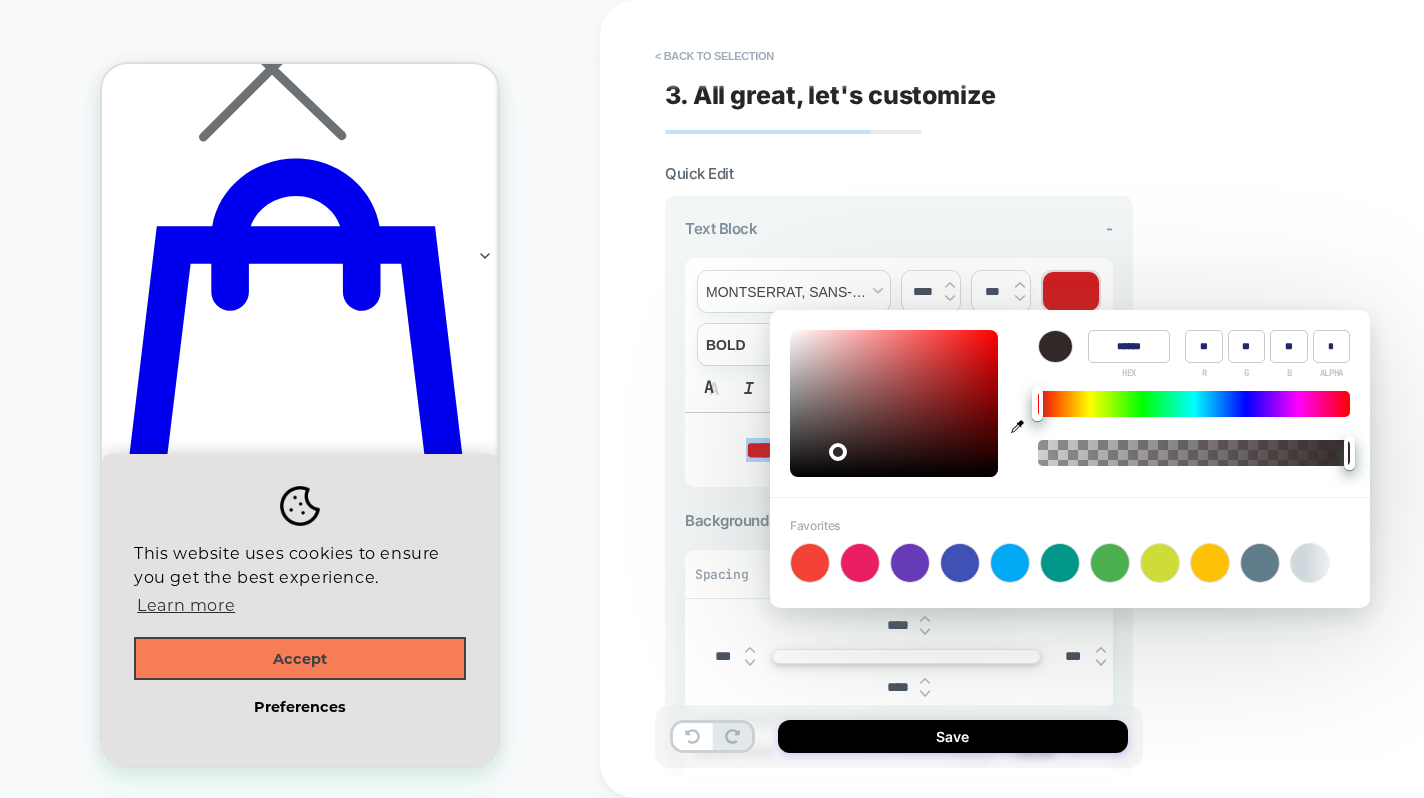 type on "**" 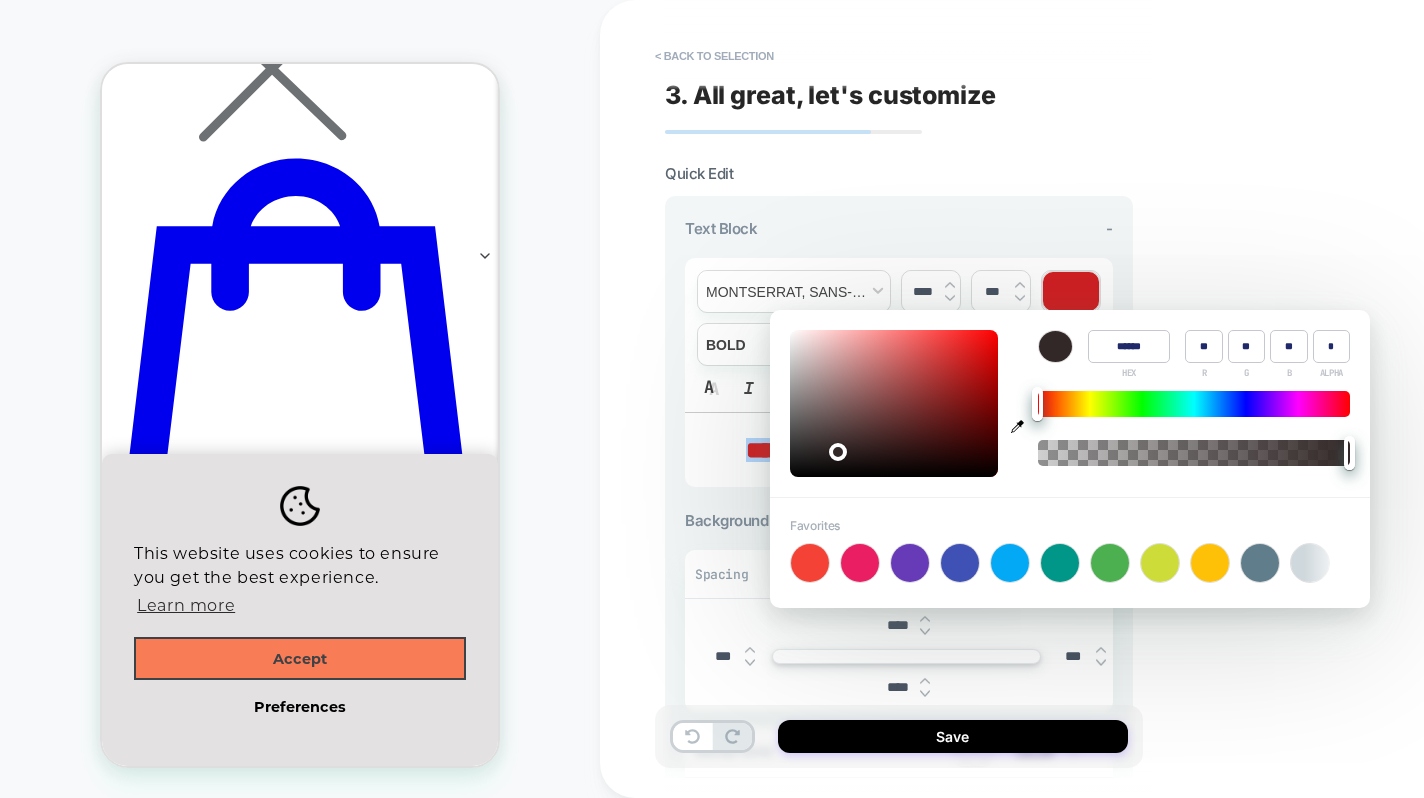 type on "**" 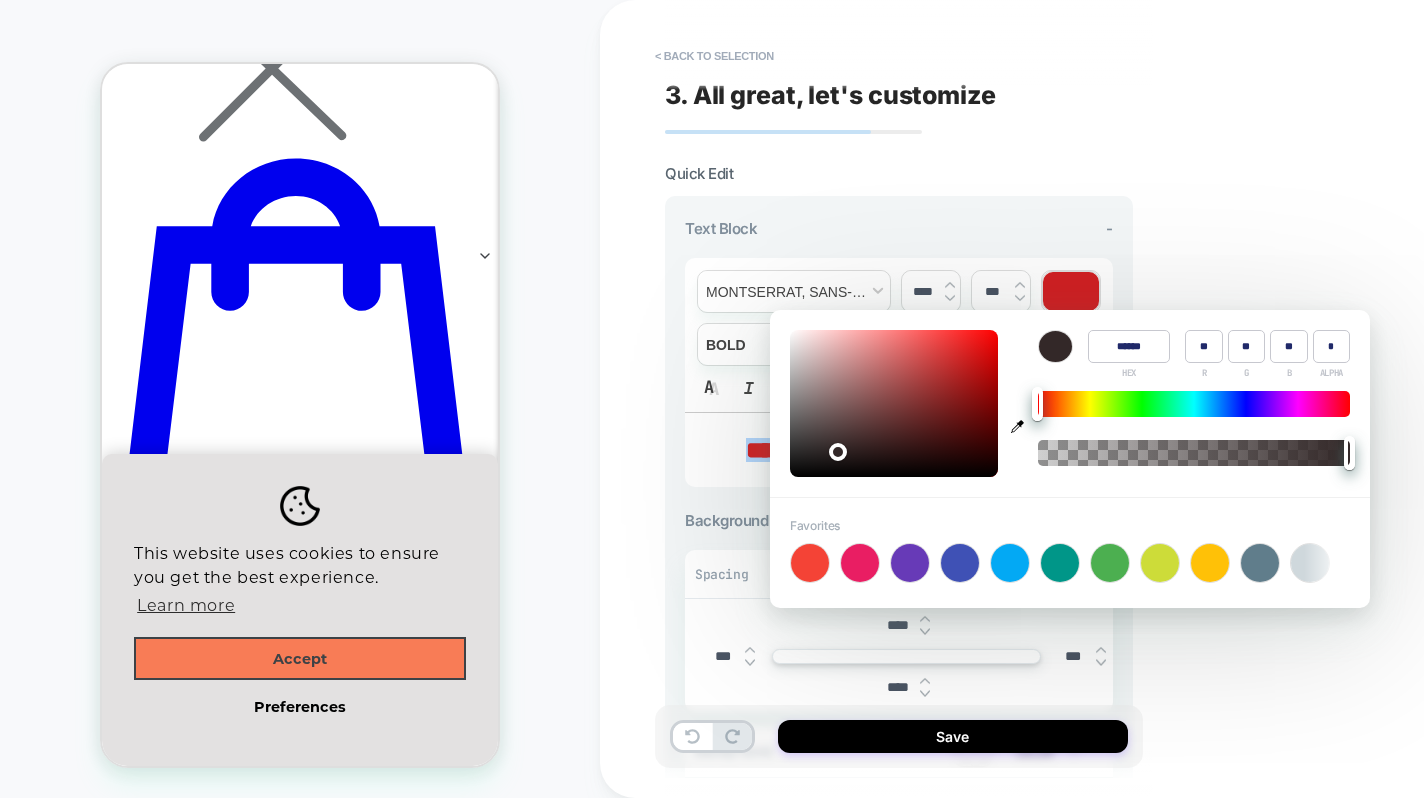 type on "******" 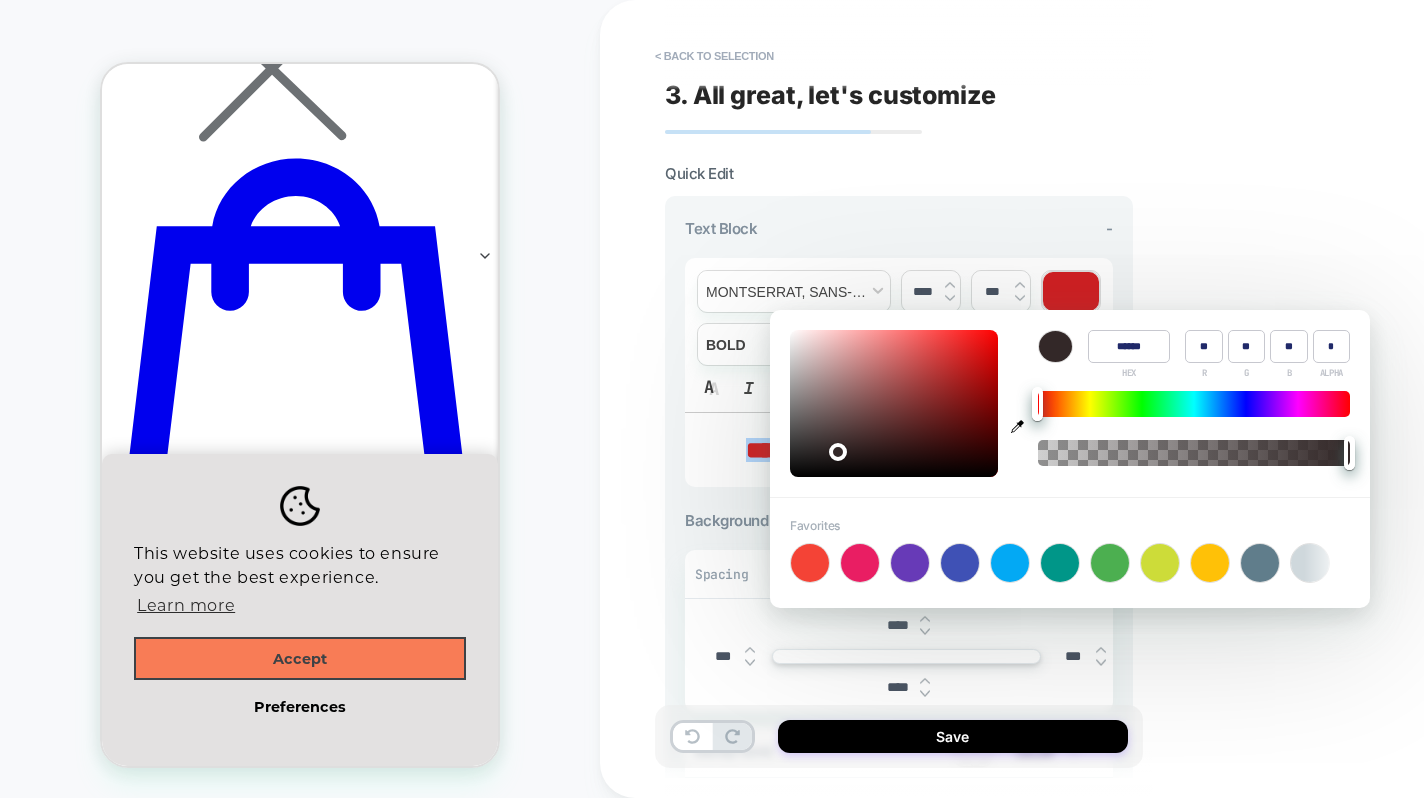 type on "**" 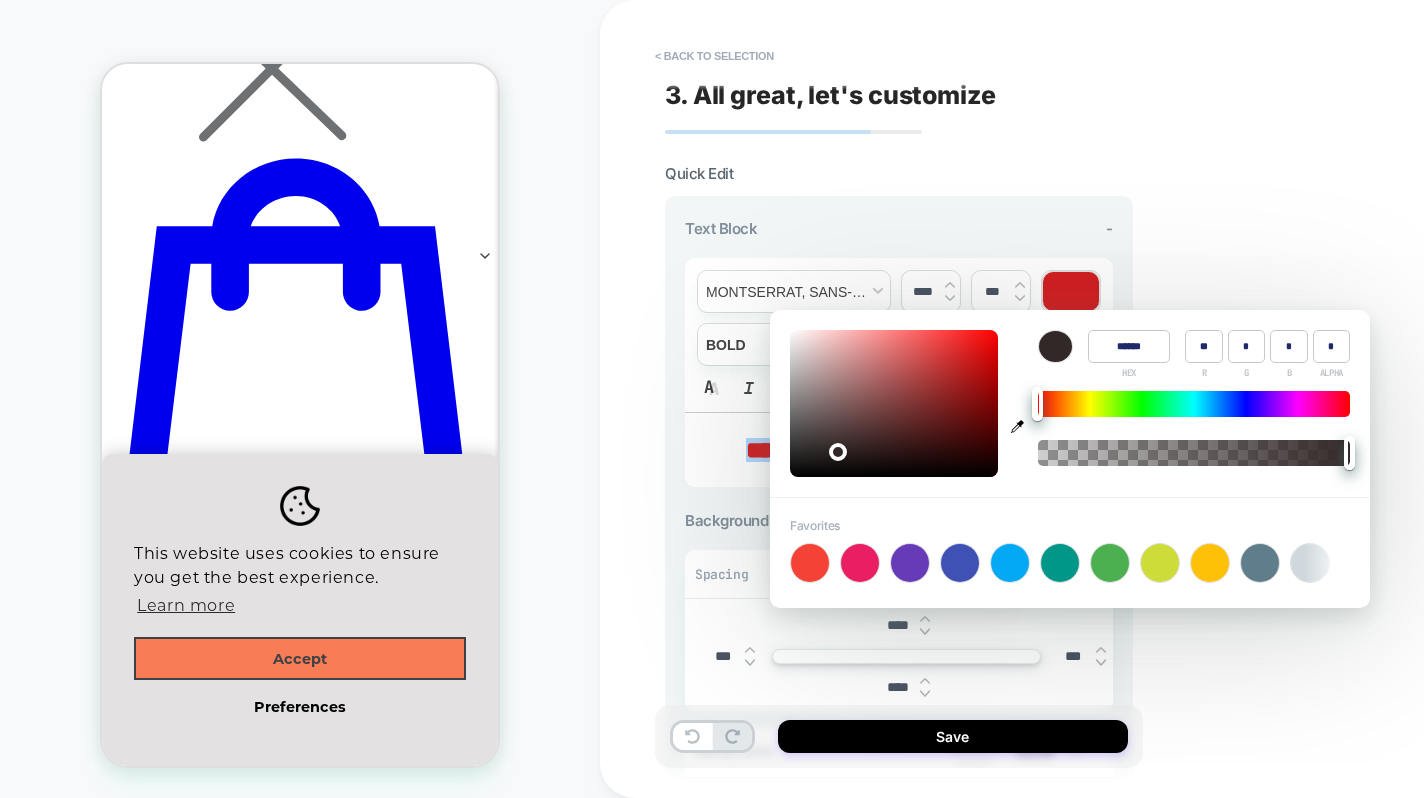 type on "******" 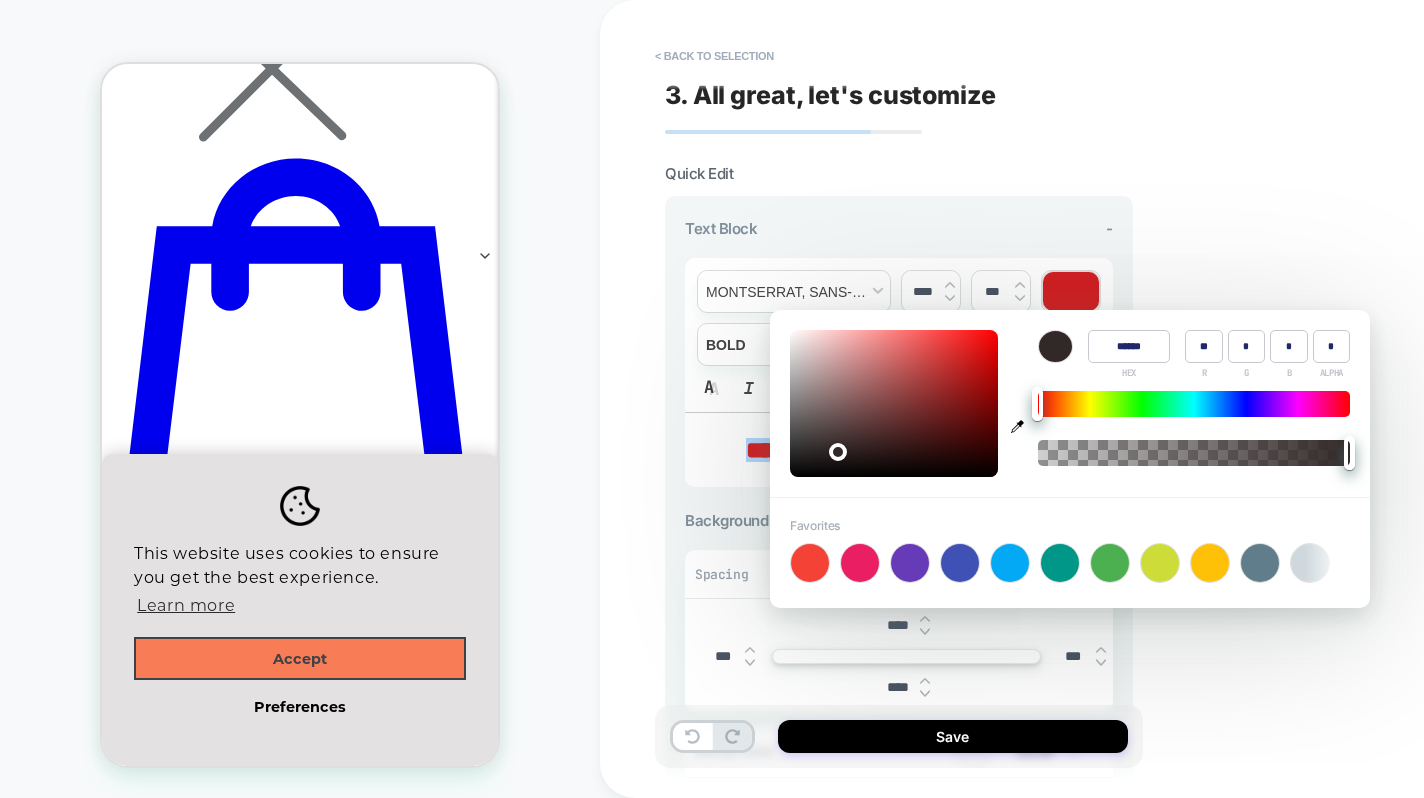 type on "*" 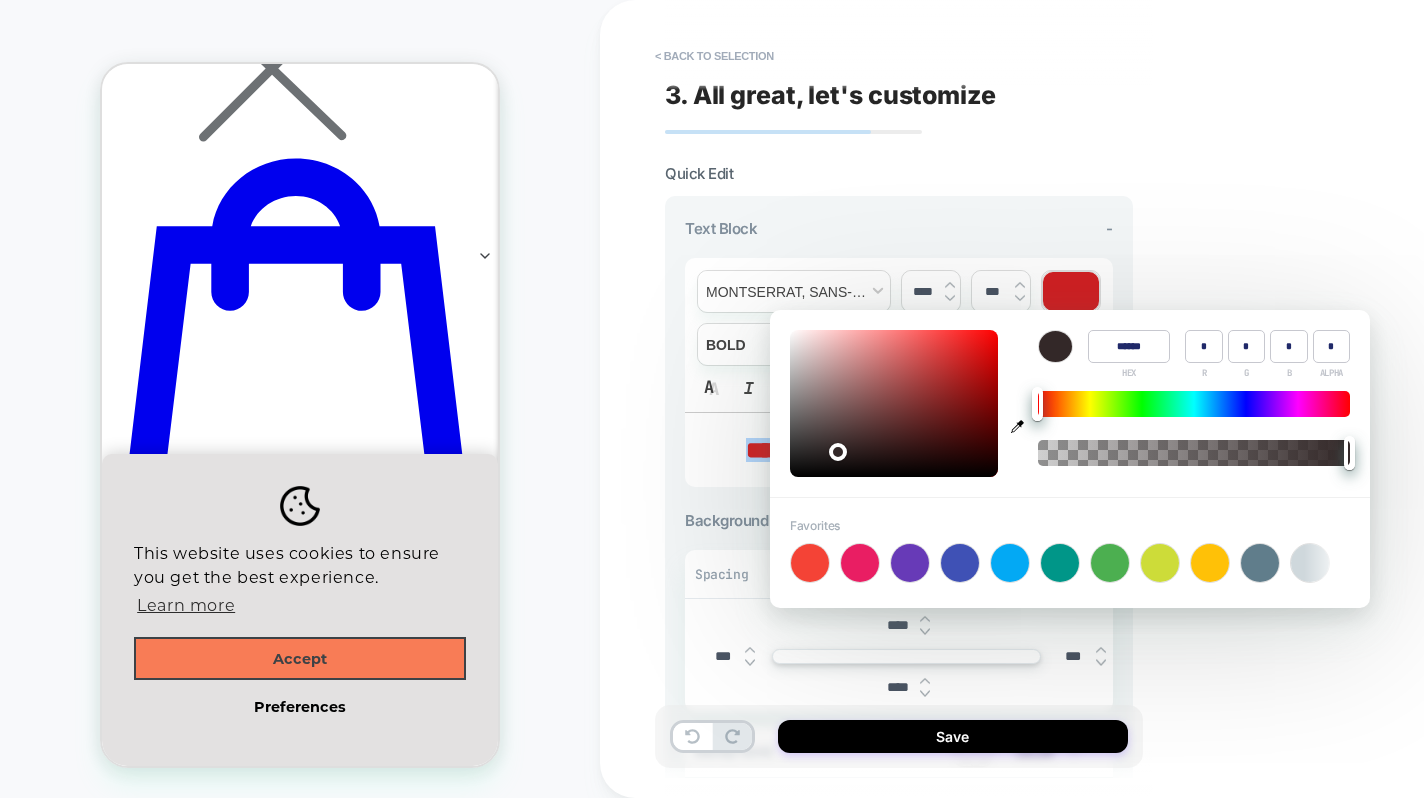 type on "******" 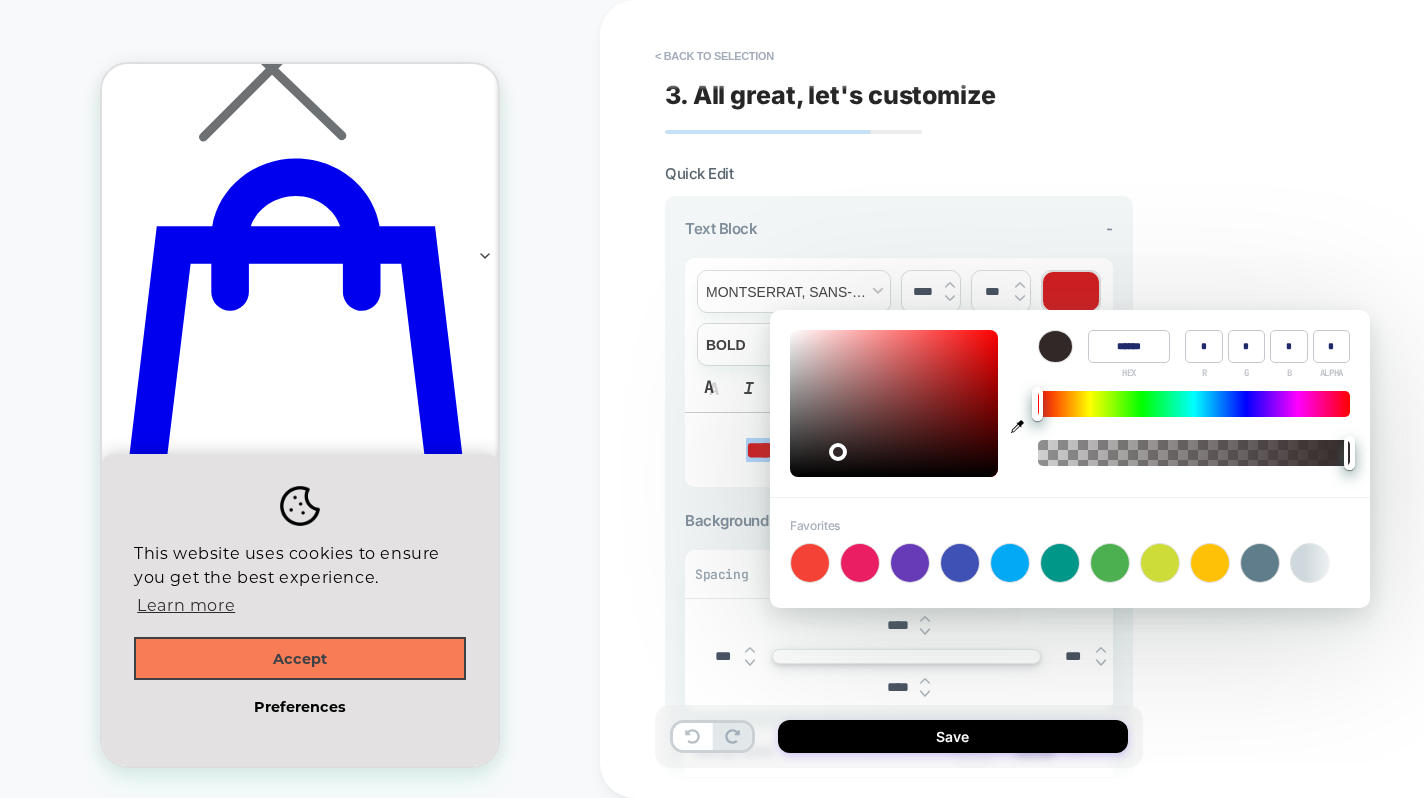 type on "*" 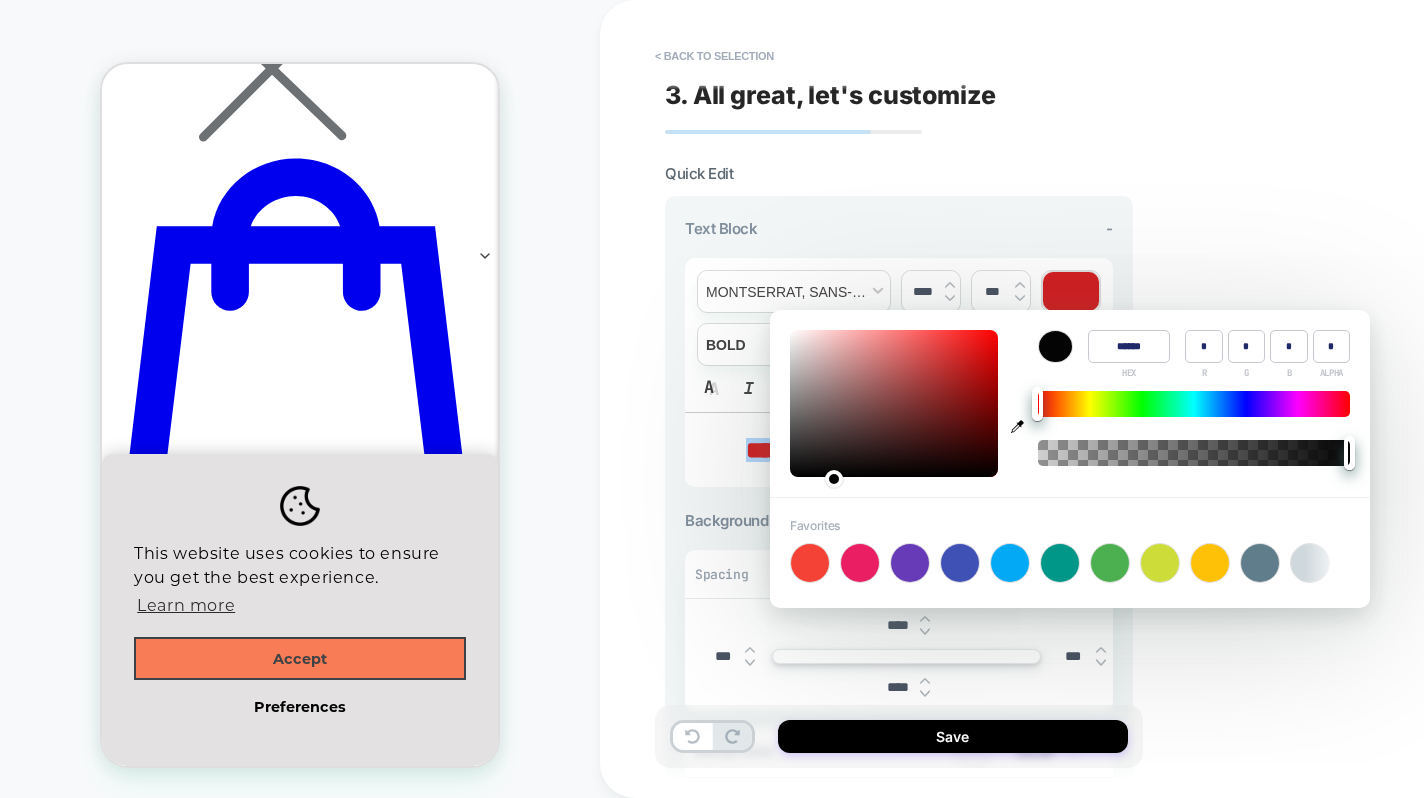 type on "******" 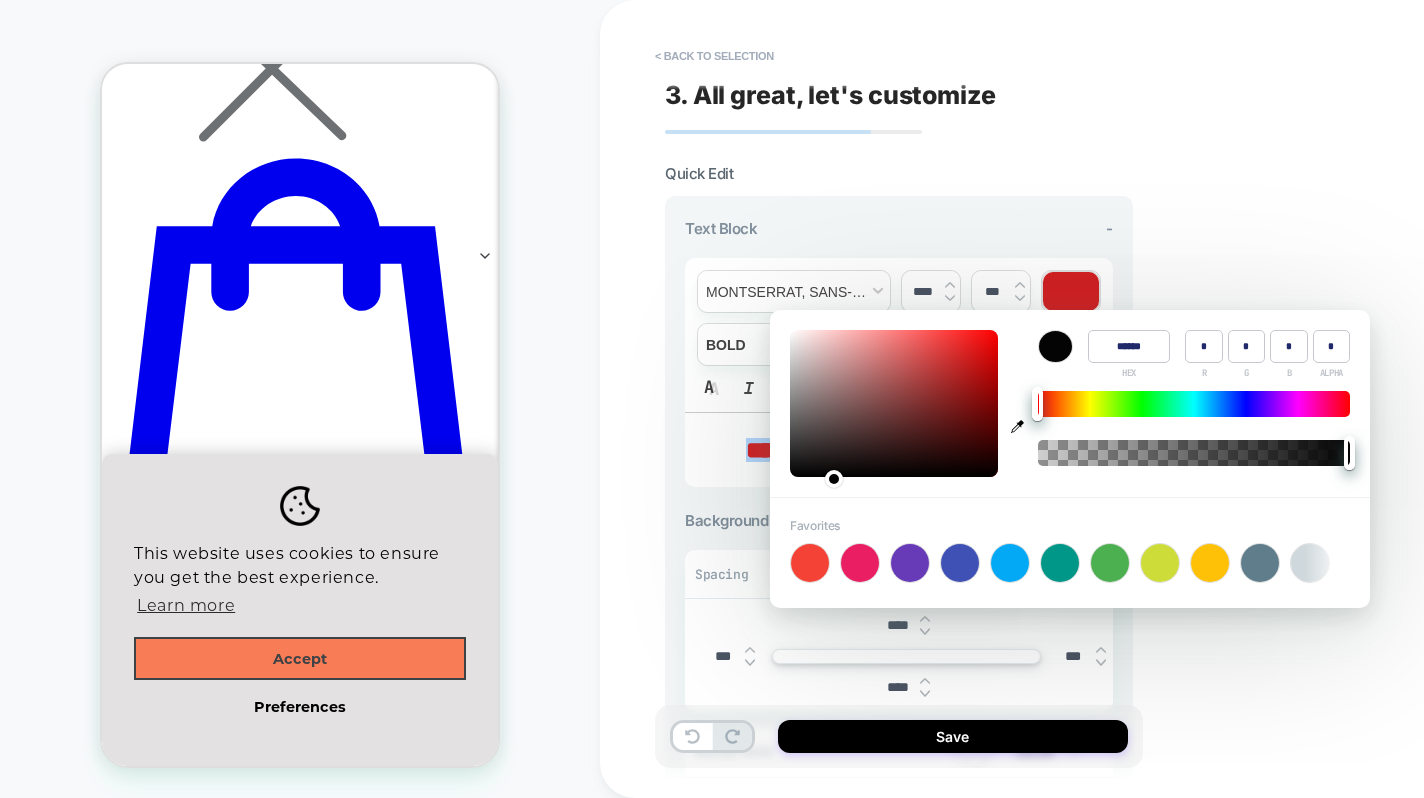 type on "*" 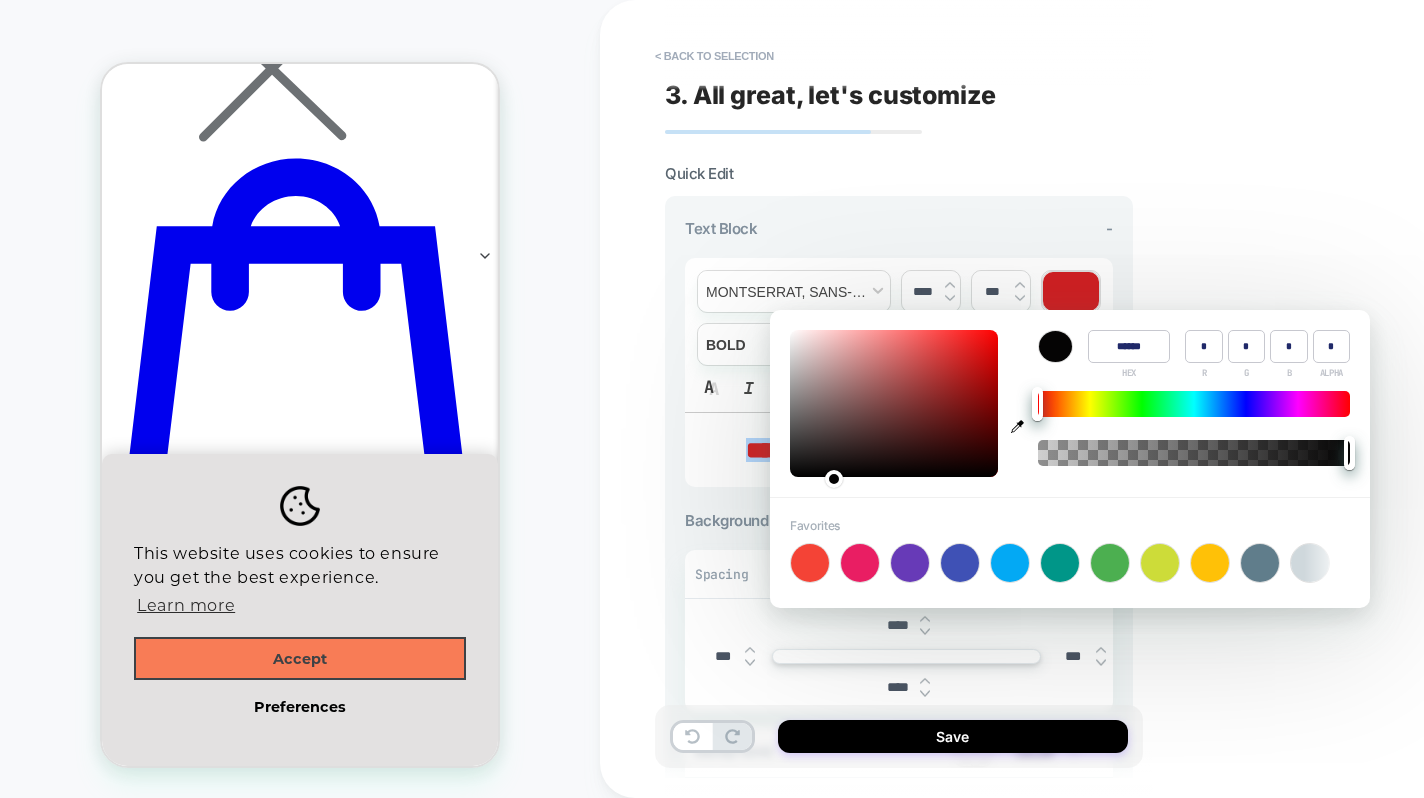 type on "******" 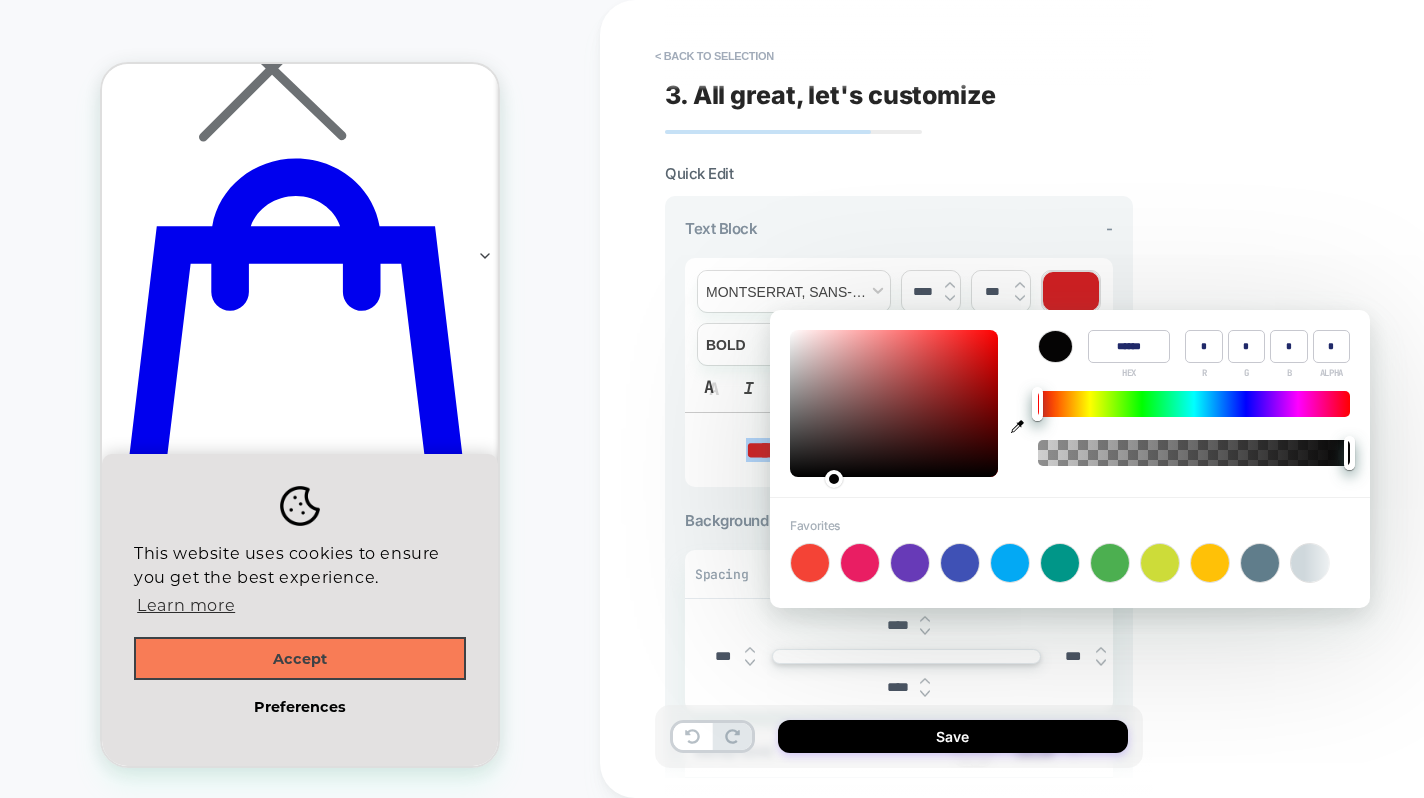 type on "*" 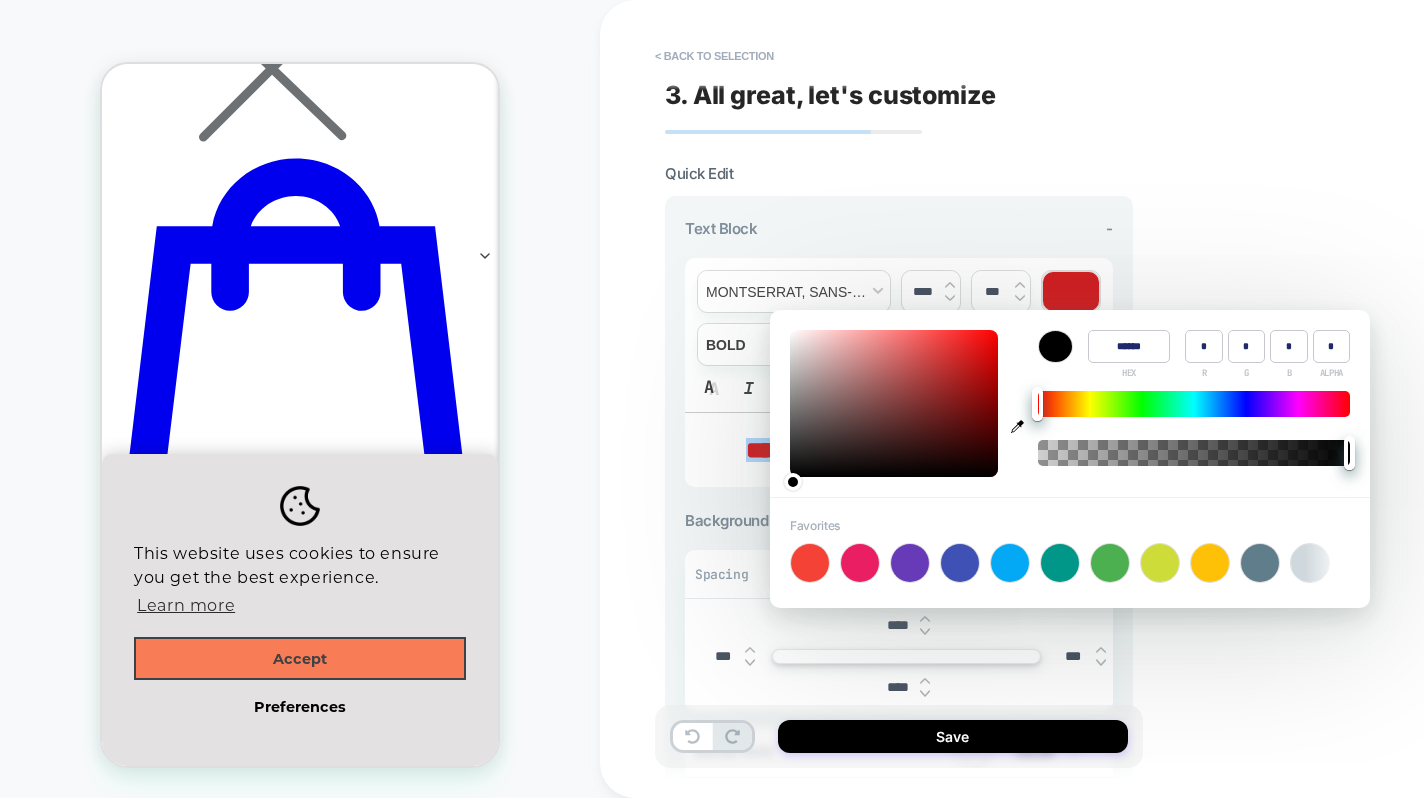 drag, startPoint x: 967, startPoint y: 362, endPoint x: 776, endPoint y: 488, distance: 228.81651 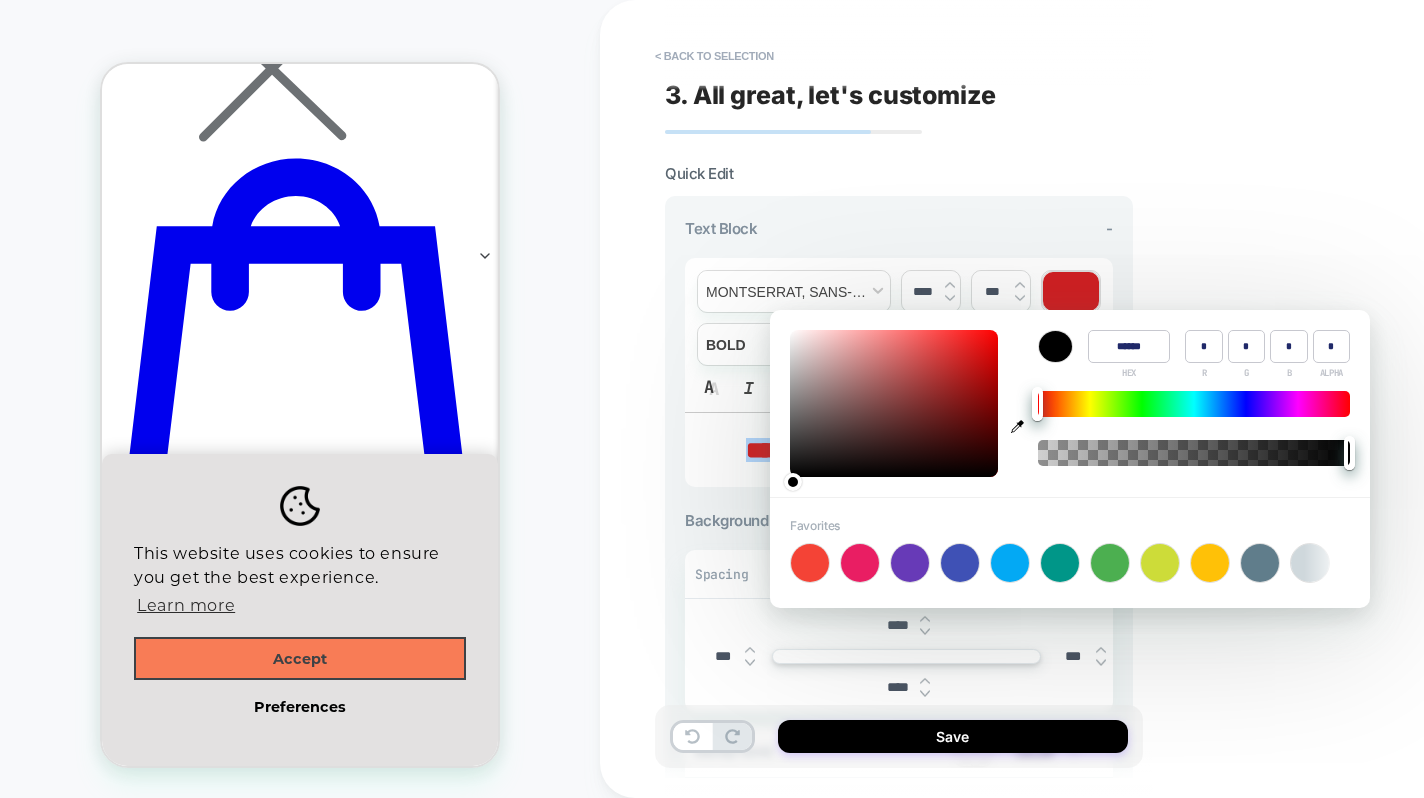 click on "Color ****** HEX * R * G * B * ALPHA" at bounding box center [1070, 403] 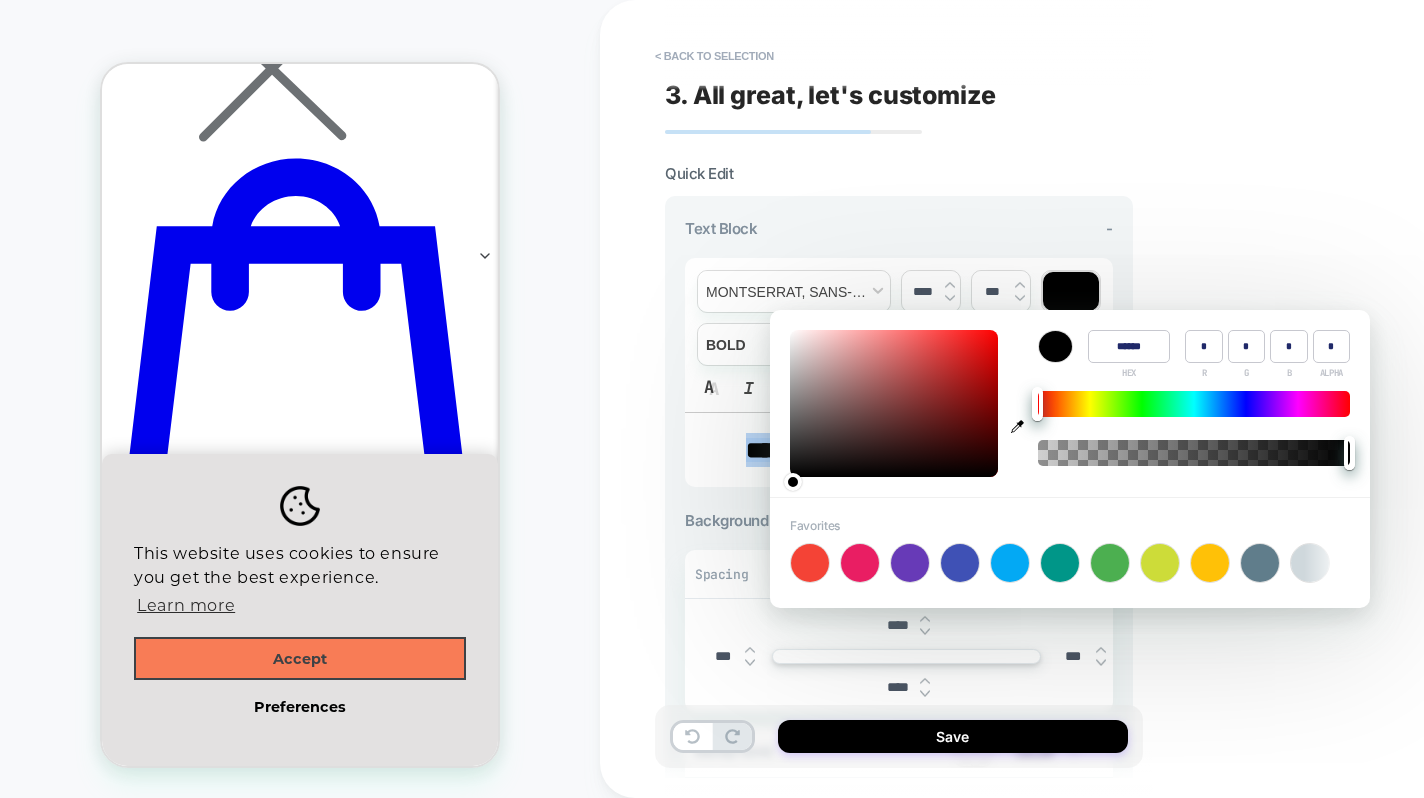click on "**********" at bounding box center (899, 580) 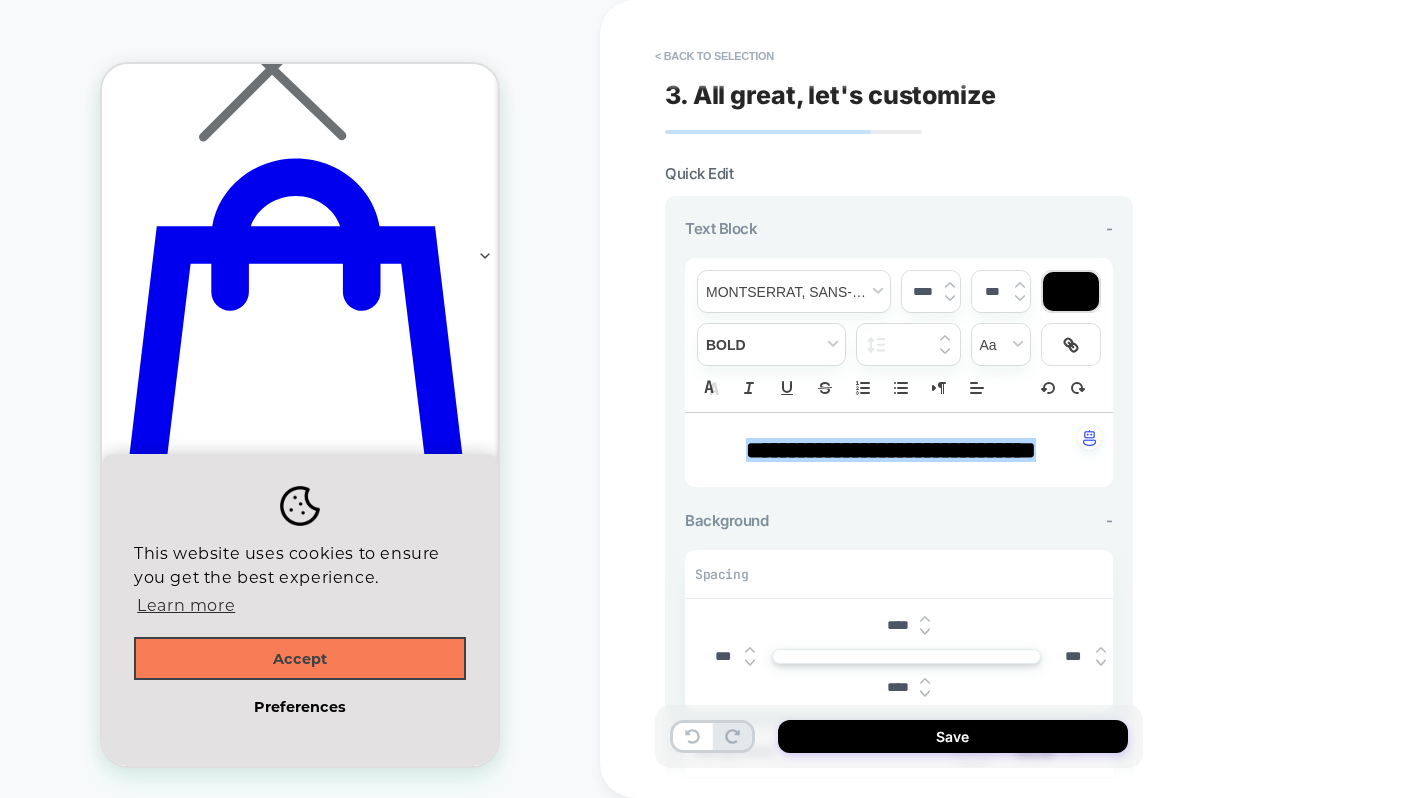 click at bounding box center (950, 298) 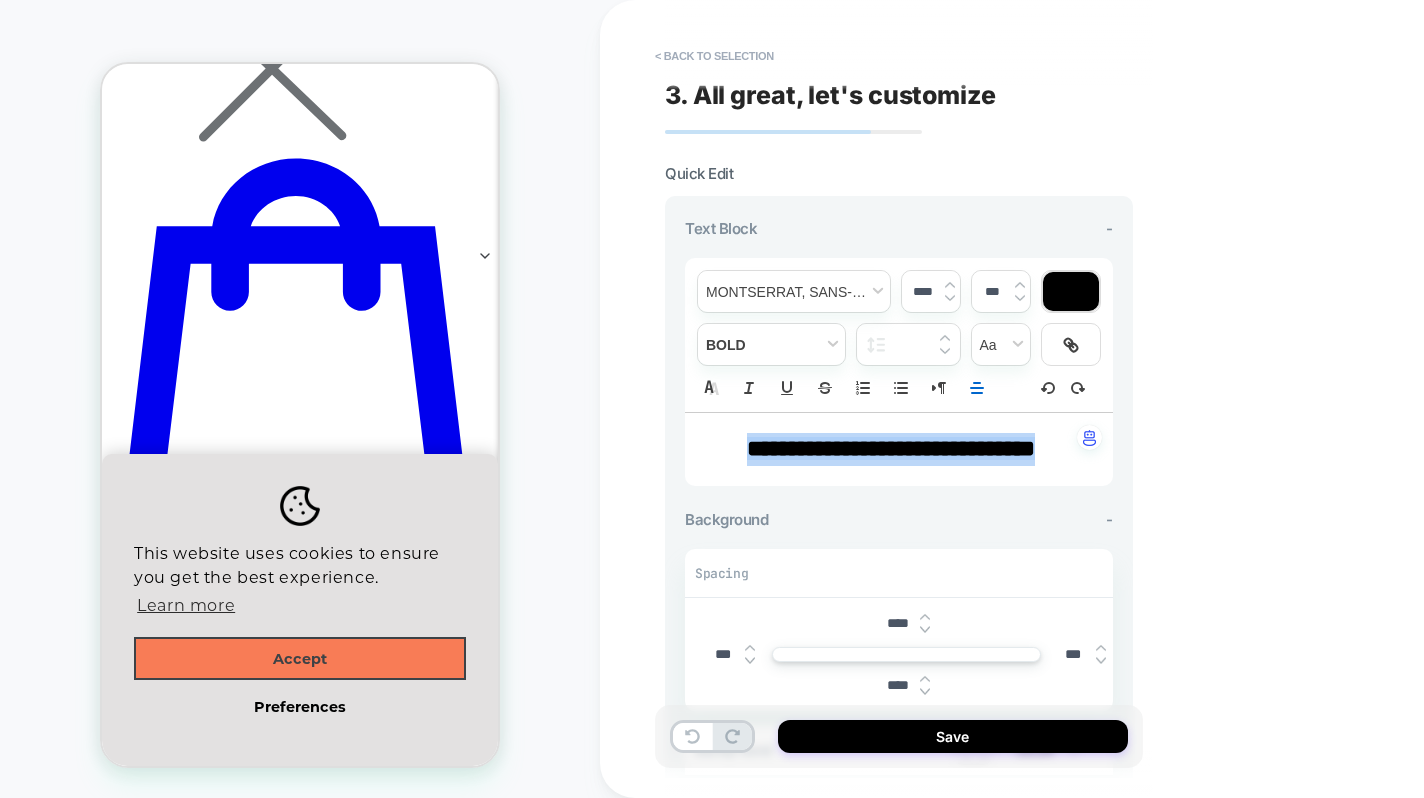 click on "****" at bounding box center (922, 291) 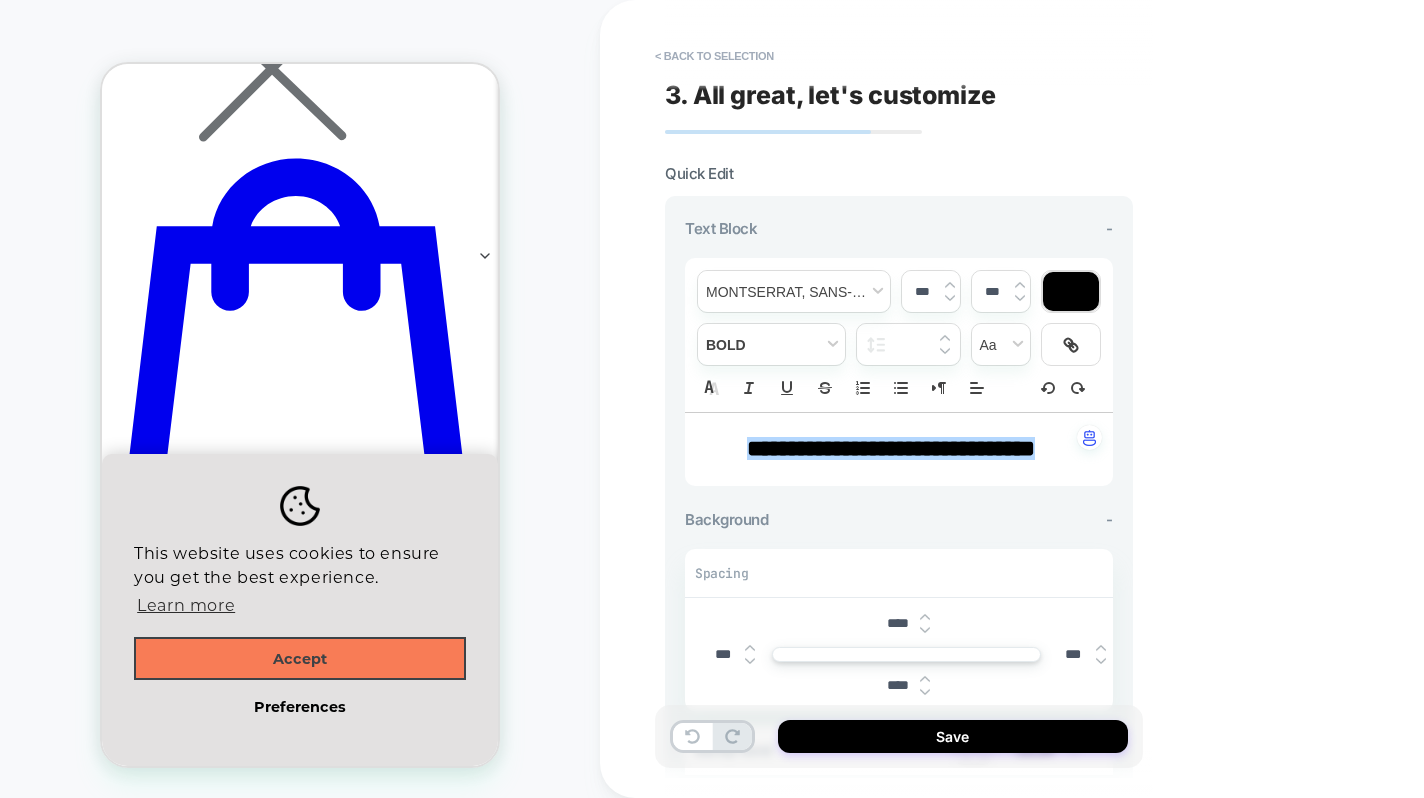 type on "****" 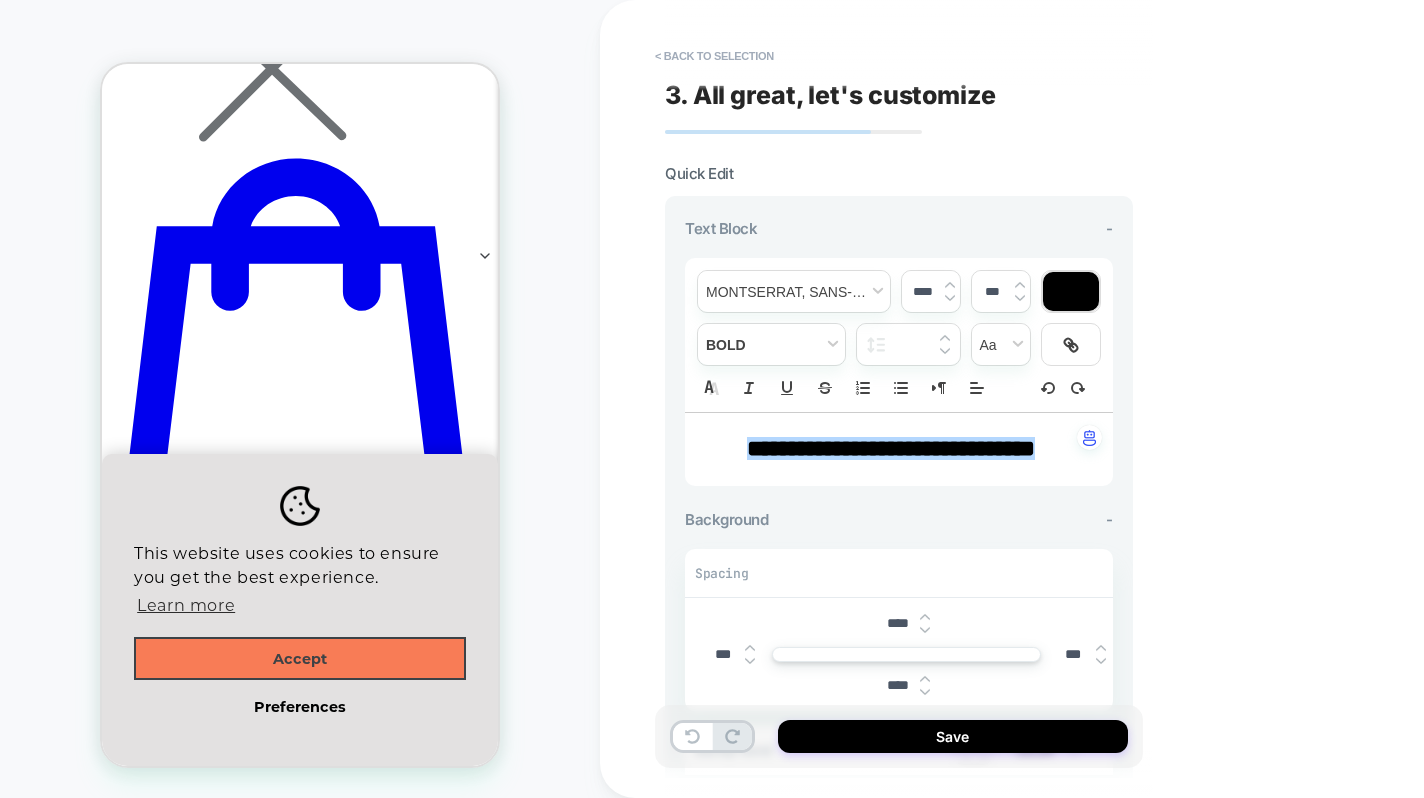 click on "Text Block -" at bounding box center [899, 228] 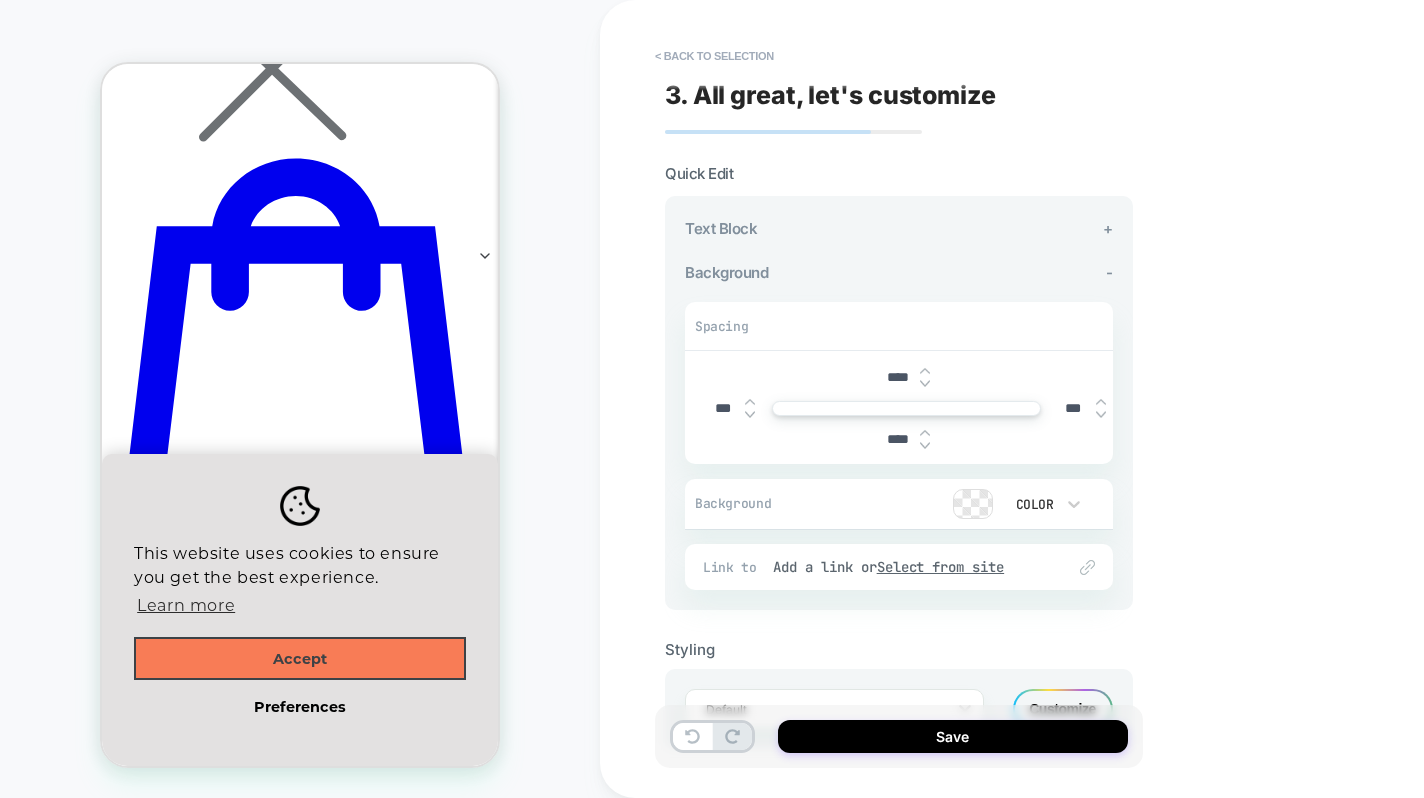 click on "****" at bounding box center [897, 377] 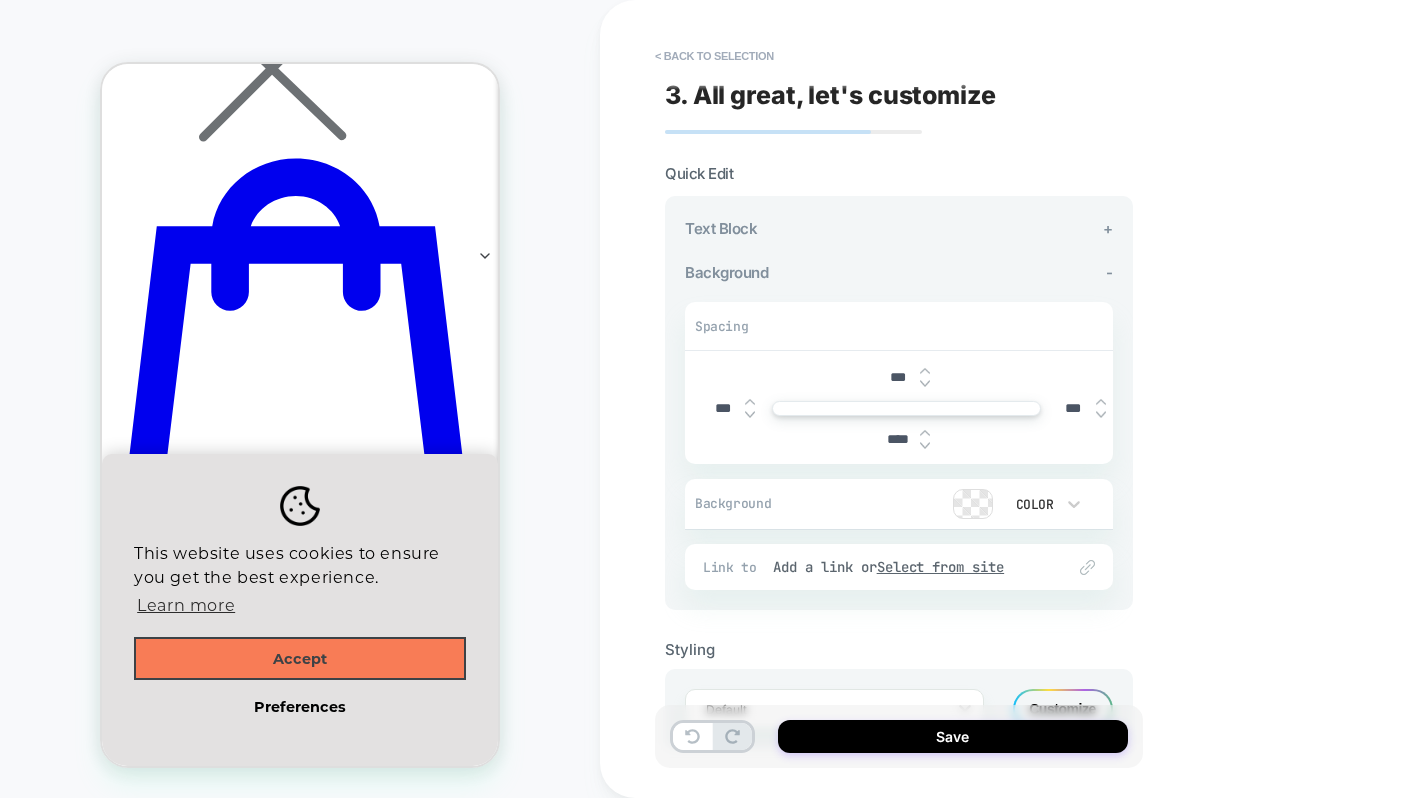 type on "***" 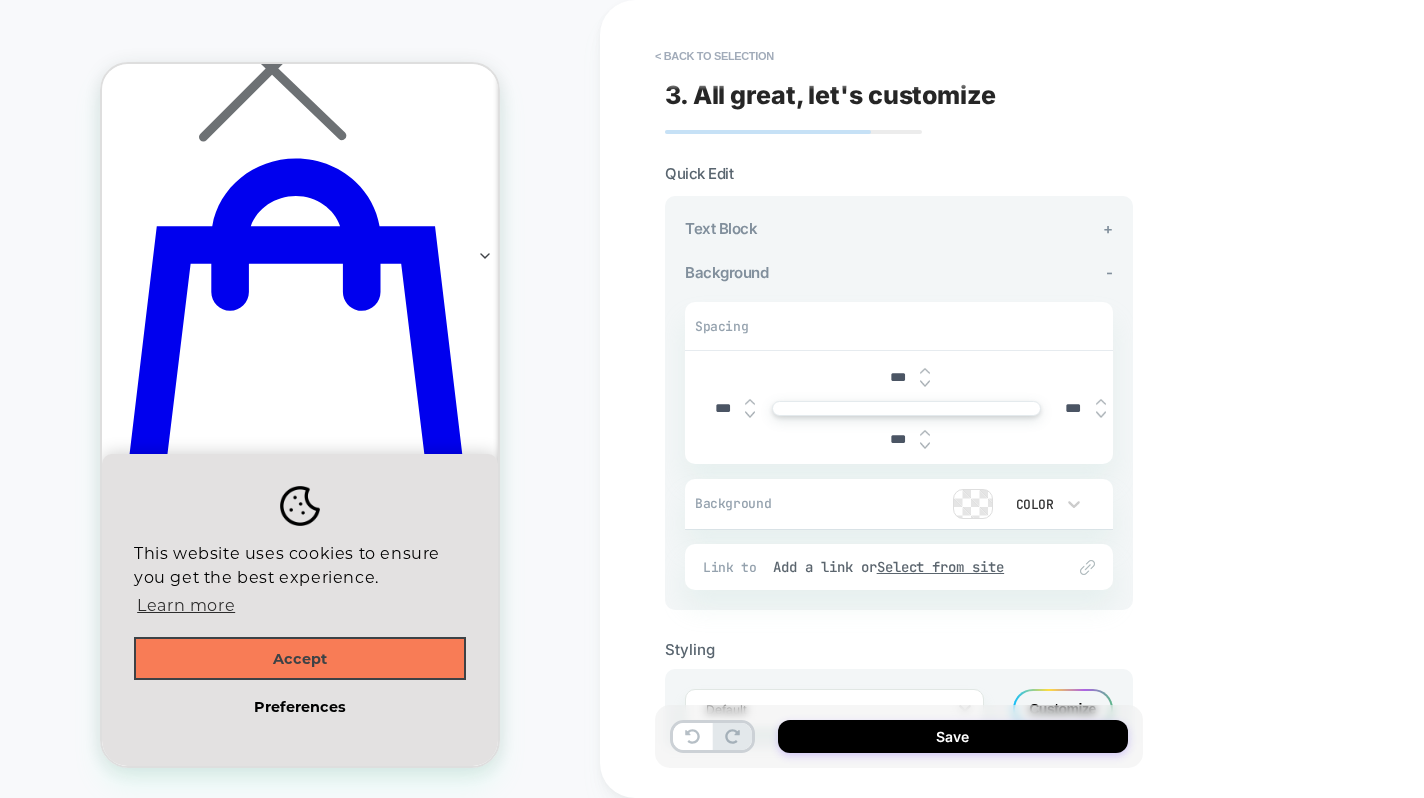 type on "***" 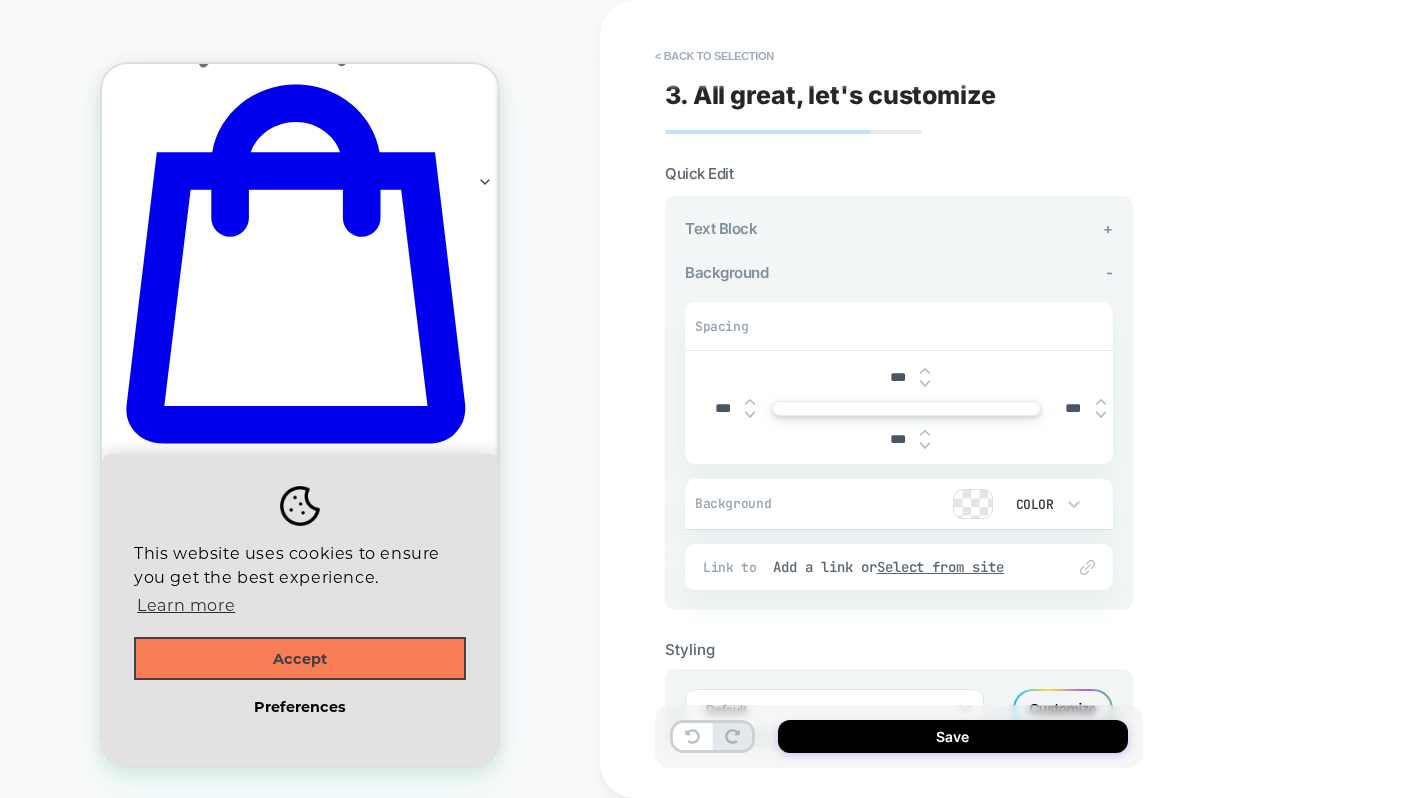 scroll, scrollTop: 939, scrollLeft: 0, axis: vertical 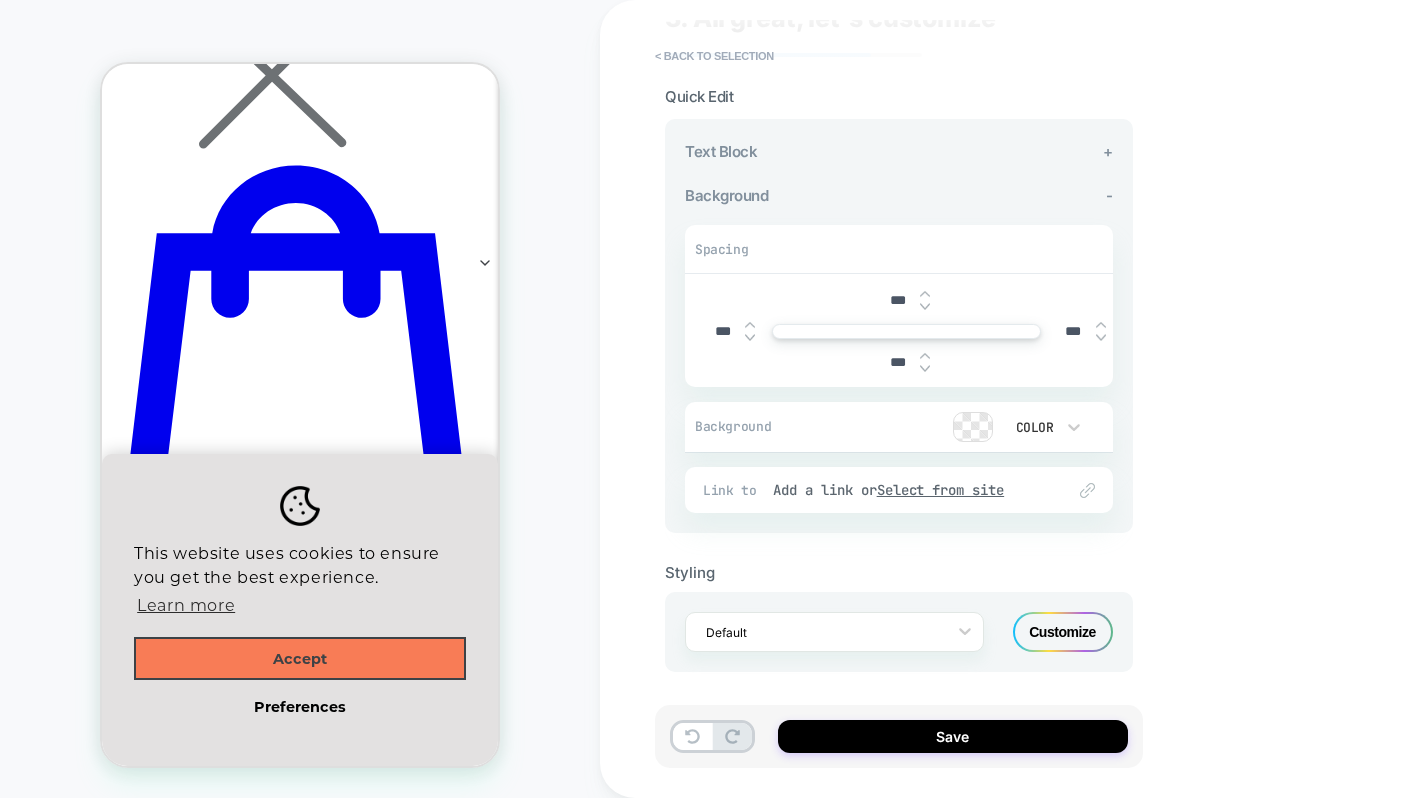 click on "***" at bounding box center [897, 300] 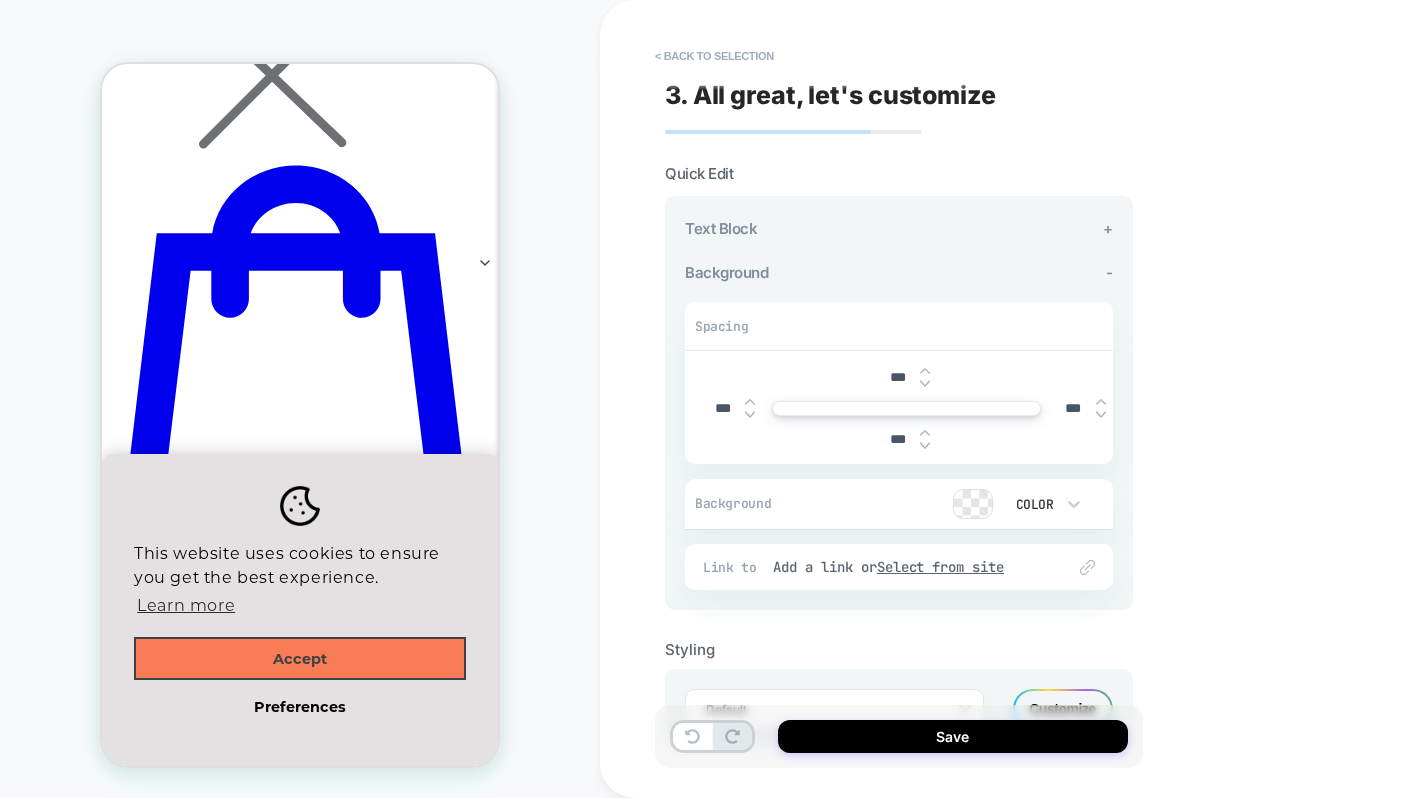 scroll, scrollTop: 77, scrollLeft: 0, axis: vertical 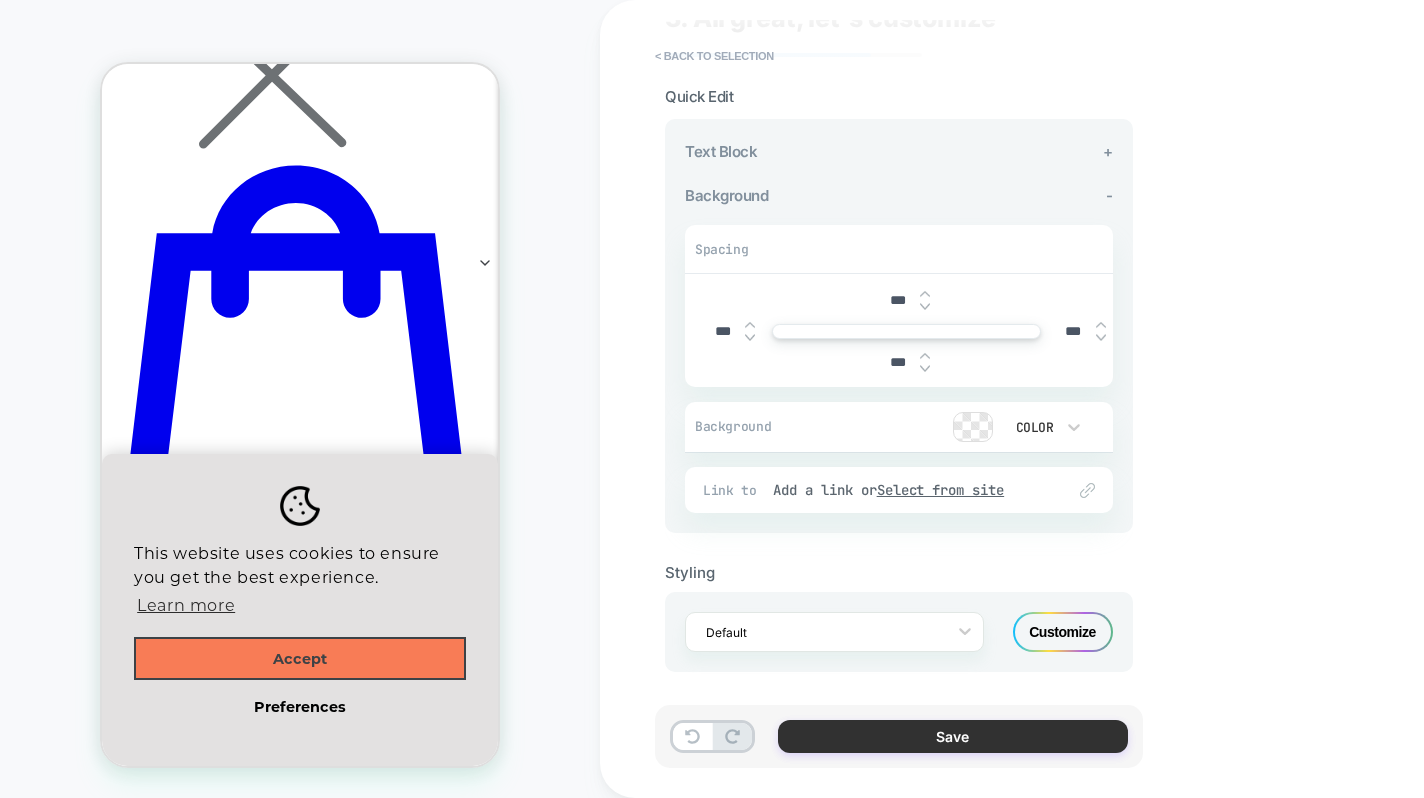 click on "Save" at bounding box center [953, 736] 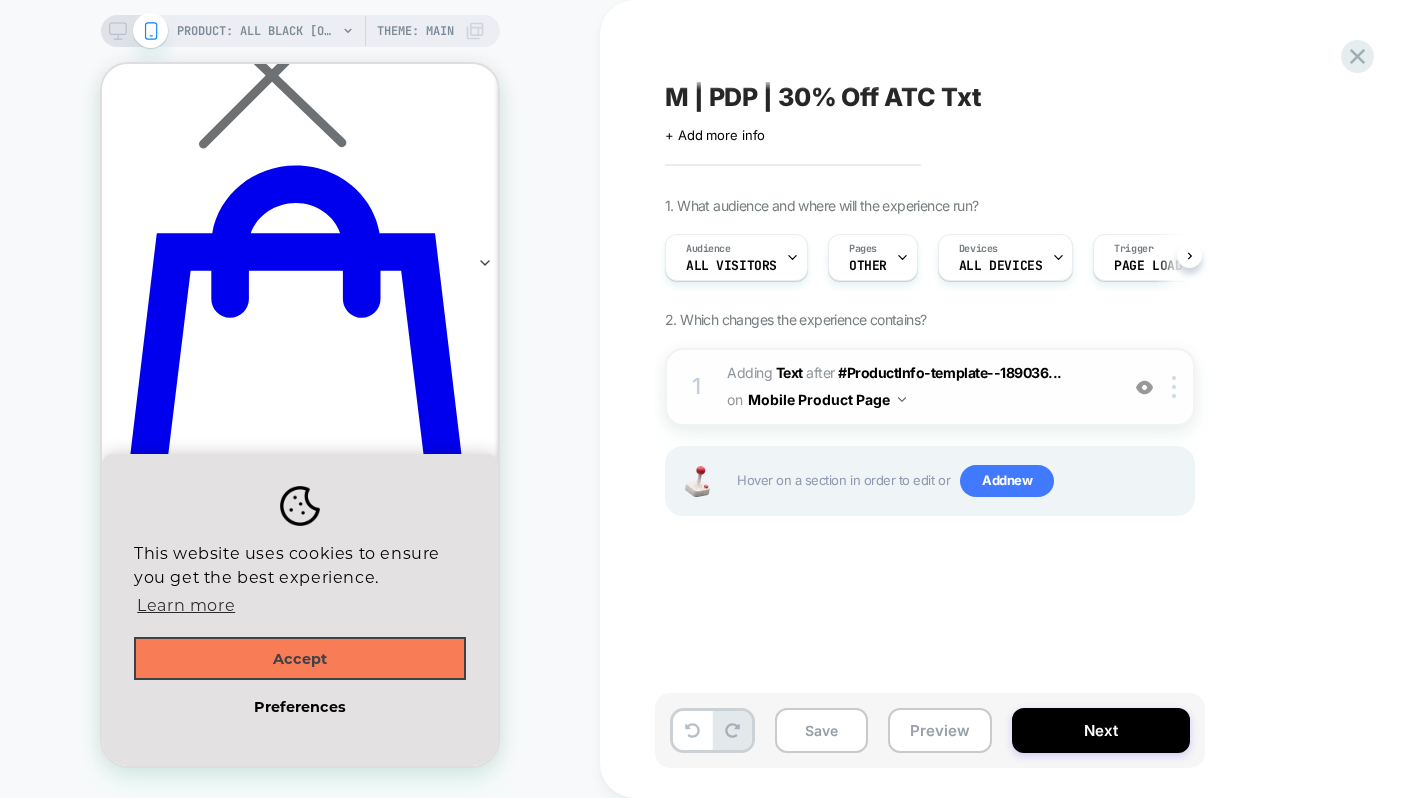 scroll, scrollTop: 0, scrollLeft: 1, axis: horizontal 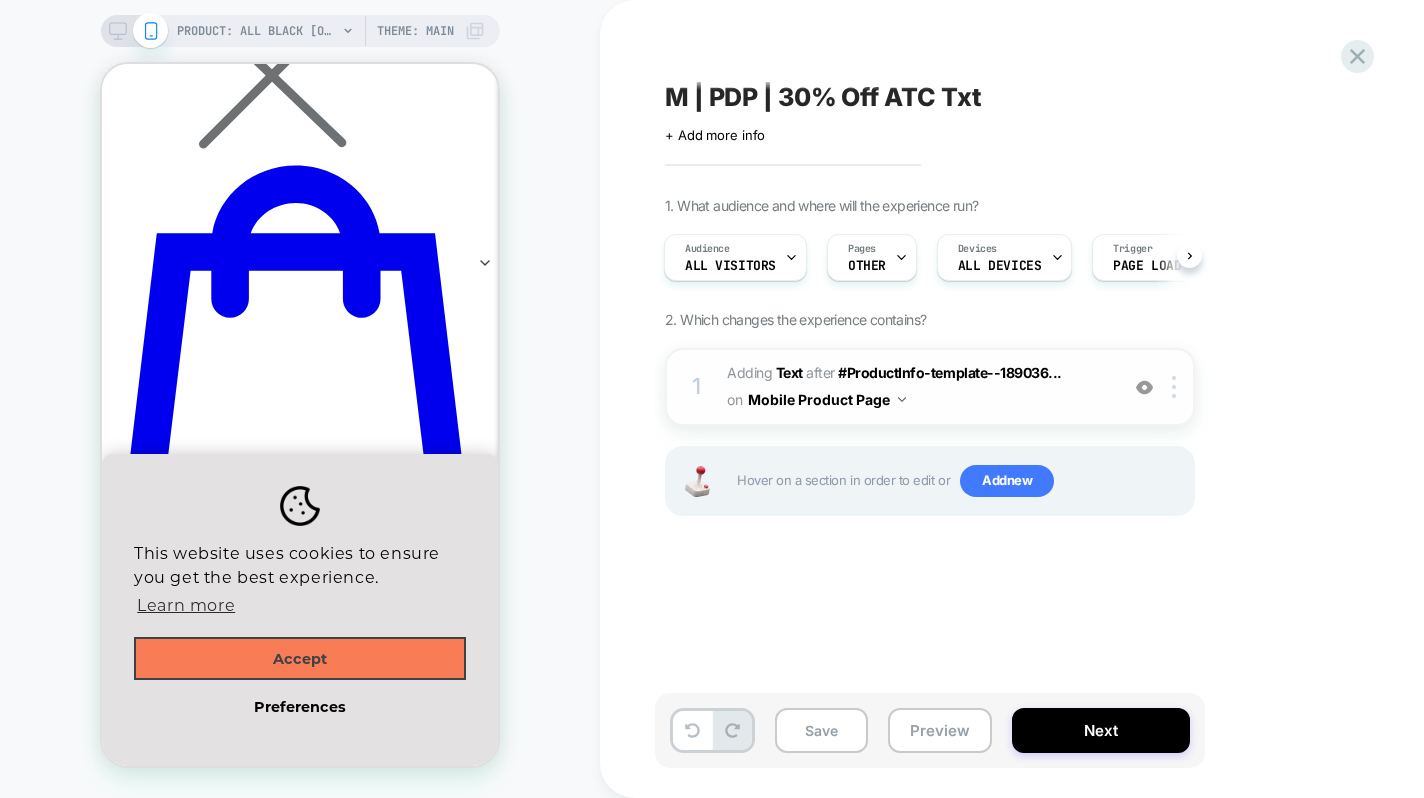 click on "#_loomi_addon_1753406192119 Adding   Text   AFTER #ProductInfo-template--189036... #ProductInfo-template--18903660232873__main > div:nth-child(12)   on Mobile Product Page" at bounding box center [917, 387] 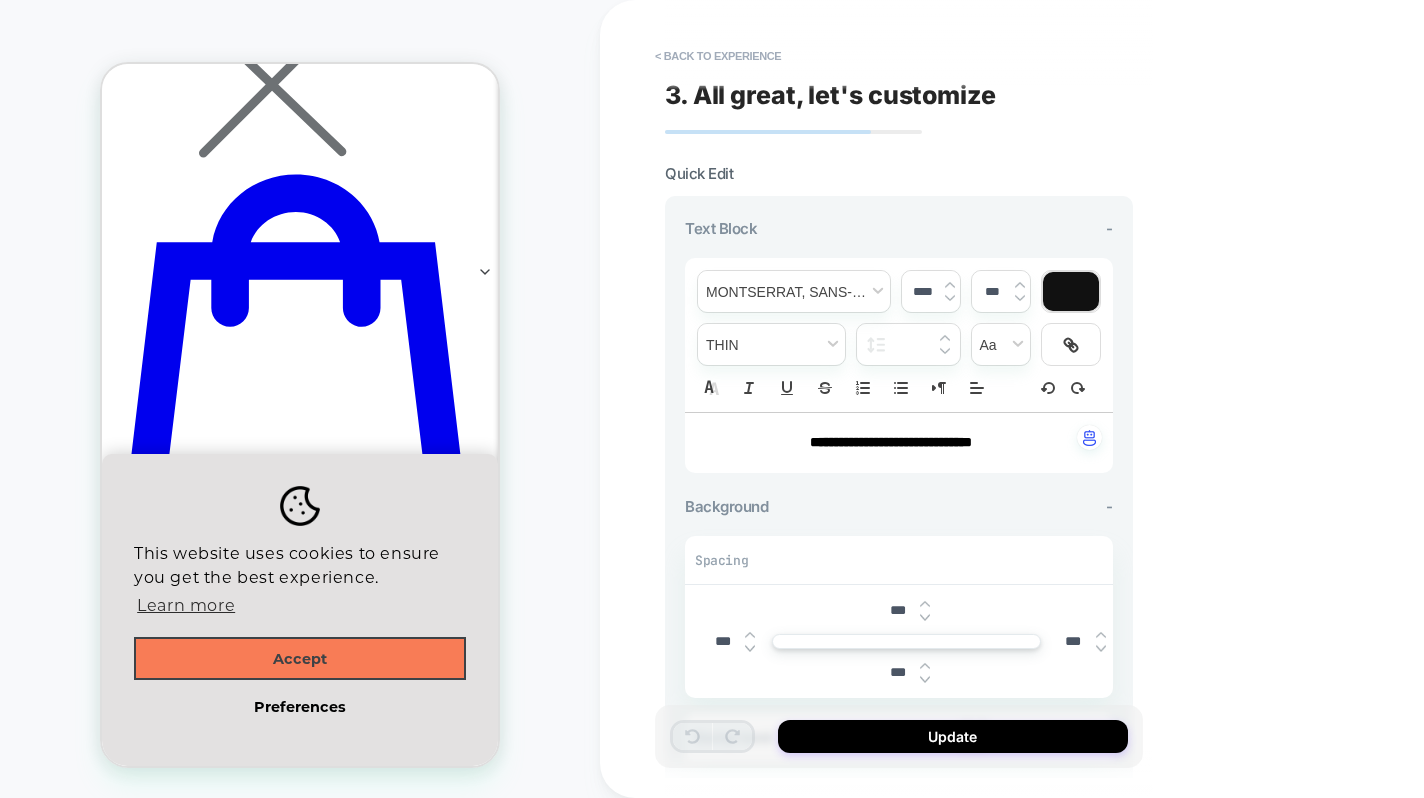 scroll, scrollTop: 753, scrollLeft: 0, axis: vertical 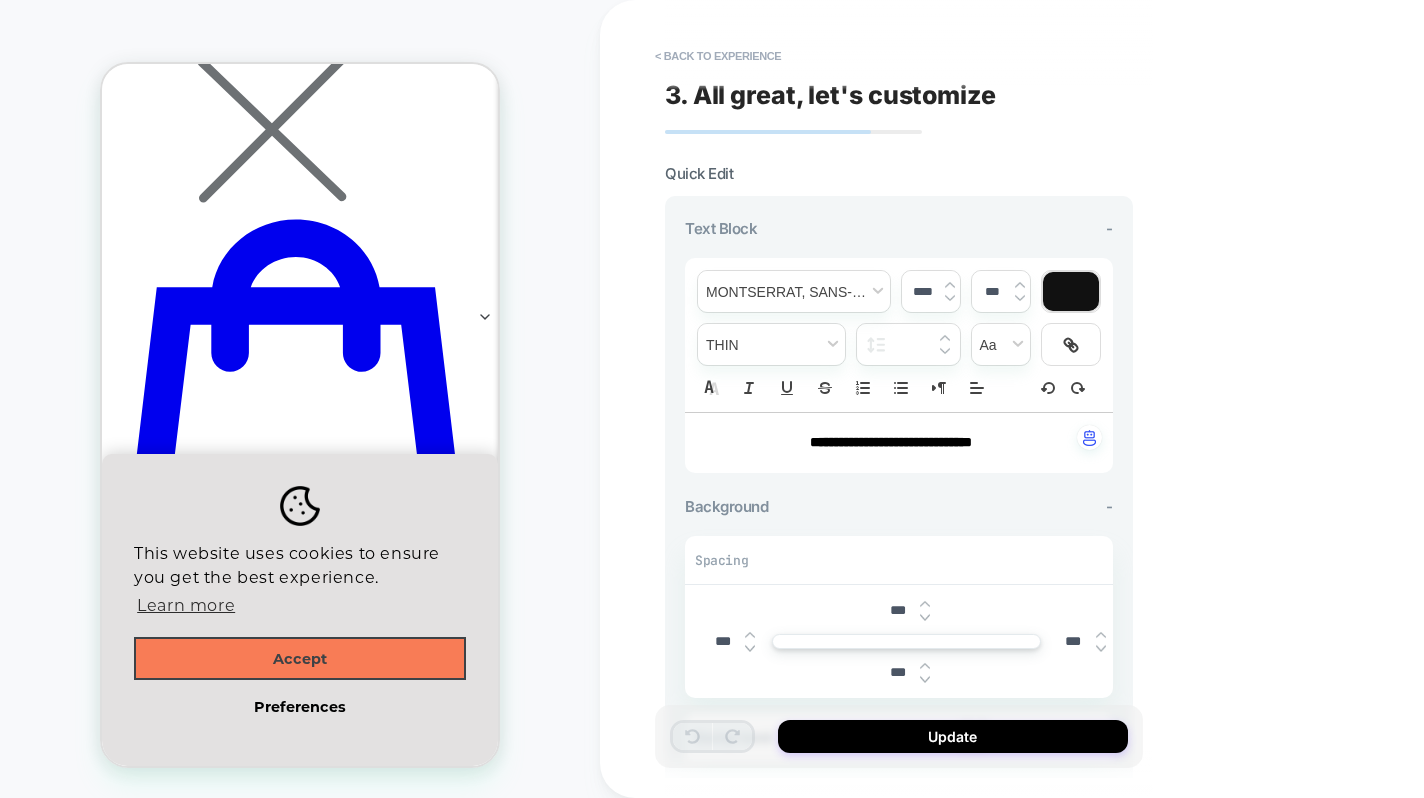 click on "**********" at bounding box center [891, 442] 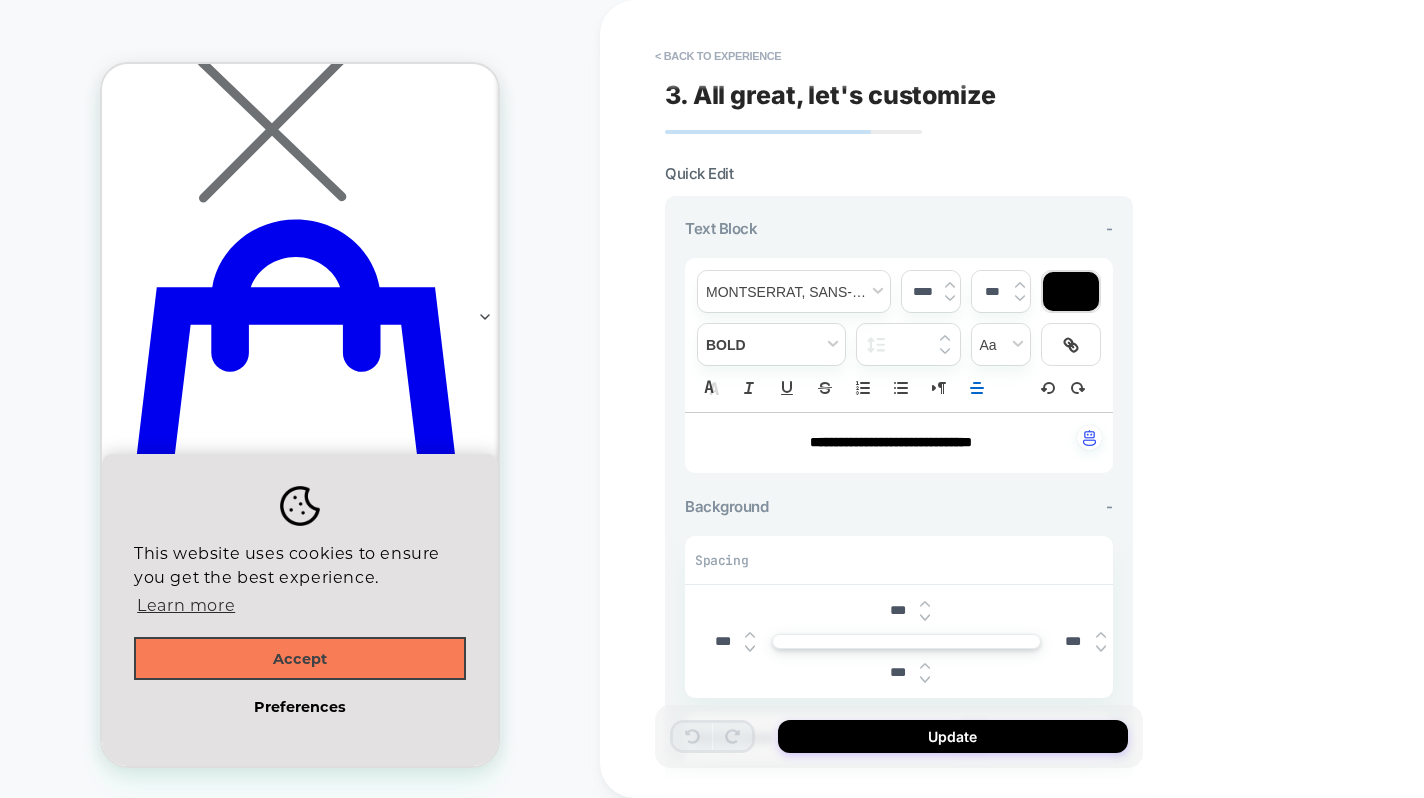 type 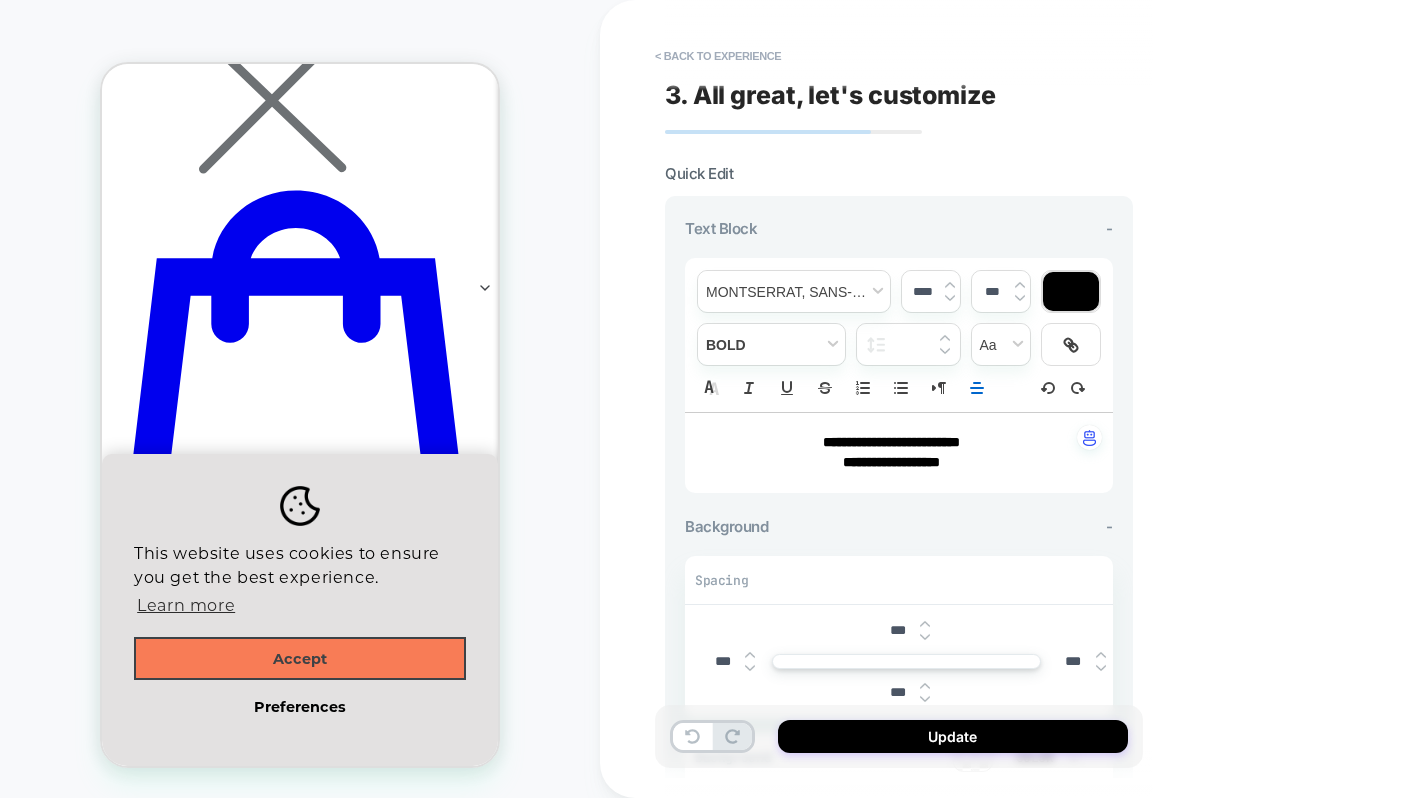 scroll, scrollTop: 780, scrollLeft: 0, axis: vertical 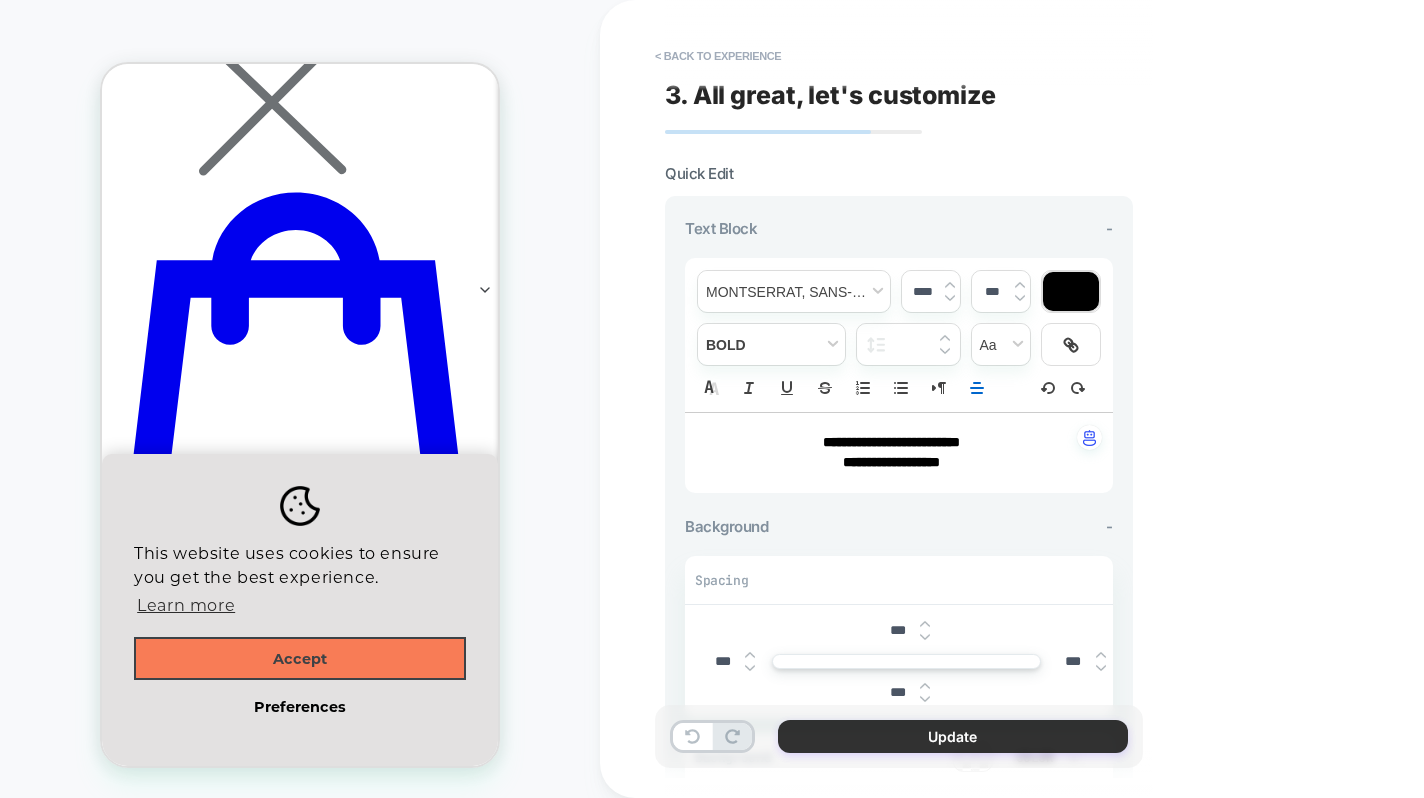 click on "Update" at bounding box center (953, 736) 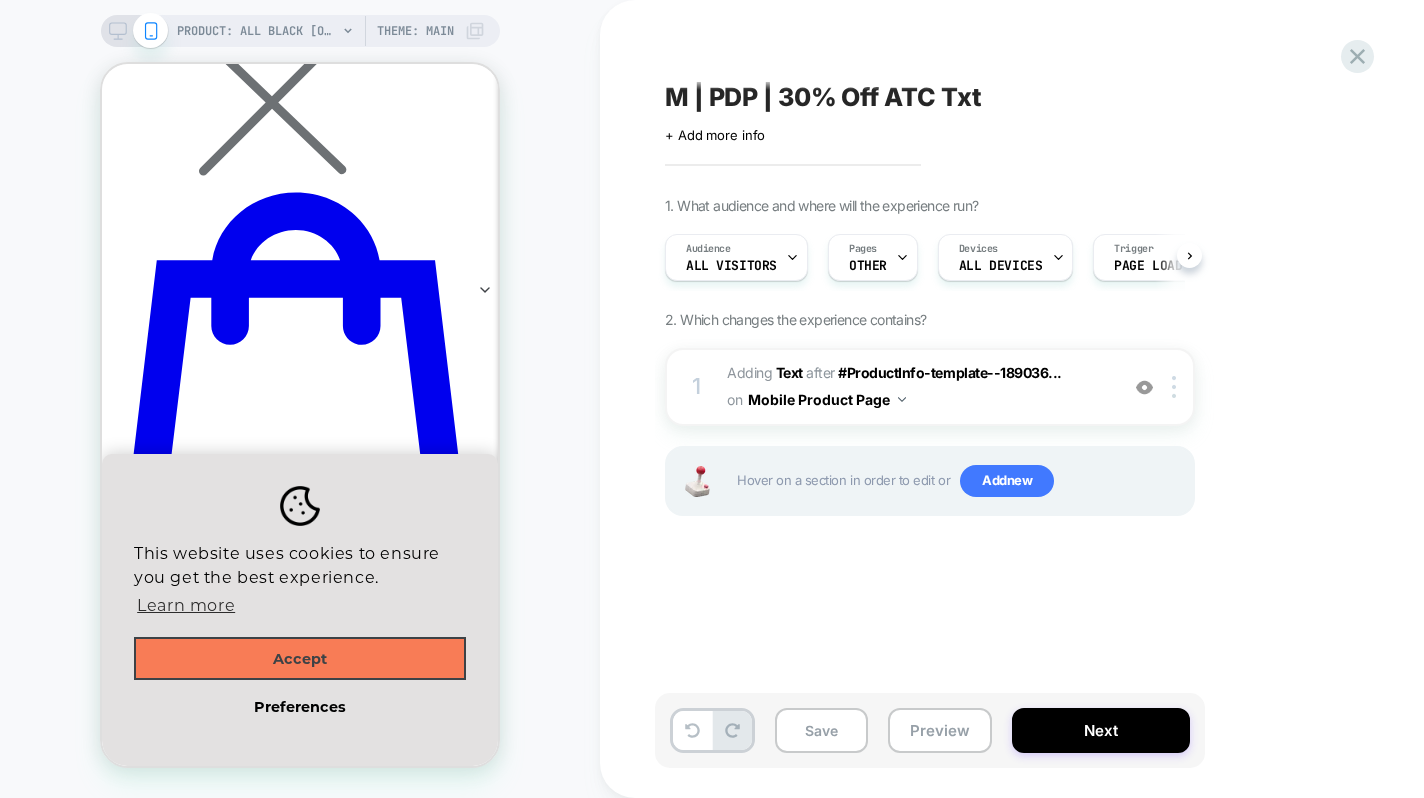 scroll, scrollTop: 0, scrollLeft: 1, axis: horizontal 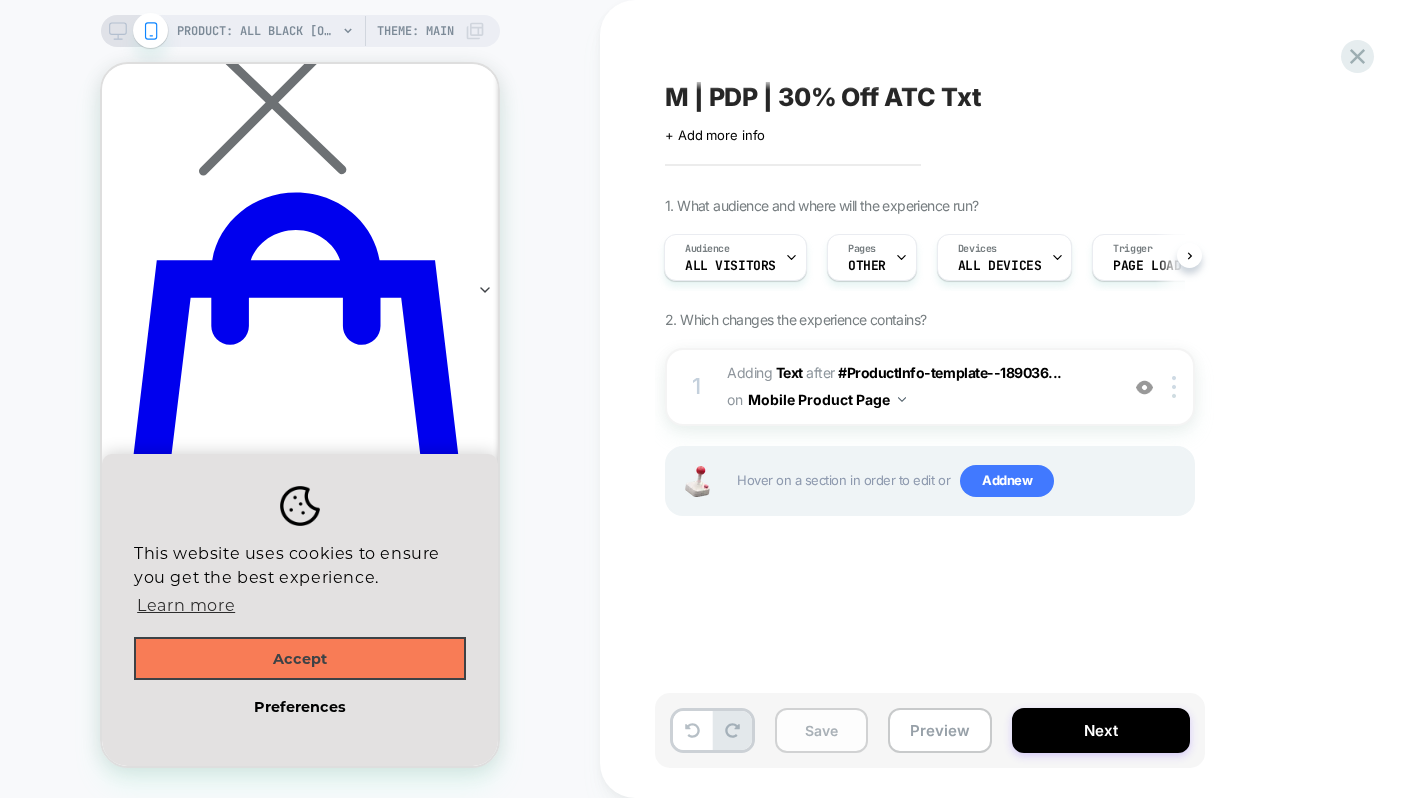 click on "Save" at bounding box center (821, 730) 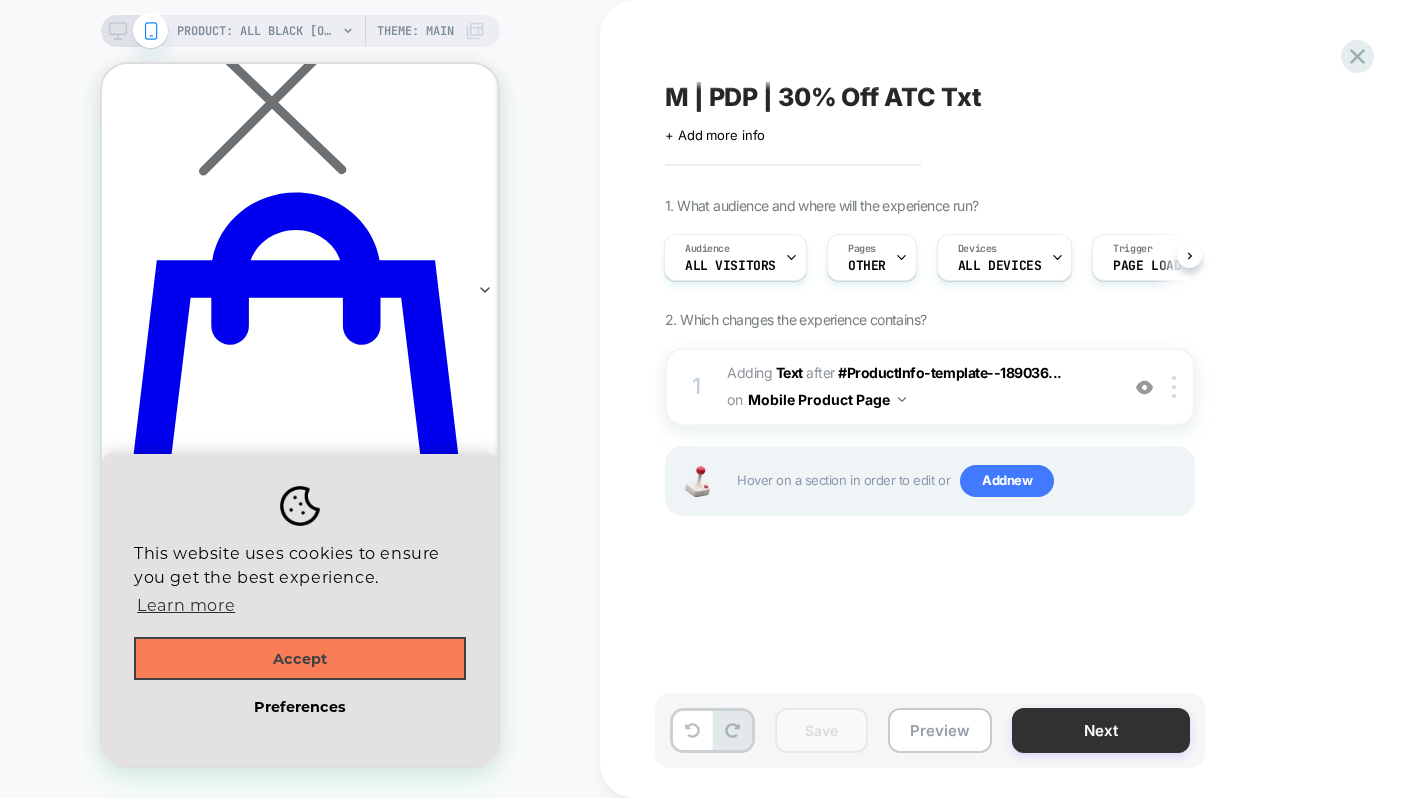 click on "Next" at bounding box center [1101, 730] 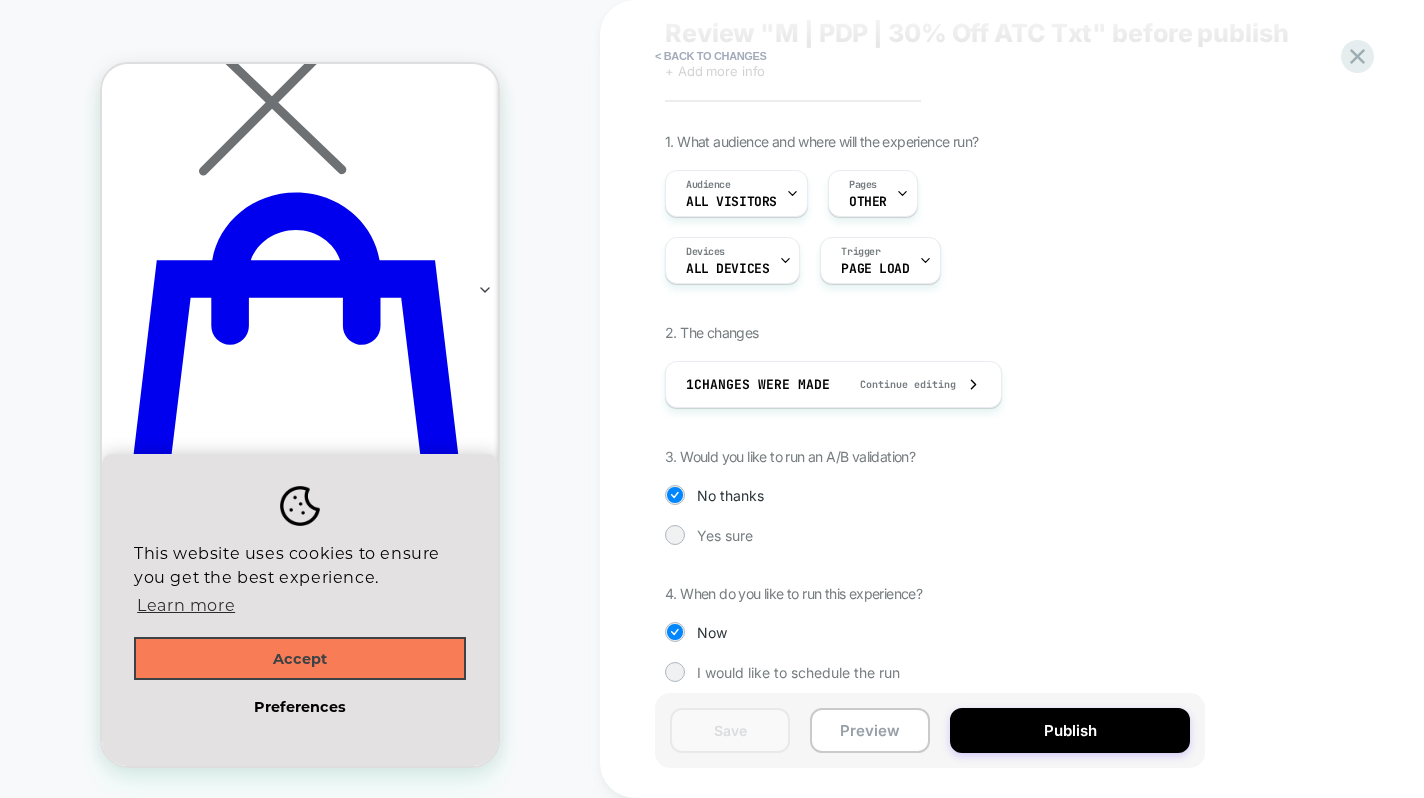 scroll, scrollTop: 77, scrollLeft: 0, axis: vertical 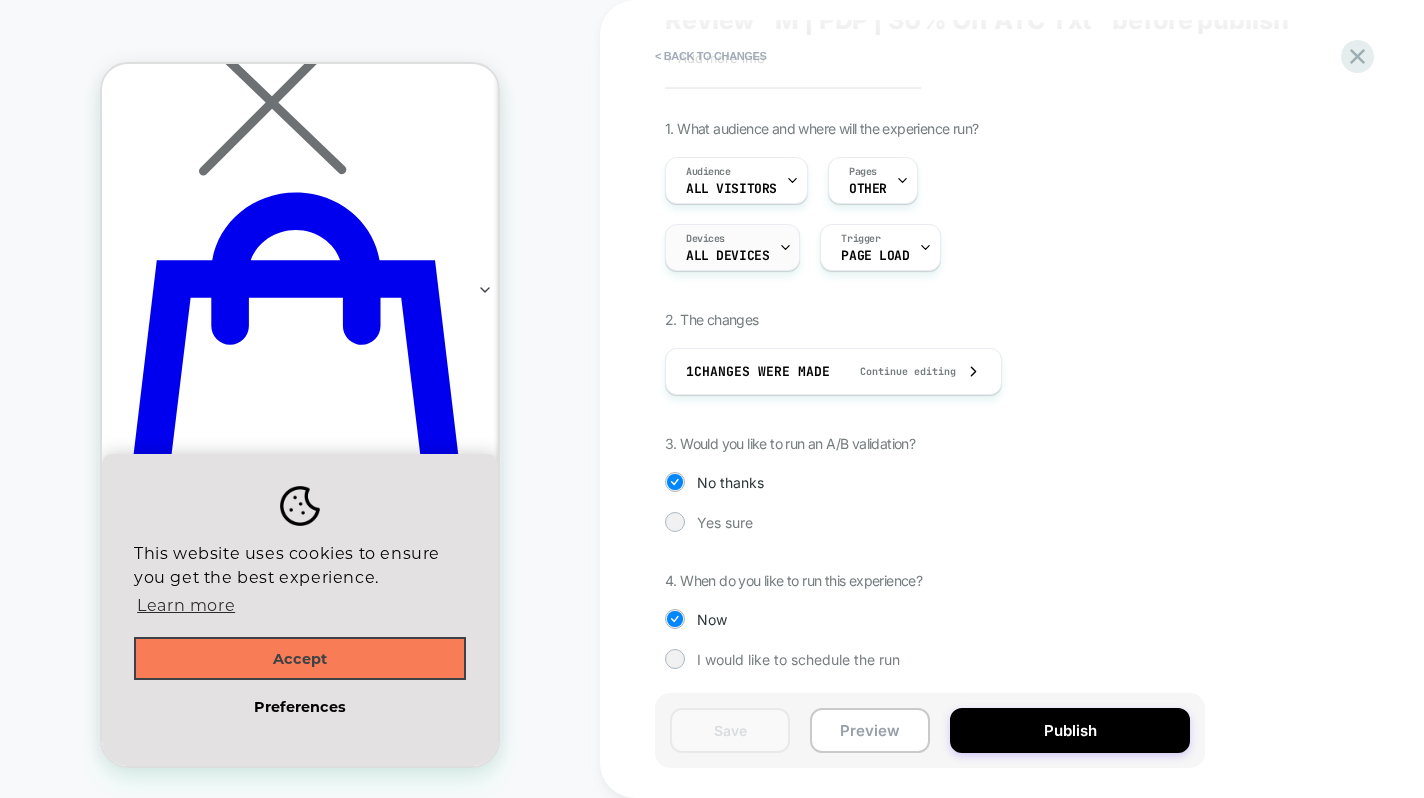 click on "ALL DEVICES" at bounding box center [727, 256] 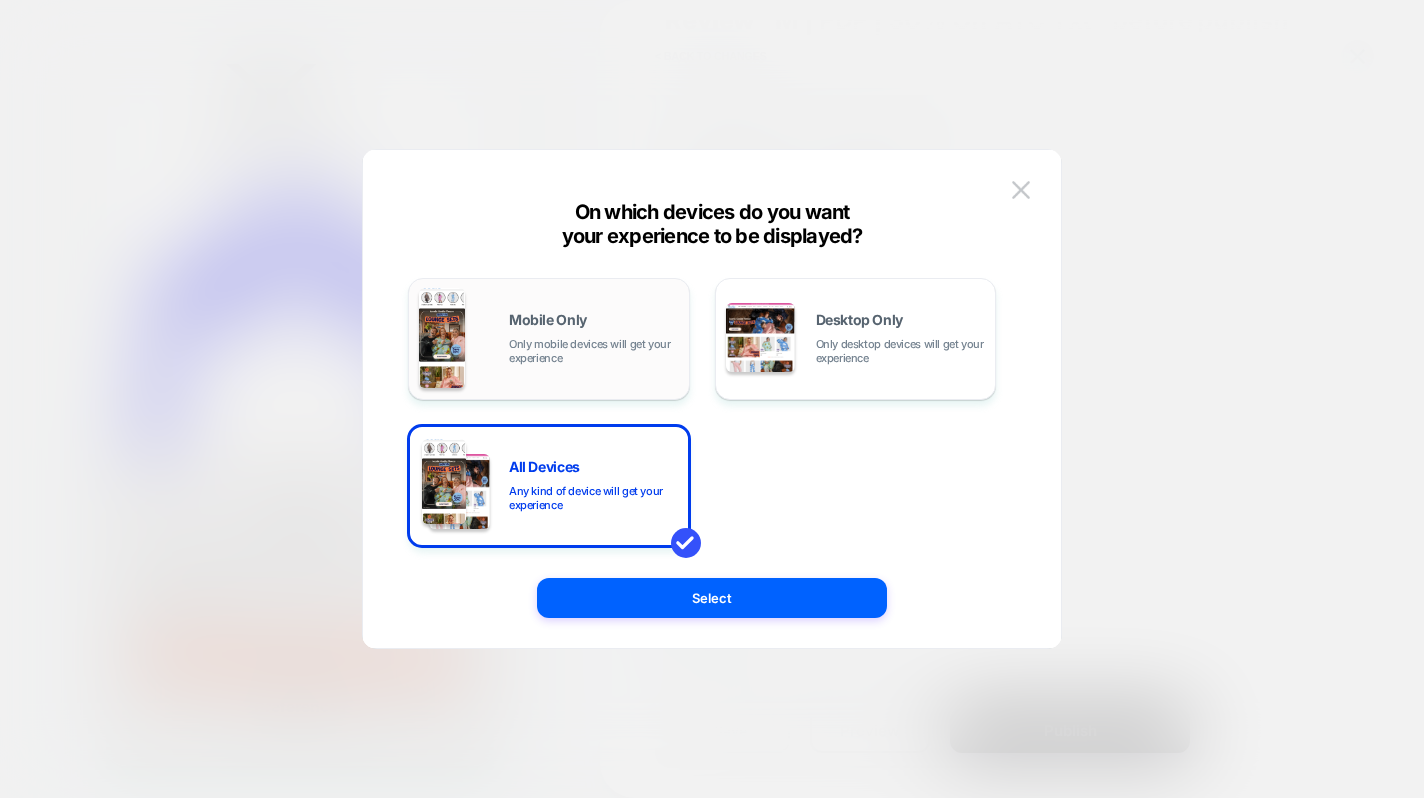 click on "Mobile Only Only mobile devices will get your experience" at bounding box center [594, 339] 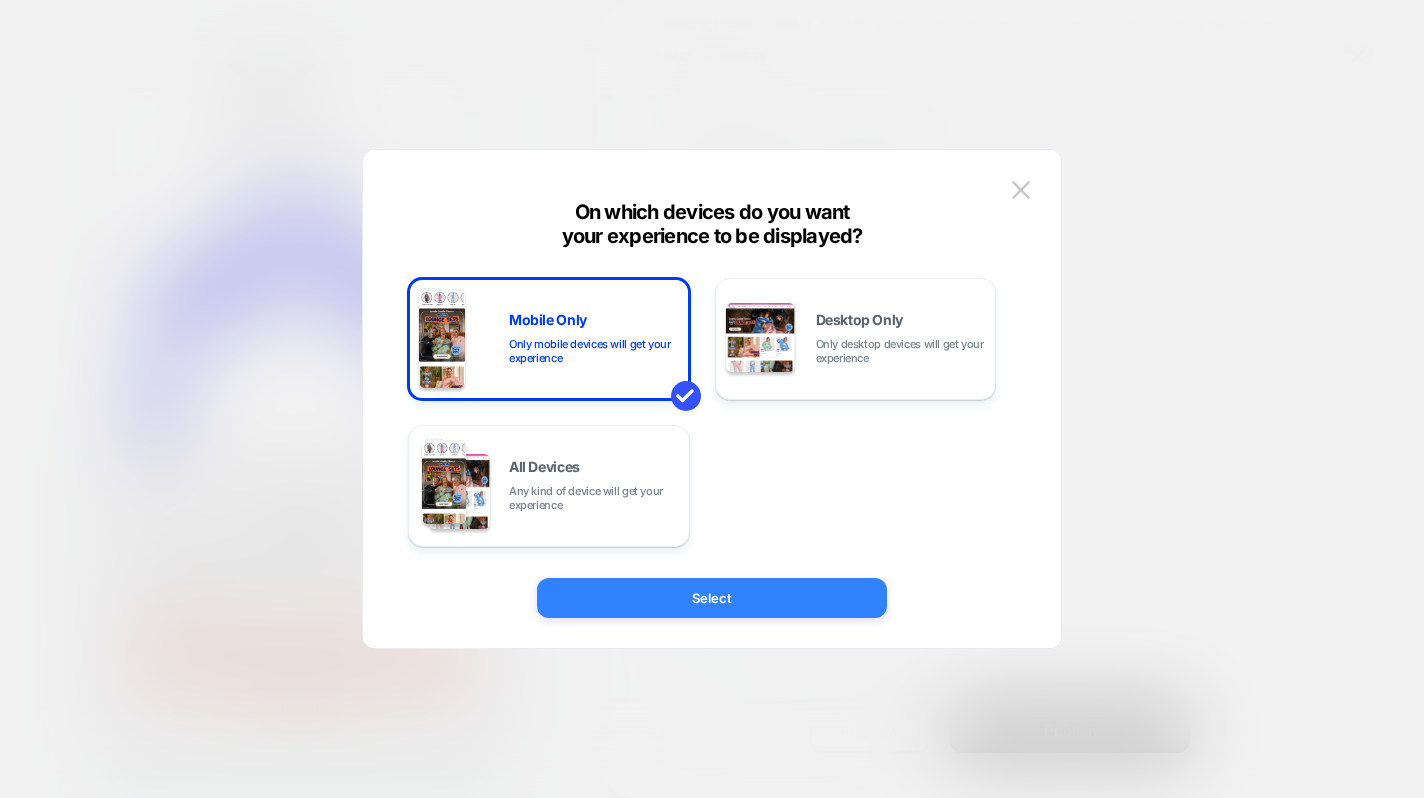 click on "Select" at bounding box center [712, 598] 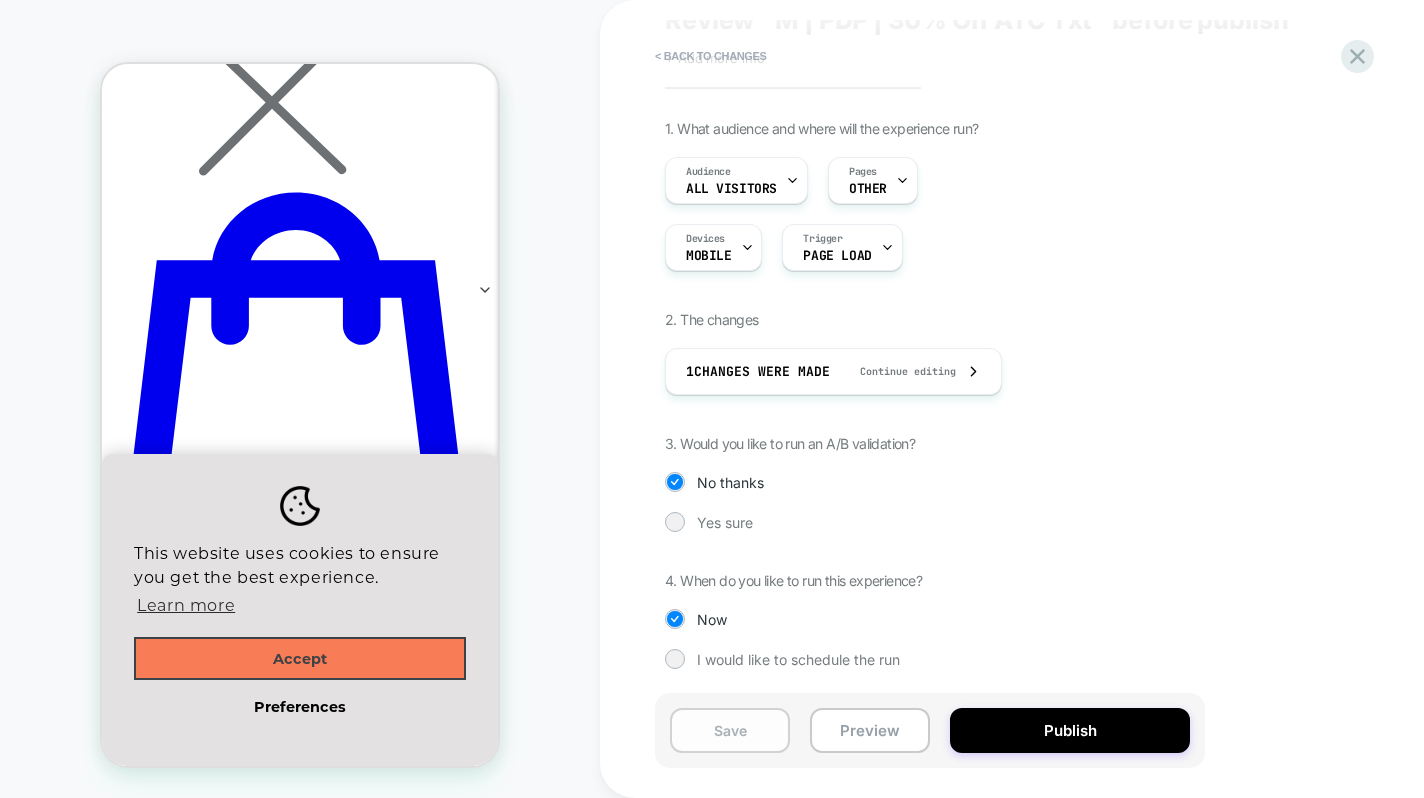 click on "Save" at bounding box center [730, 730] 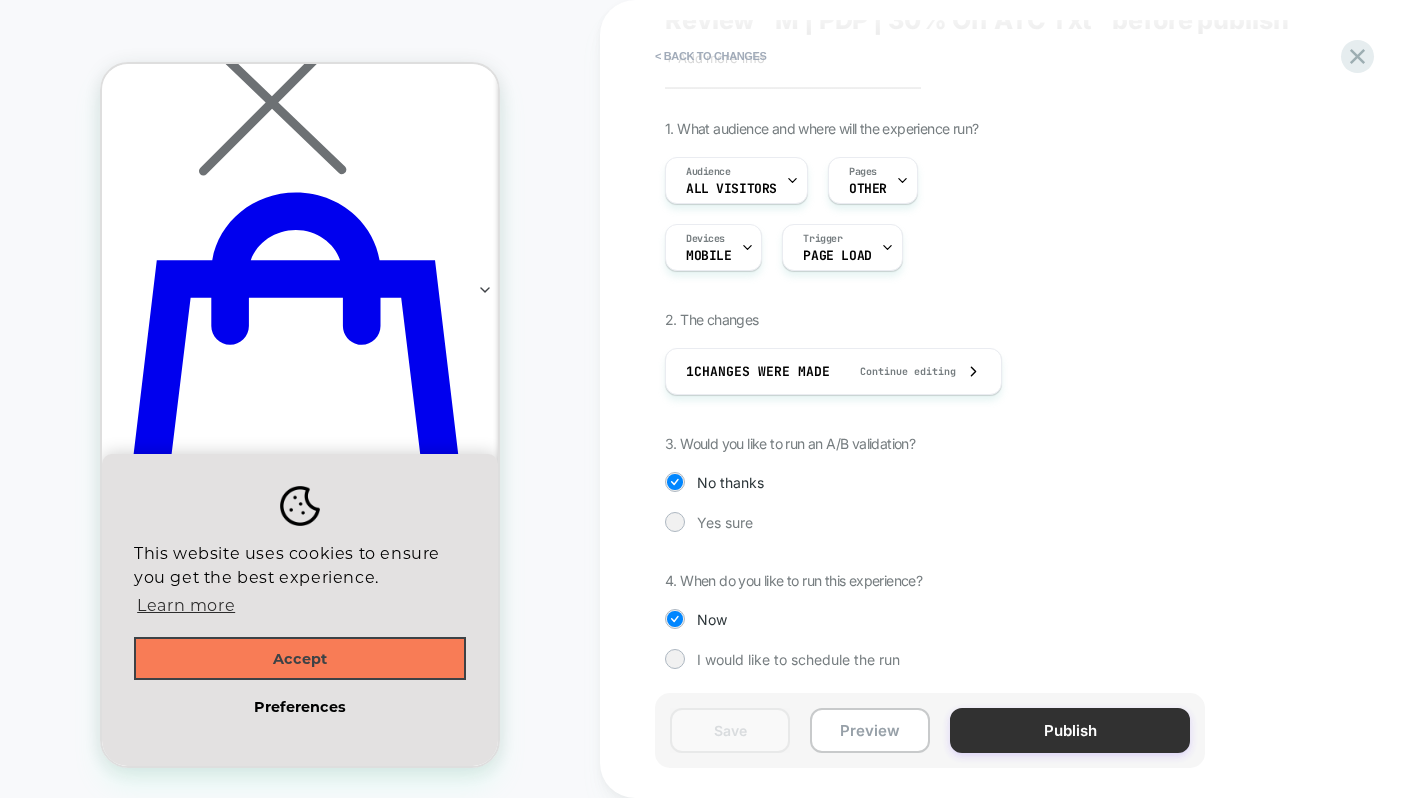 click on "Publish" at bounding box center (1070, 730) 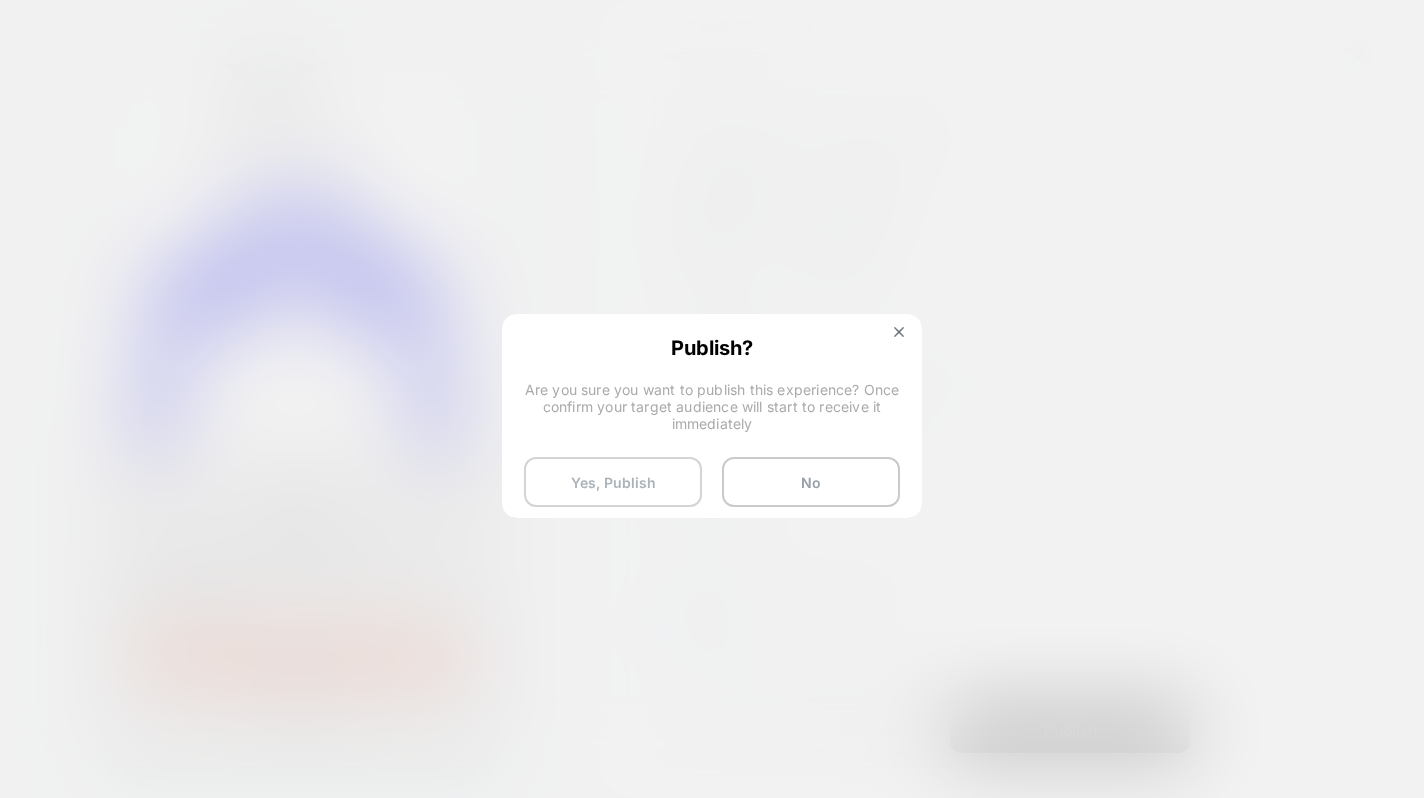 click on "Yes, Publish" at bounding box center (613, 482) 